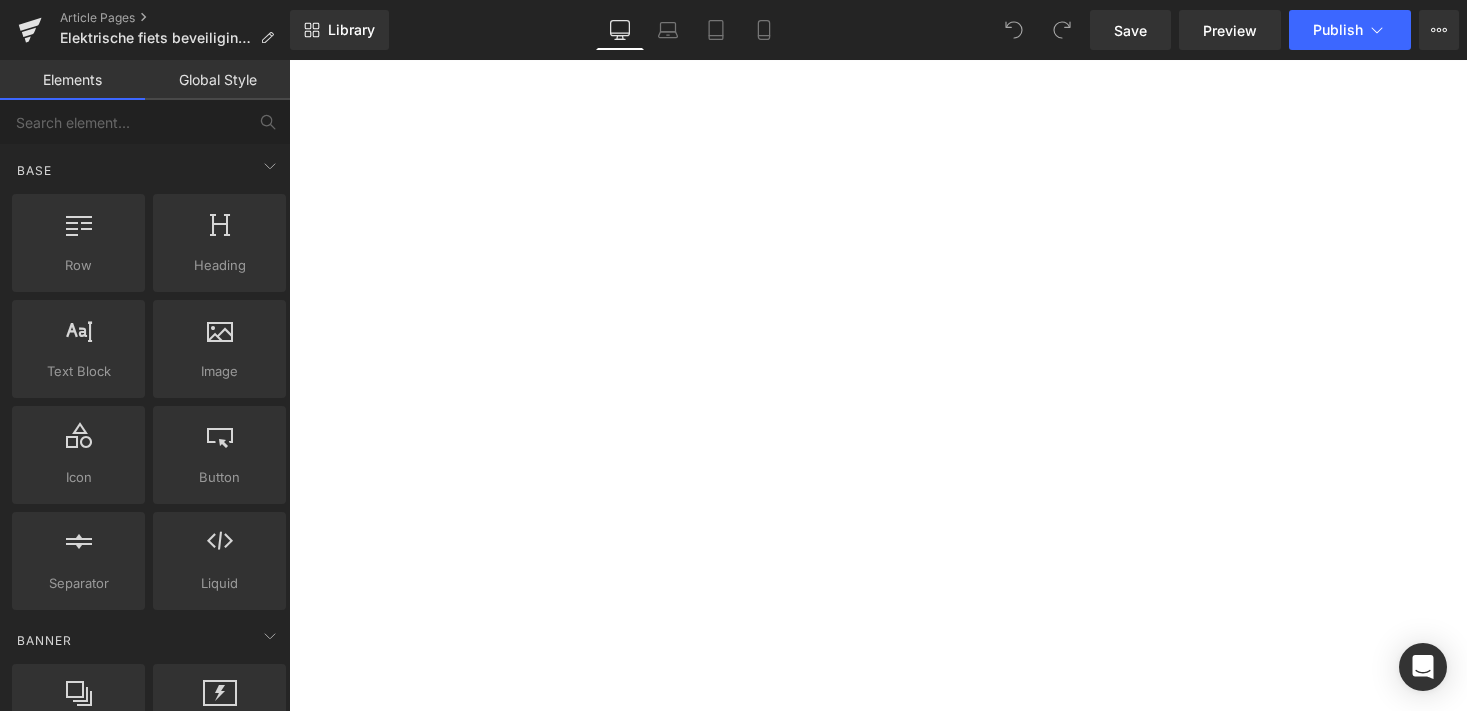 scroll, scrollTop: 0, scrollLeft: 0, axis: both 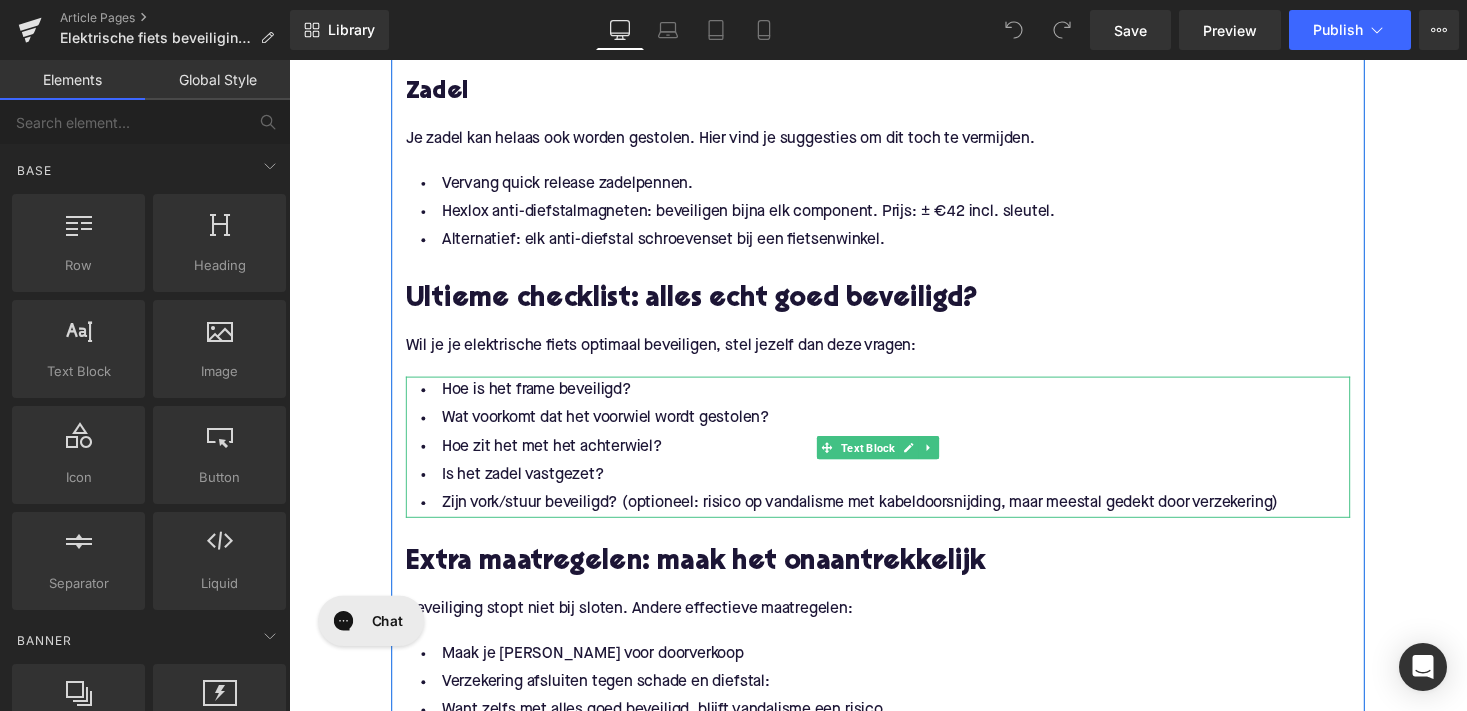 click on "Hoe zit het met het achterwiel?" at bounding box center [894, 457] 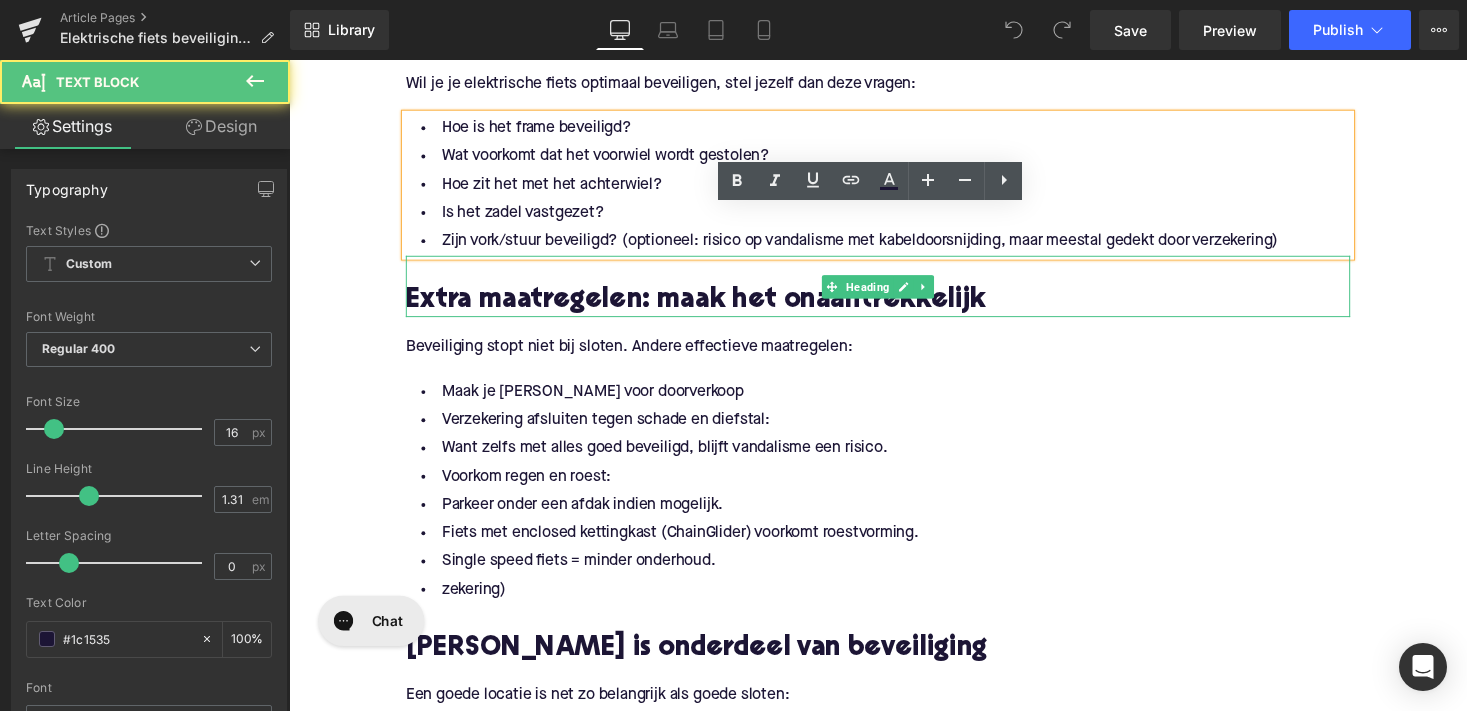 scroll, scrollTop: 2624, scrollLeft: 0, axis: vertical 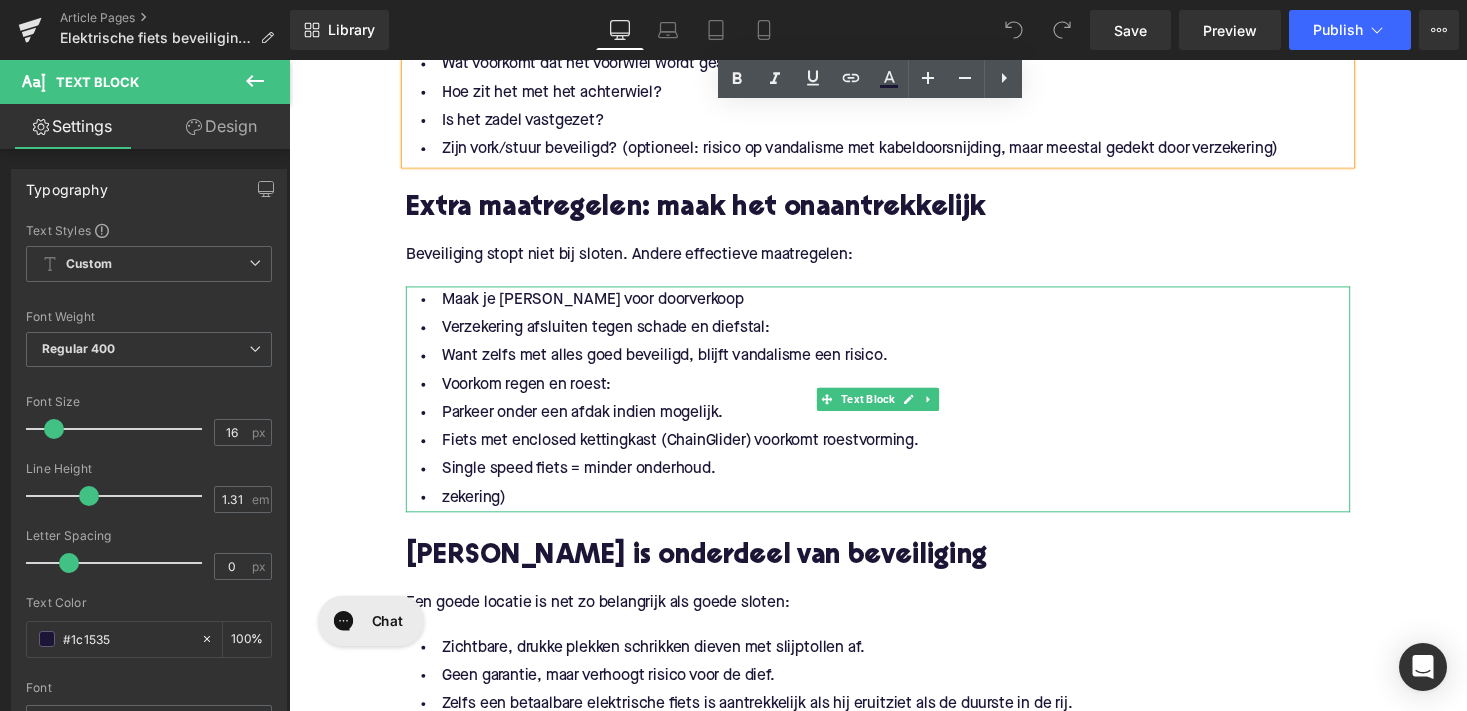 click on "Voorkom regen en roest:" at bounding box center (894, 394) 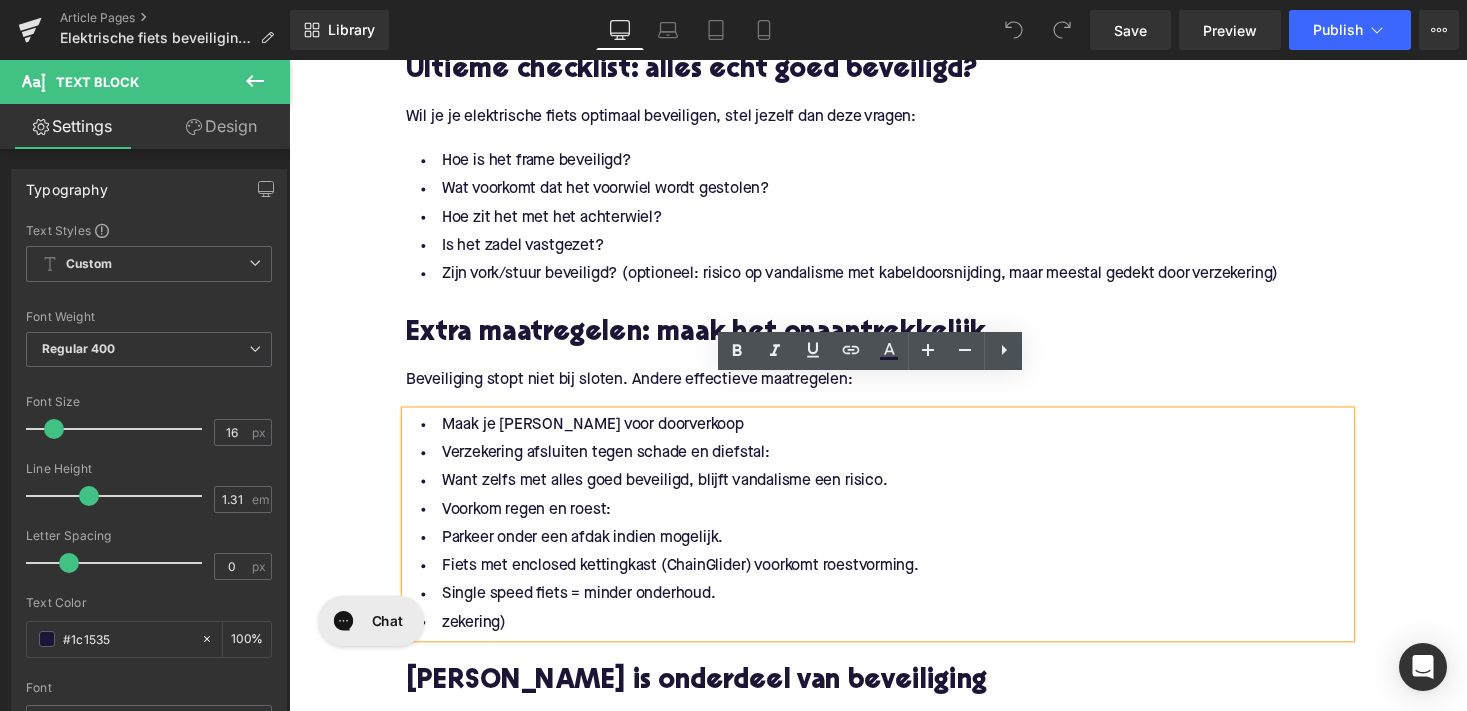 scroll, scrollTop: 2522, scrollLeft: 0, axis: vertical 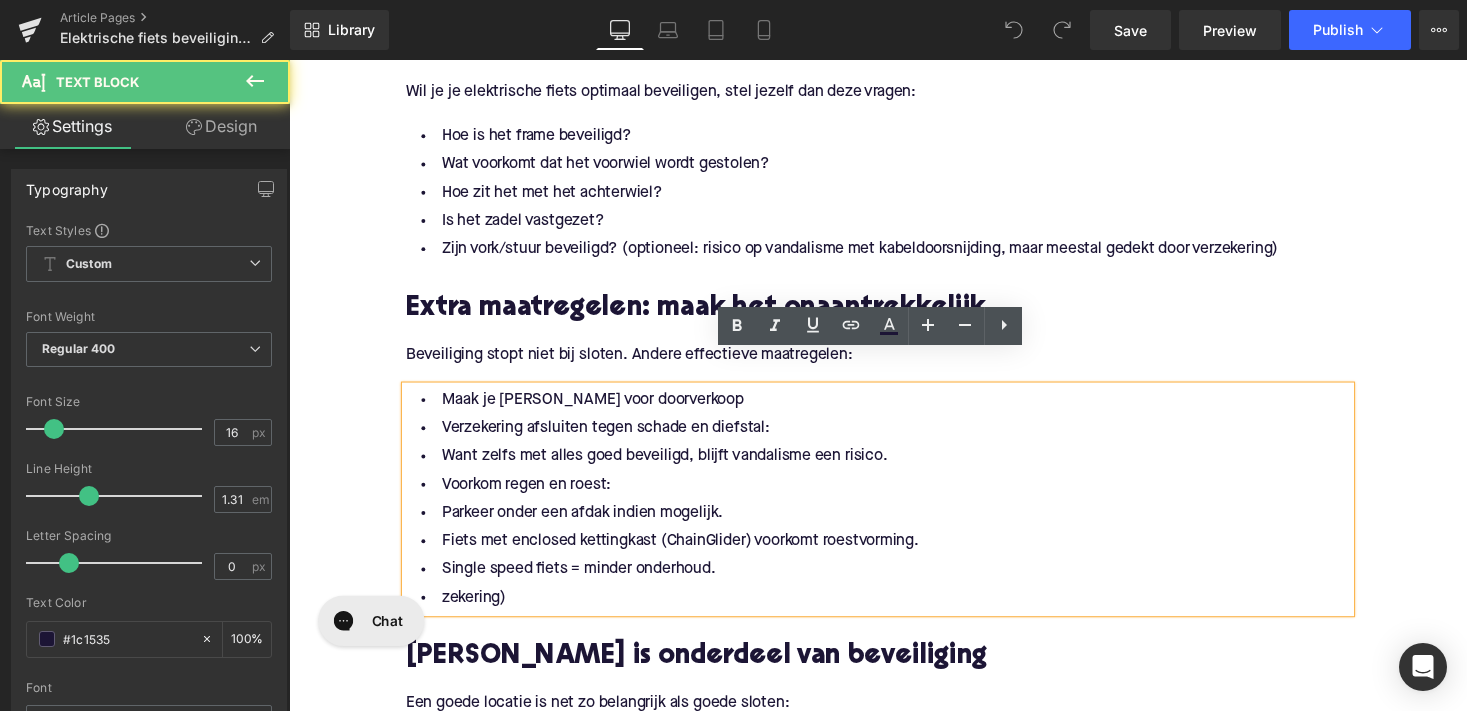 click on "zekering)" at bounding box center (894, 612) 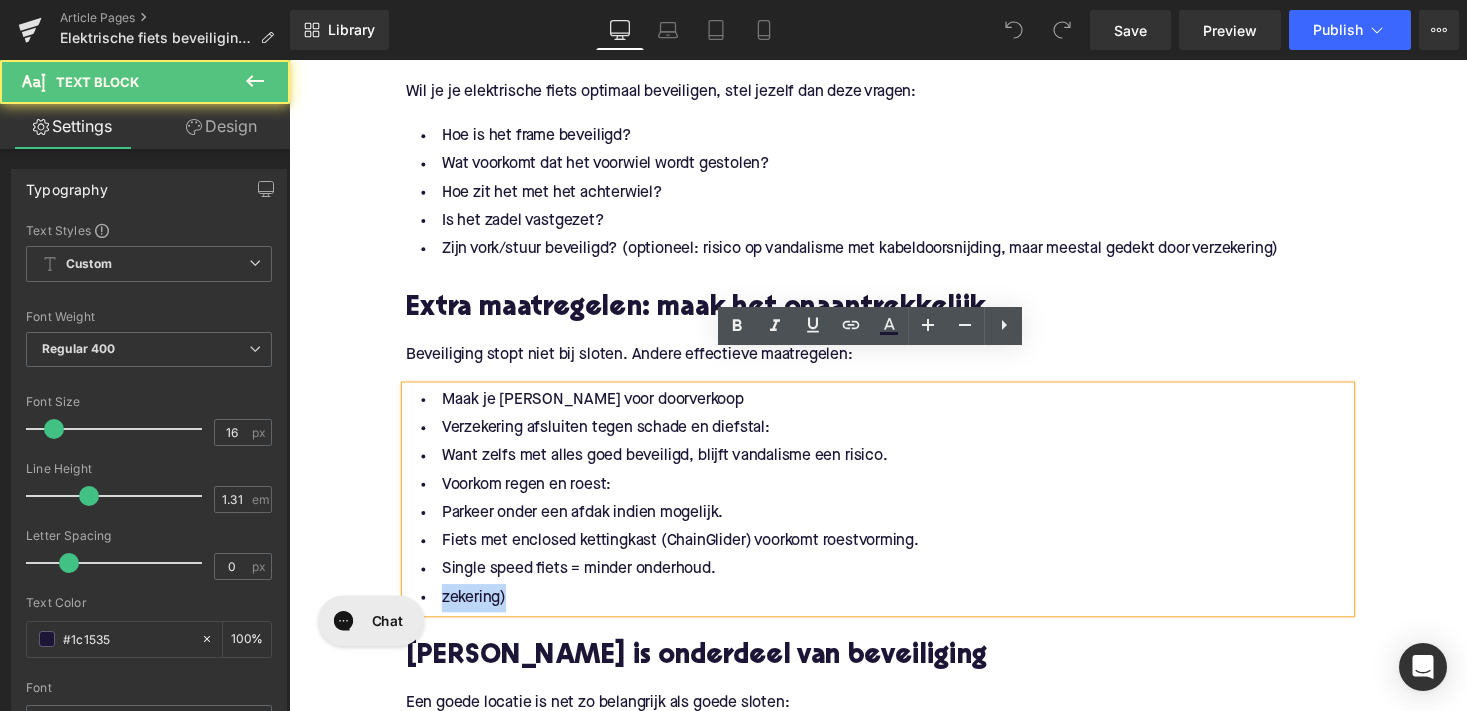 drag, startPoint x: 519, startPoint y: 576, endPoint x: 395, endPoint y: 581, distance: 124.10077 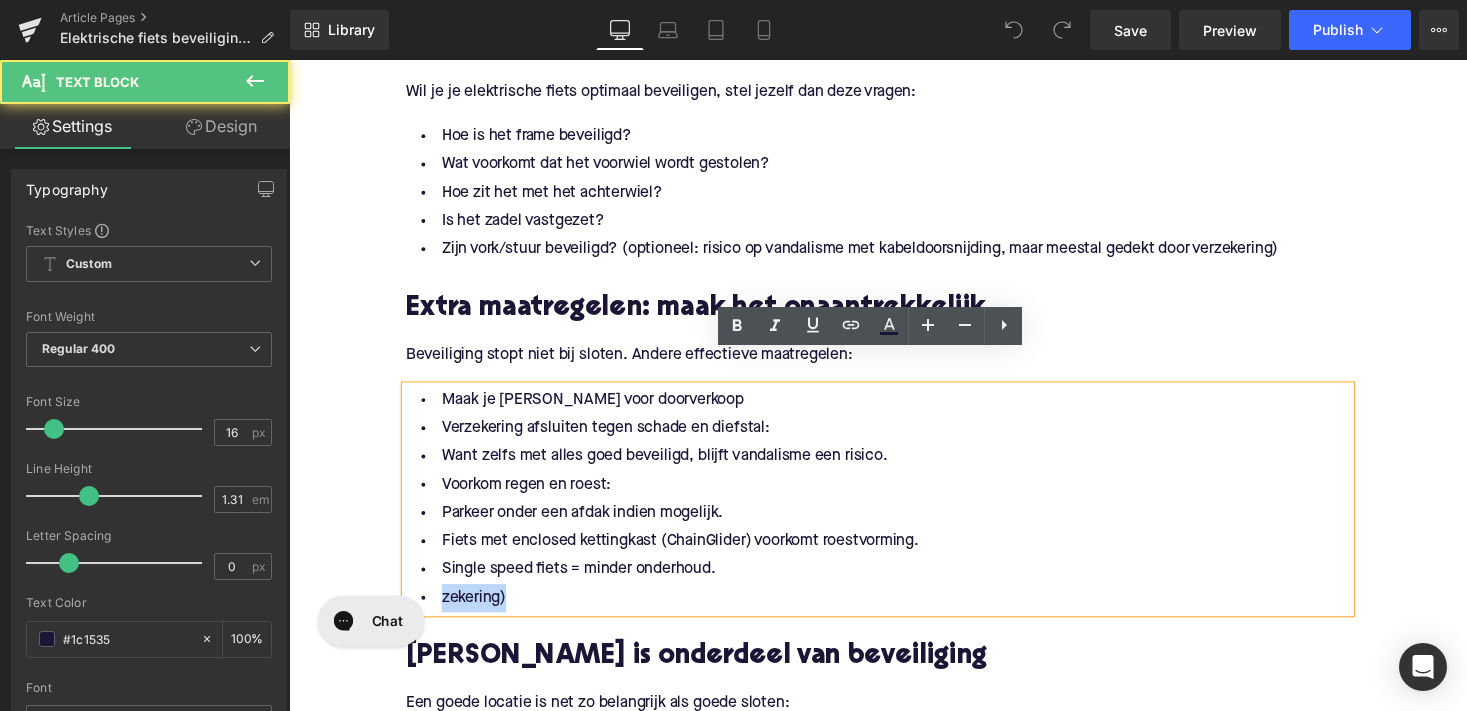 click on "De basis van je elektrische fiets optimaal beveiligen Heading         Om je e-bike optimaal te beveiligen, is het essentieel om te beginnen bij de basis: Text Block         Geen extreem dure e-bike:  bij Upway koop je aan betaalbare prijzen en tot 60% goedkoper dan wanneer je ze nieuw koopt. Verwijderbare accu : zorg dat je de batterij makkelijk kunt meenemen. Dit verkleint de kans op diefstal. [PERSON_NAME] hoe je je fiets goed vastzet : verkeerd bevestigen maakt zelfs de beste sloten nutteloos. Text Block         Een goed fietsslot: het hart van elektrische fiets beveiliging Heading         Framebeveiliging Heading         Om je e-bike optimaal te beveiligen, is een goed fietsslot voor het frame cruciaal. Wat is nu het veiligste fietsslot? Text Block         Kryptonite Evolution Mini 7: Een klassieker, [PERSON_NAME] gebruikt hem al 7 jaar en het is nog steeds effectief. Prijs: €69 via Upway. Alternatieven met hogere weerstand tegen slijpschijven: Text Block         Hiplok D1000 (€300, 1.9 kg) Text Block" at bounding box center (894, 75) 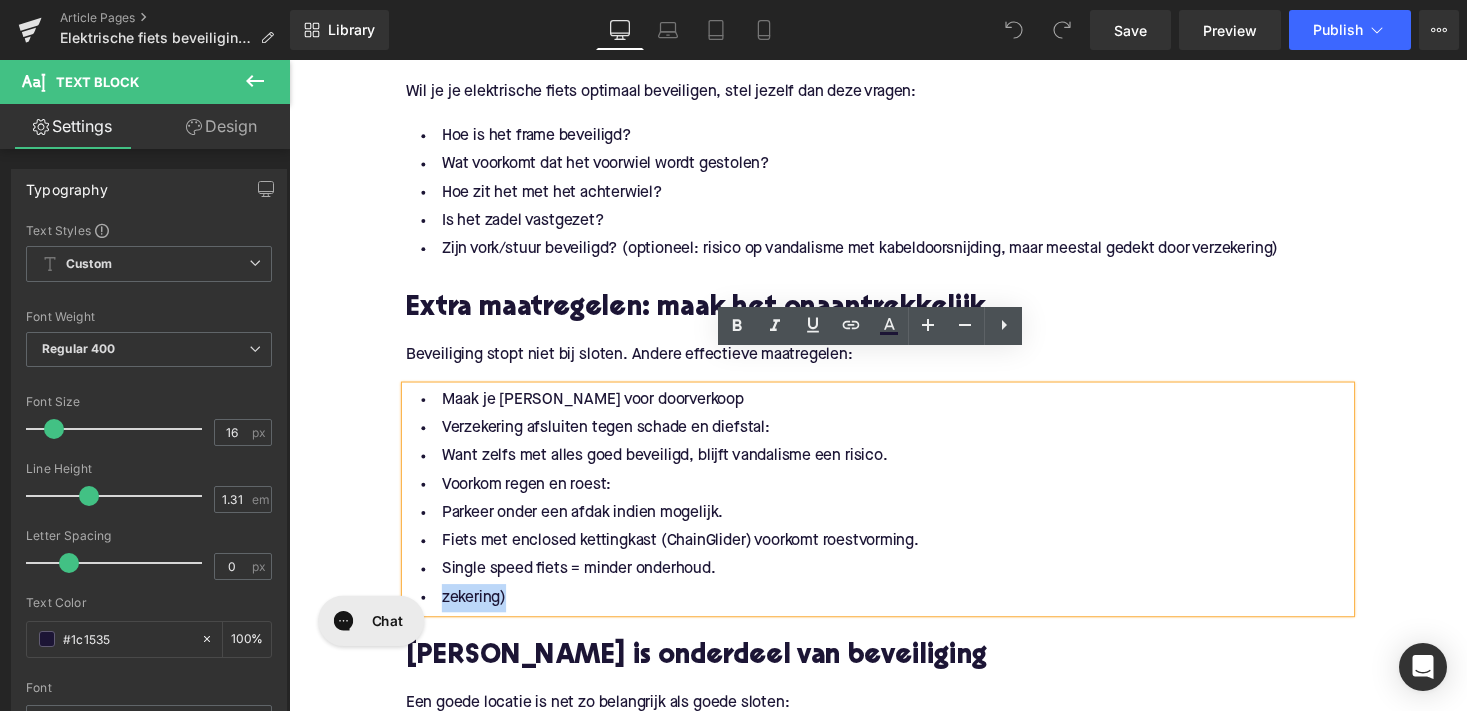 type 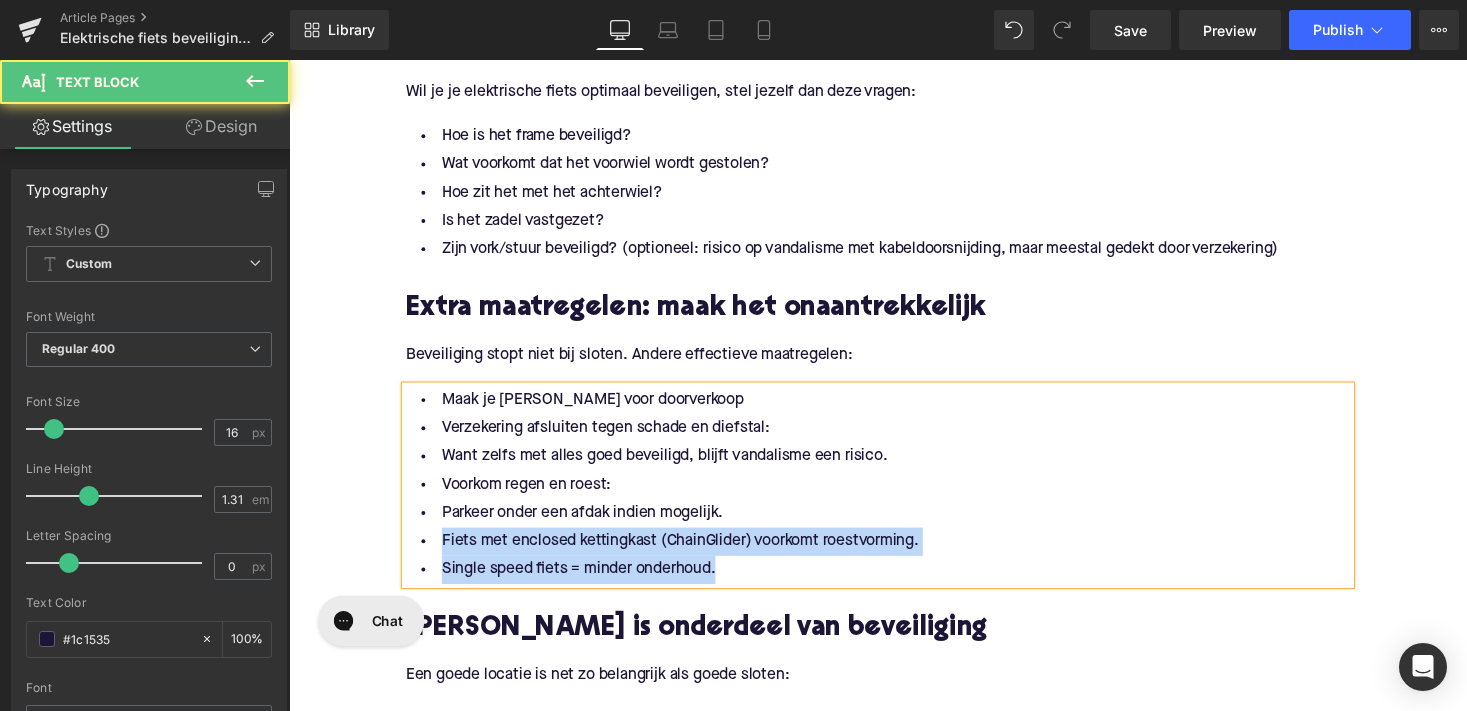 drag, startPoint x: 438, startPoint y: 518, endPoint x: 778, endPoint y: 550, distance: 341.50256 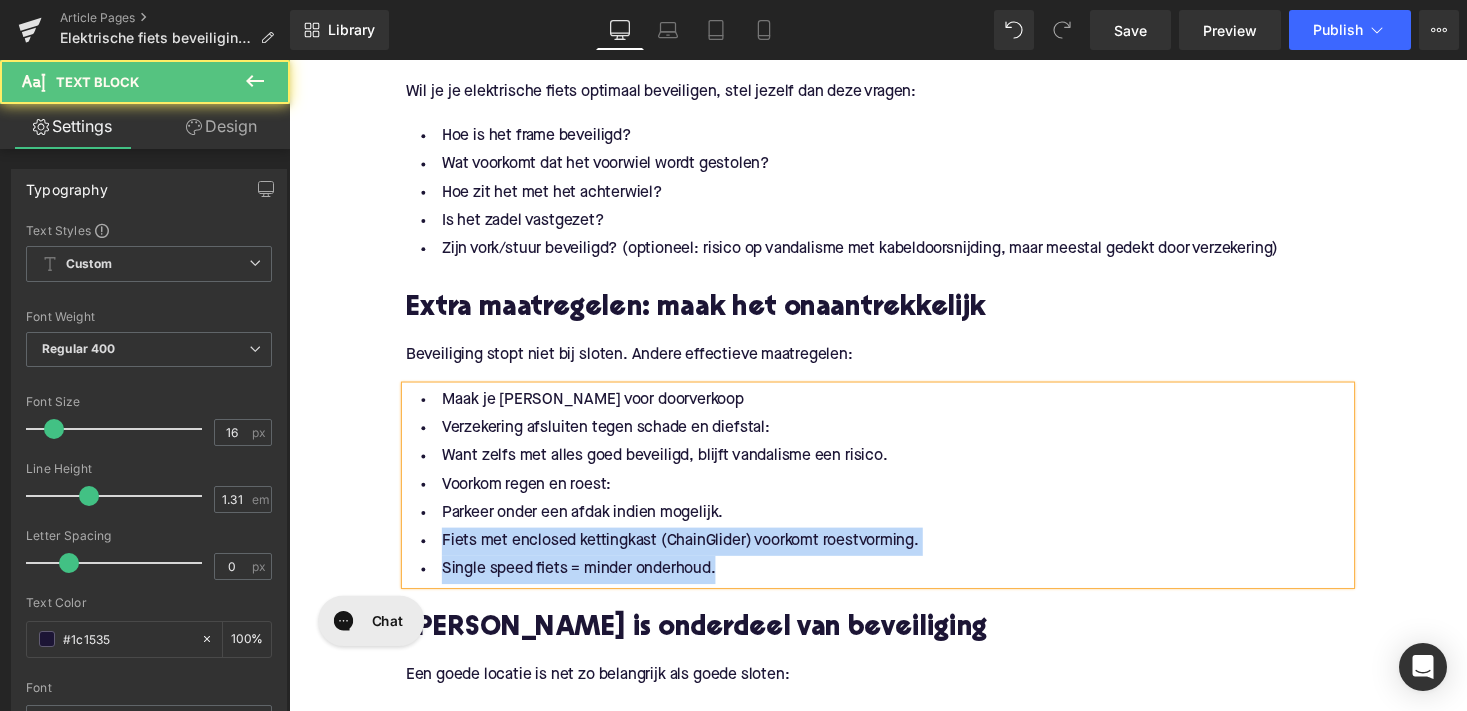 click on "Maak je [PERSON_NAME] voor doorverkoop Verzekering afsluiten tegen schade en diefstal: Want zelfs met alles goed beveiligd, blijft vandalisme een risico. Voorkom regen en roest: Parkeer onder een afdak indien mogelijk. Fiets met enclosed kettingkast (ChainGlider) voorkomt roestvorming. Single speed fiets = minder onderhoud." at bounding box center (894, 496) 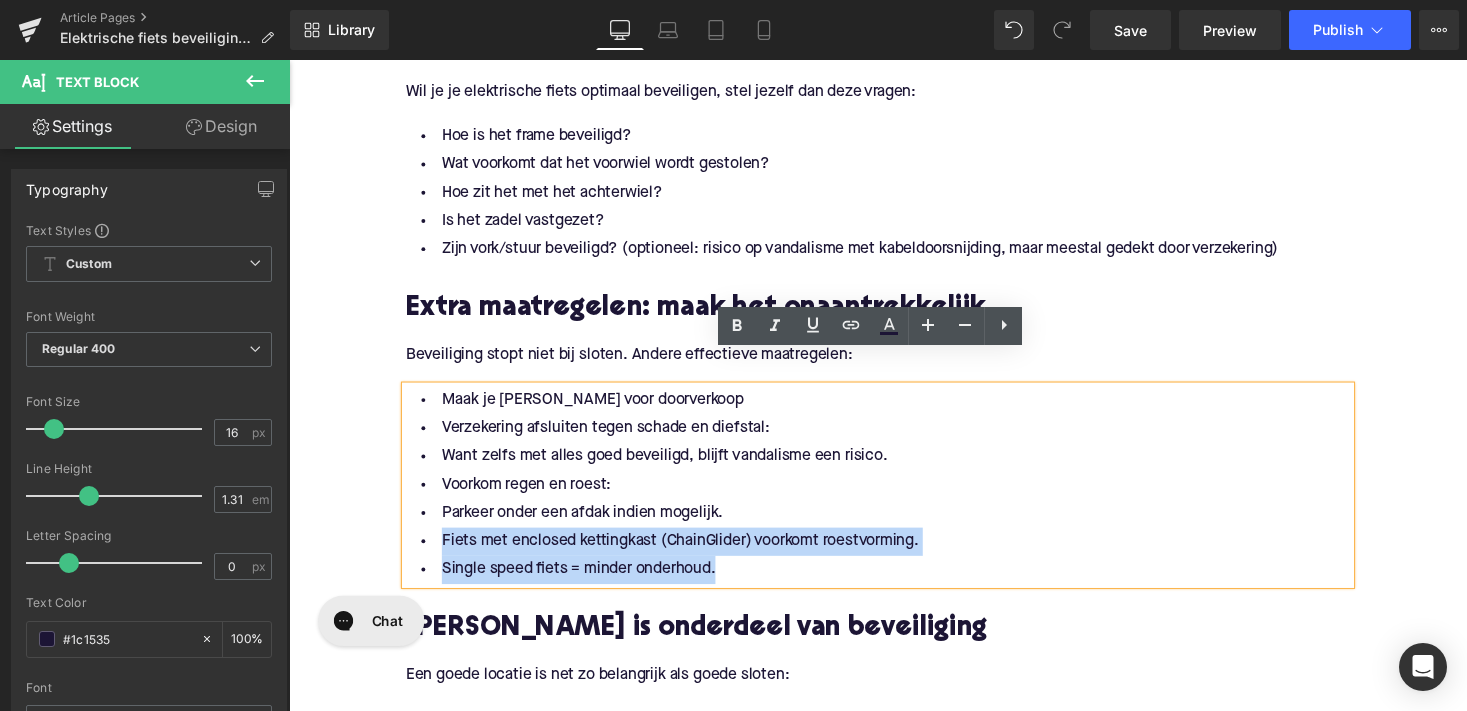 scroll, scrollTop: 2712, scrollLeft: 0, axis: vertical 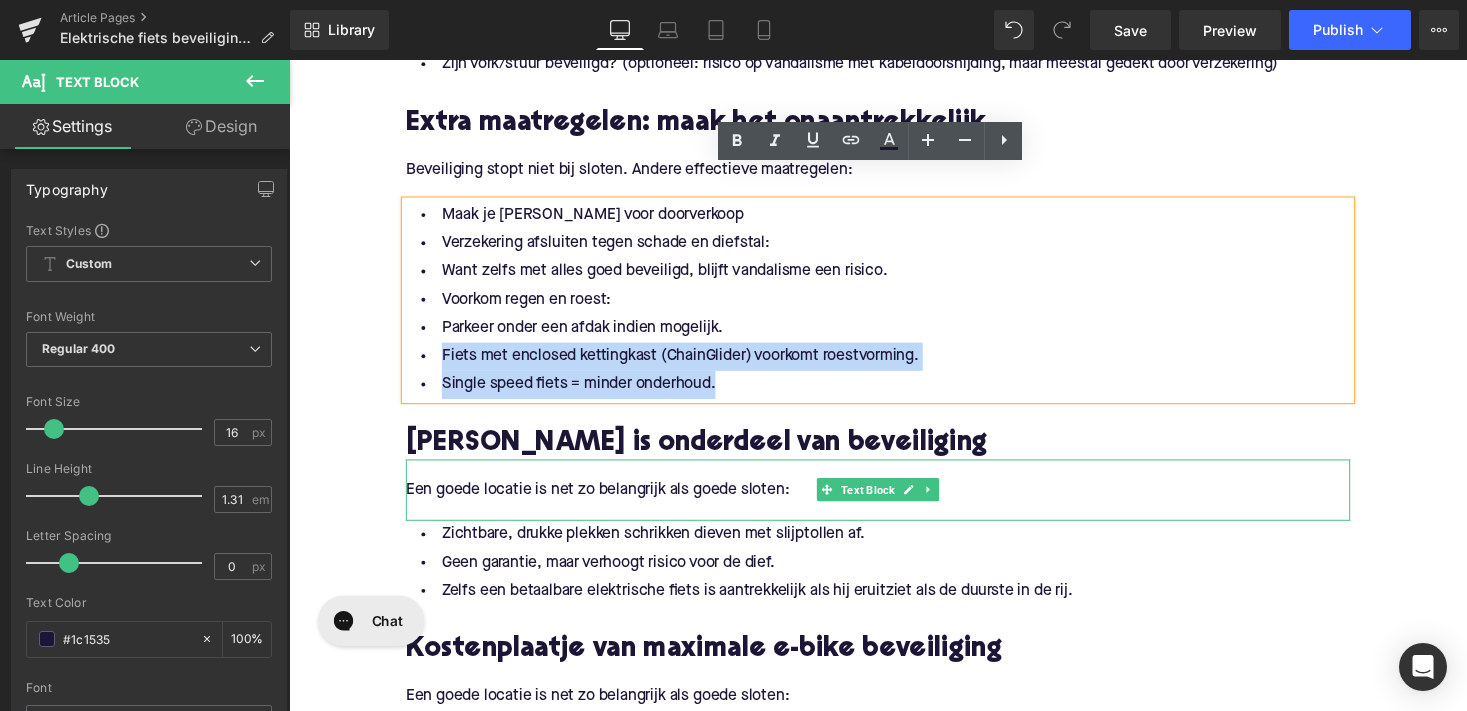 click on "Een goede locatie is net zo belangrijk als goede sloten:" at bounding box center (894, 501) 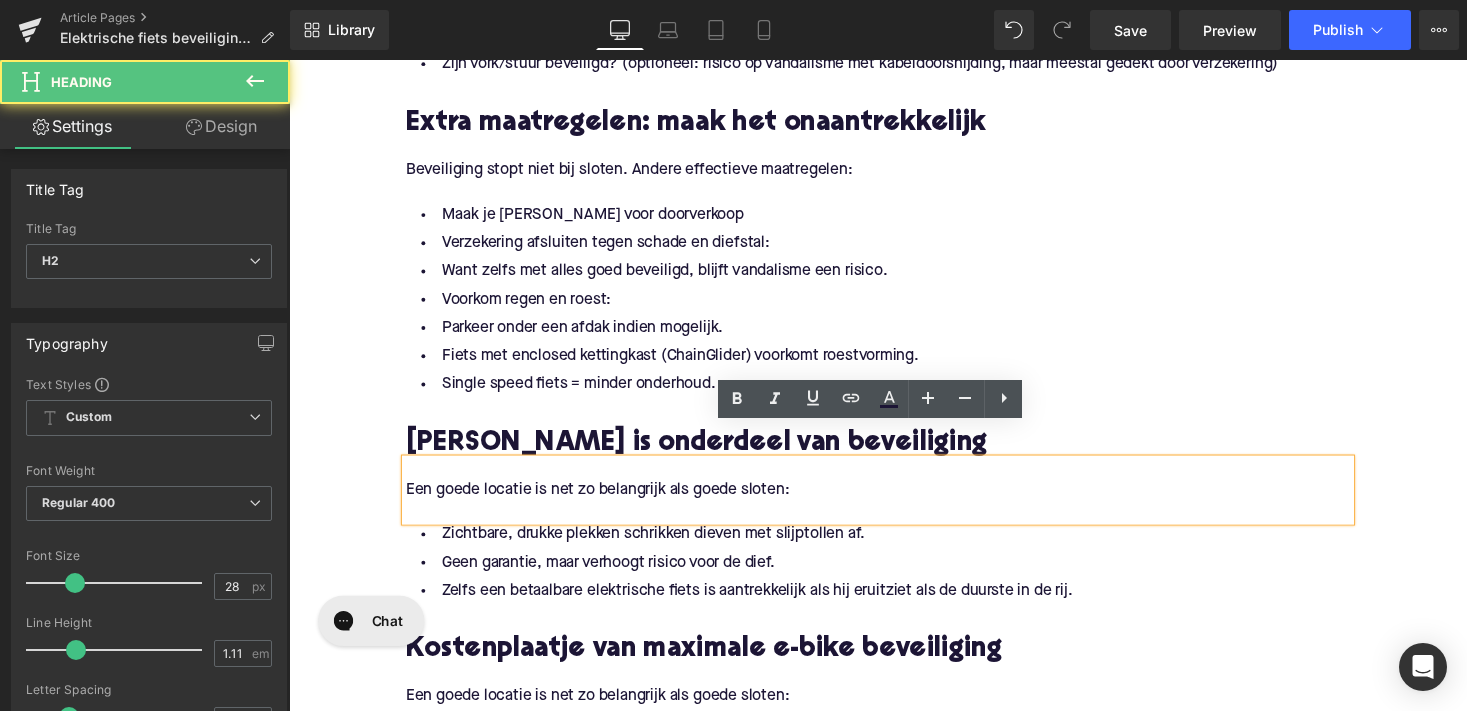 click at bounding box center (894, 635) 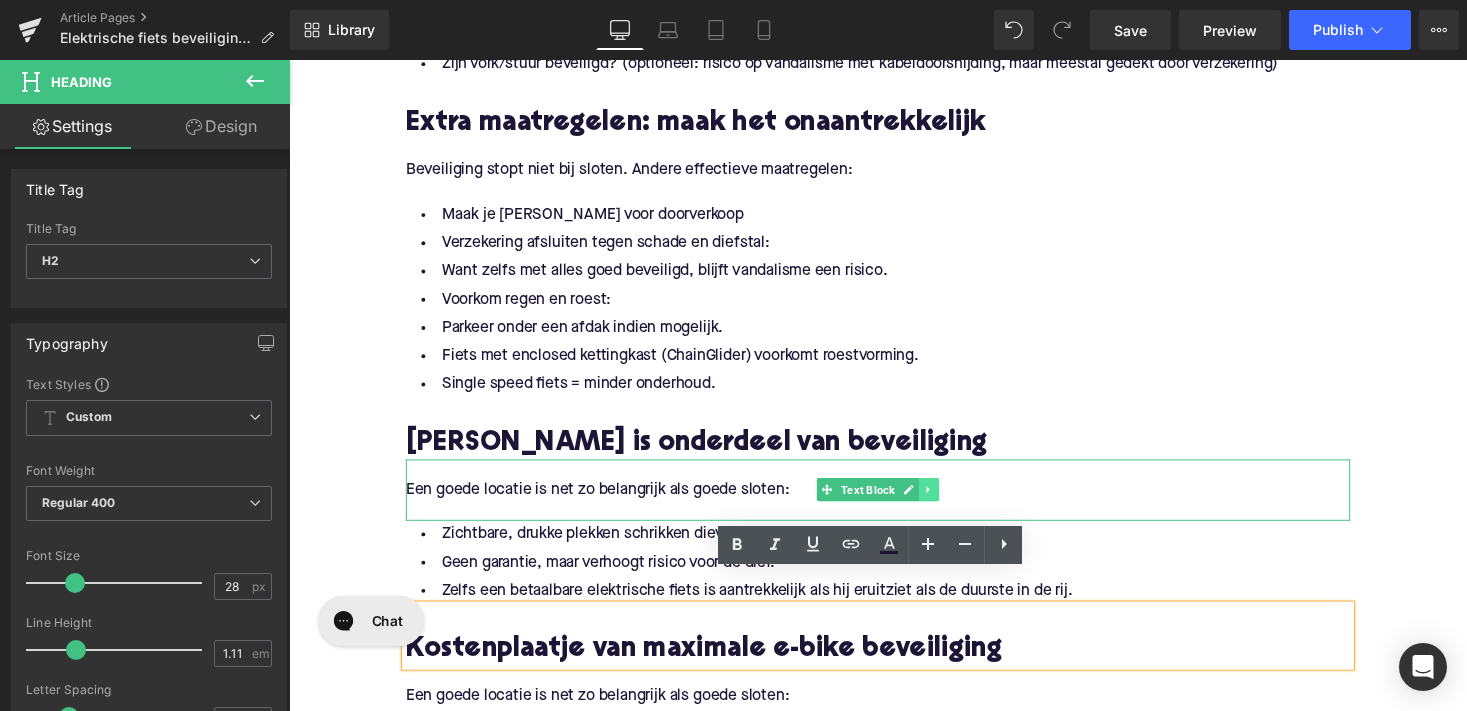 click 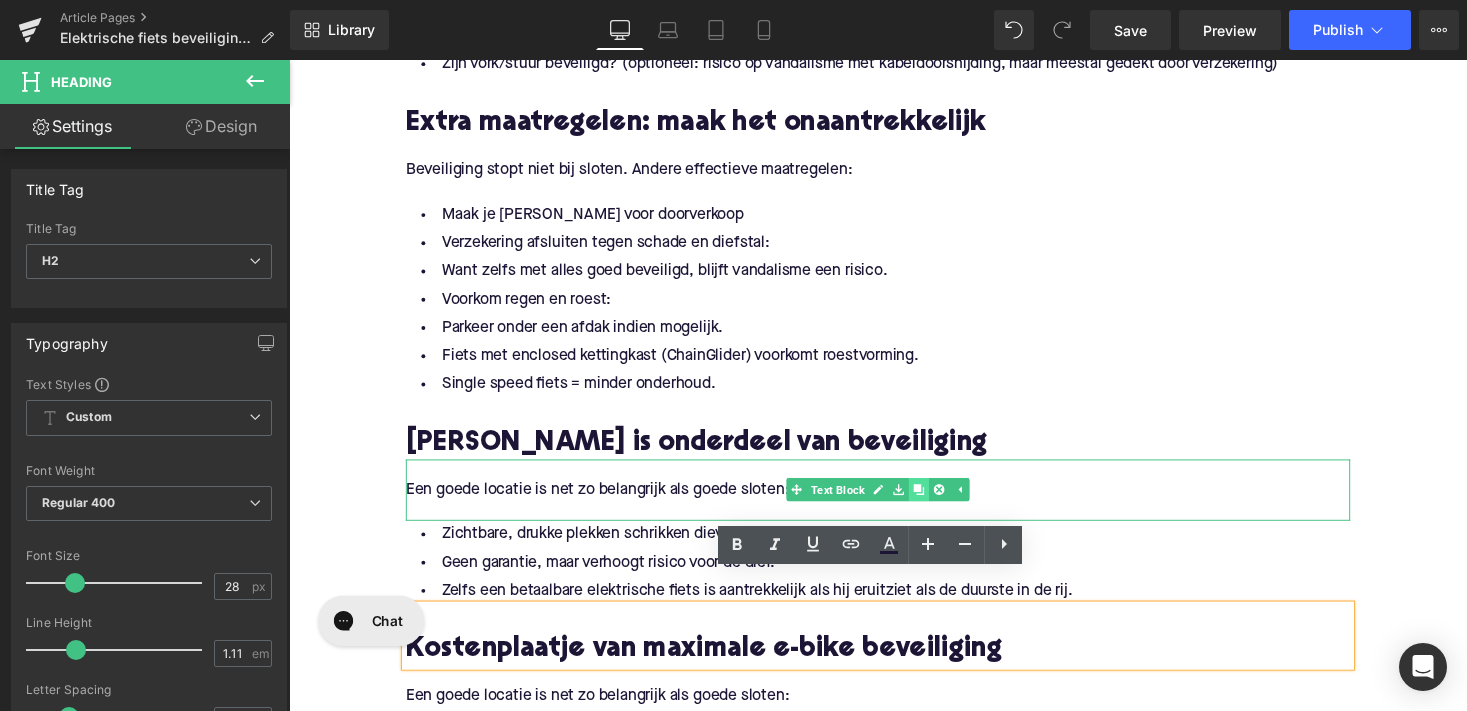 click 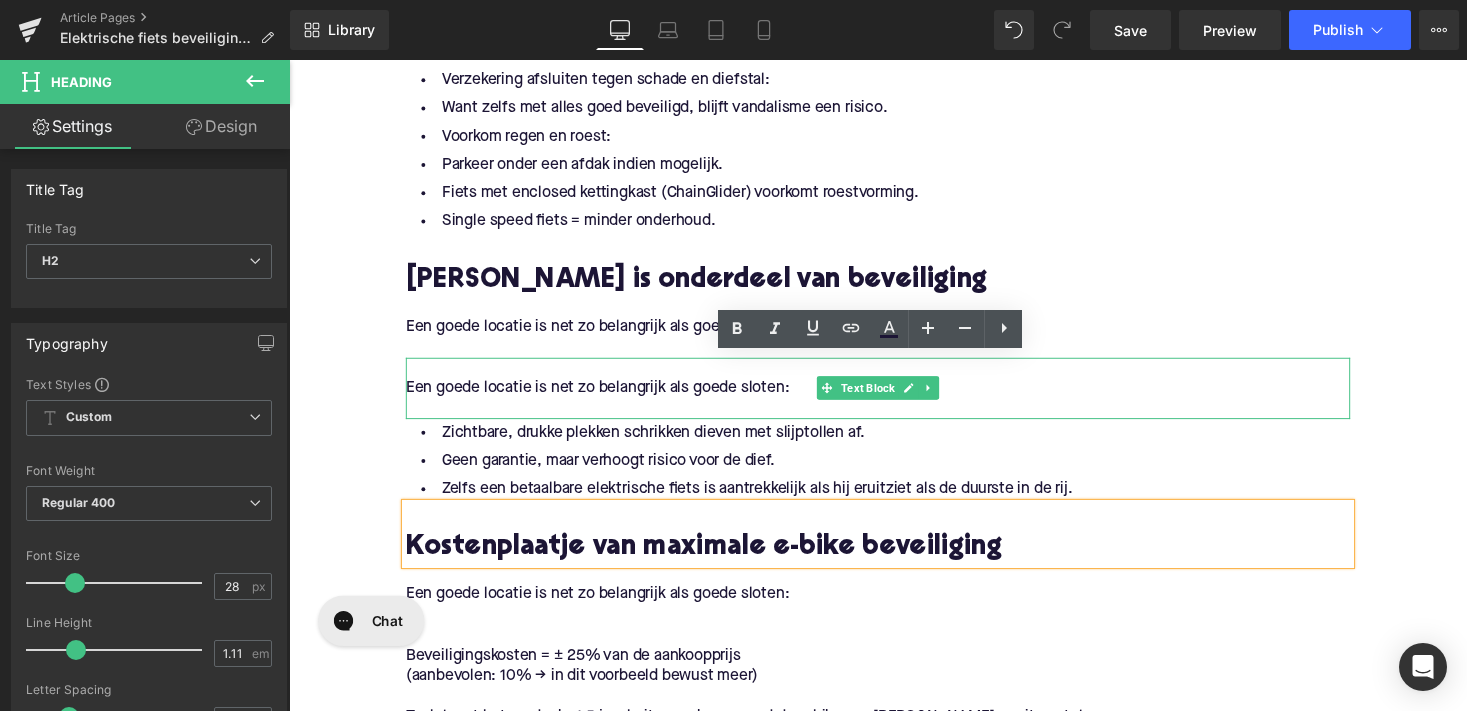 scroll, scrollTop: 2795, scrollLeft: 0, axis: vertical 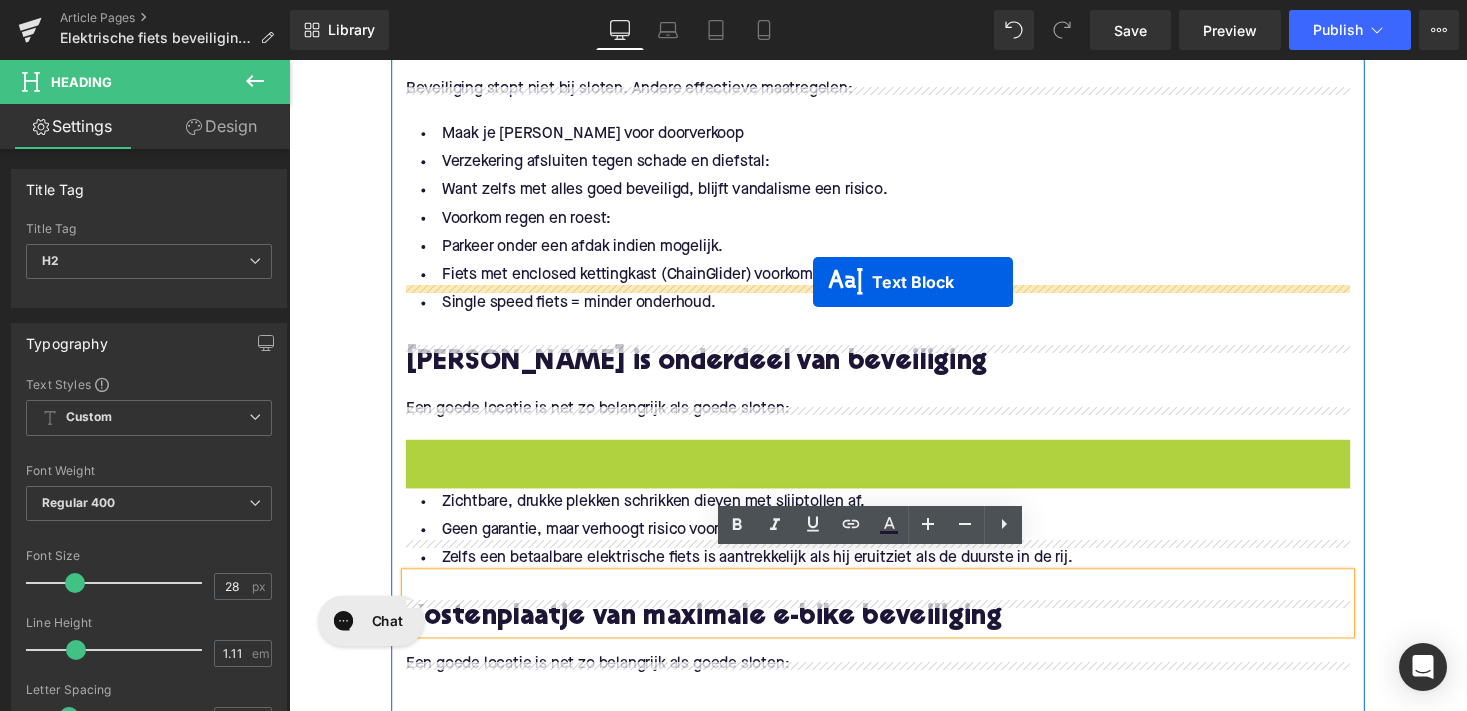 drag, startPoint x: 842, startPoint y: 448, endPoint x: 827, endPoint y: 288, distance: 160.70158 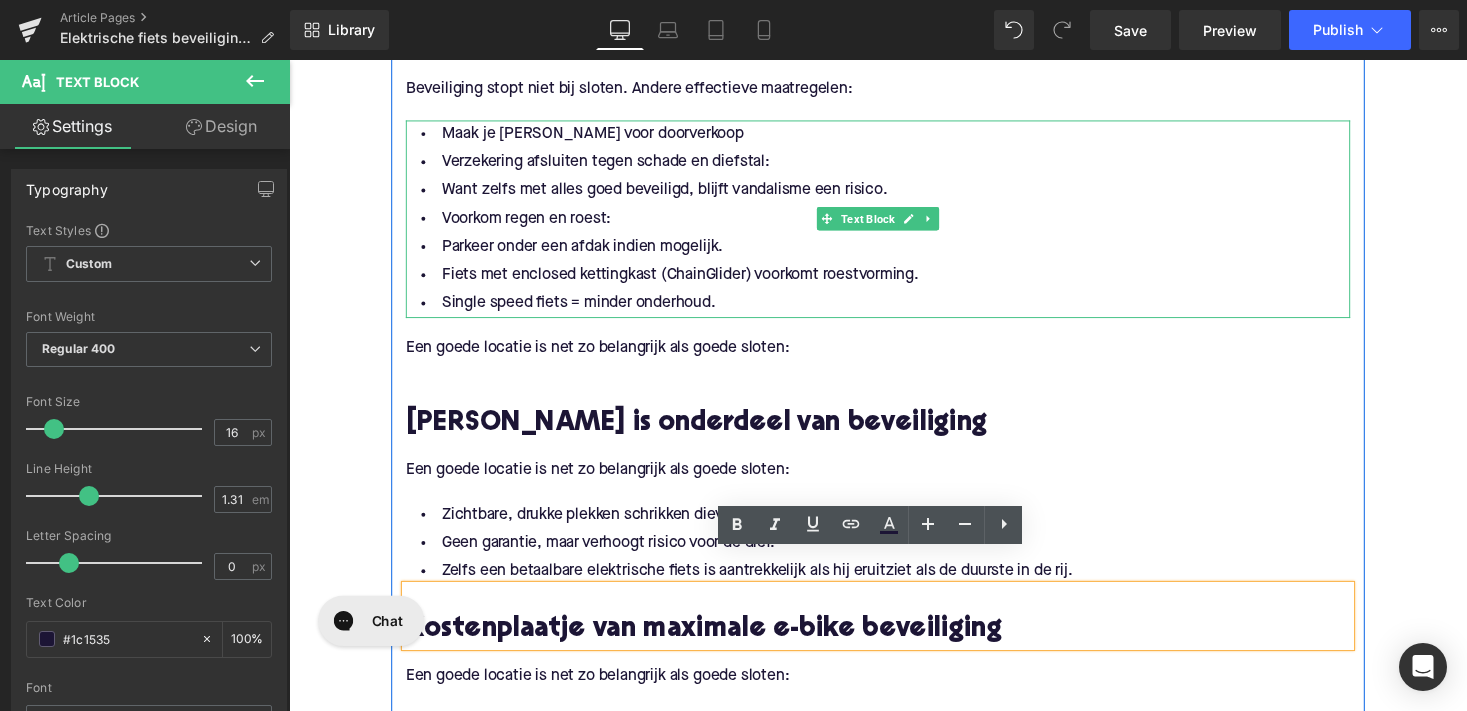 click on "Single speed fiets = minder onderhoud." at bounding box center (894, 310) 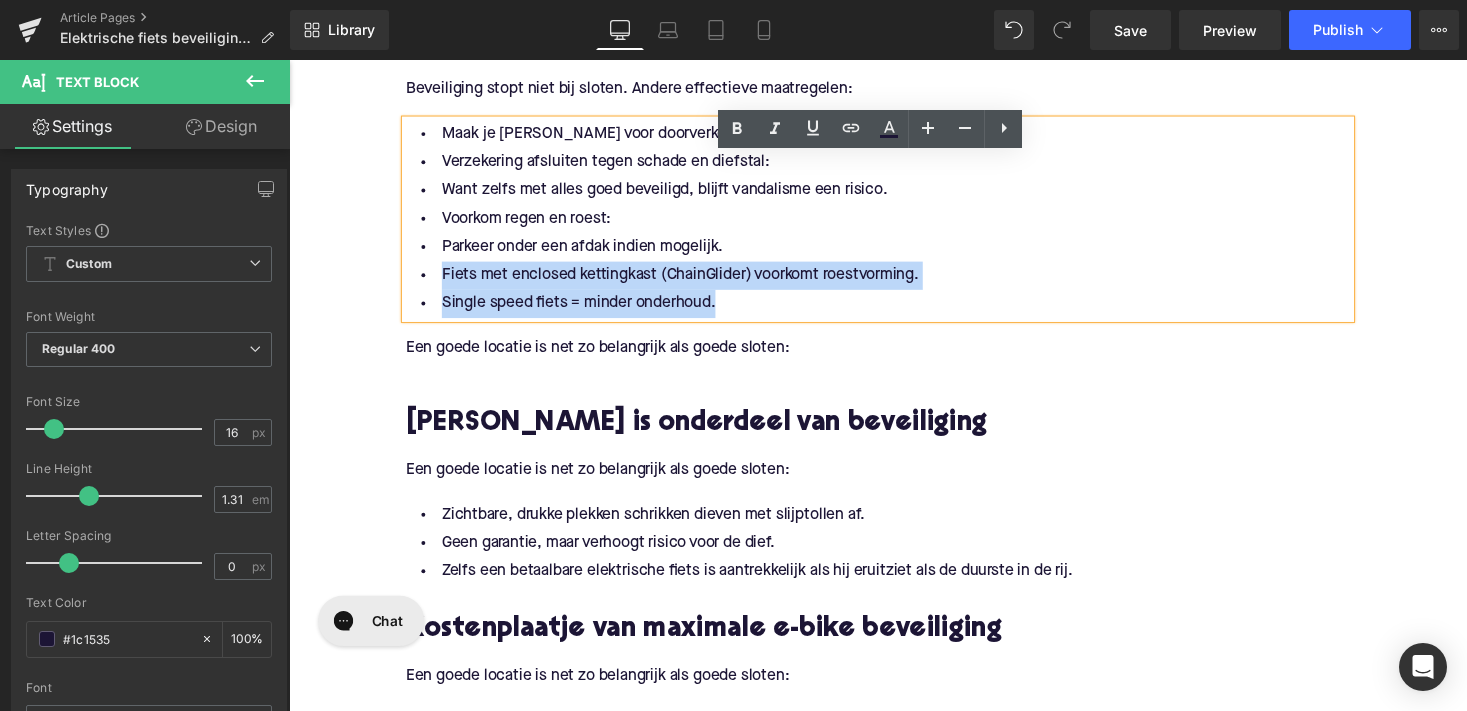 drag, startPoint x: 723, startPoint y: 277, endPoint x: 420, endPoint y: 242, distance: 305.01474 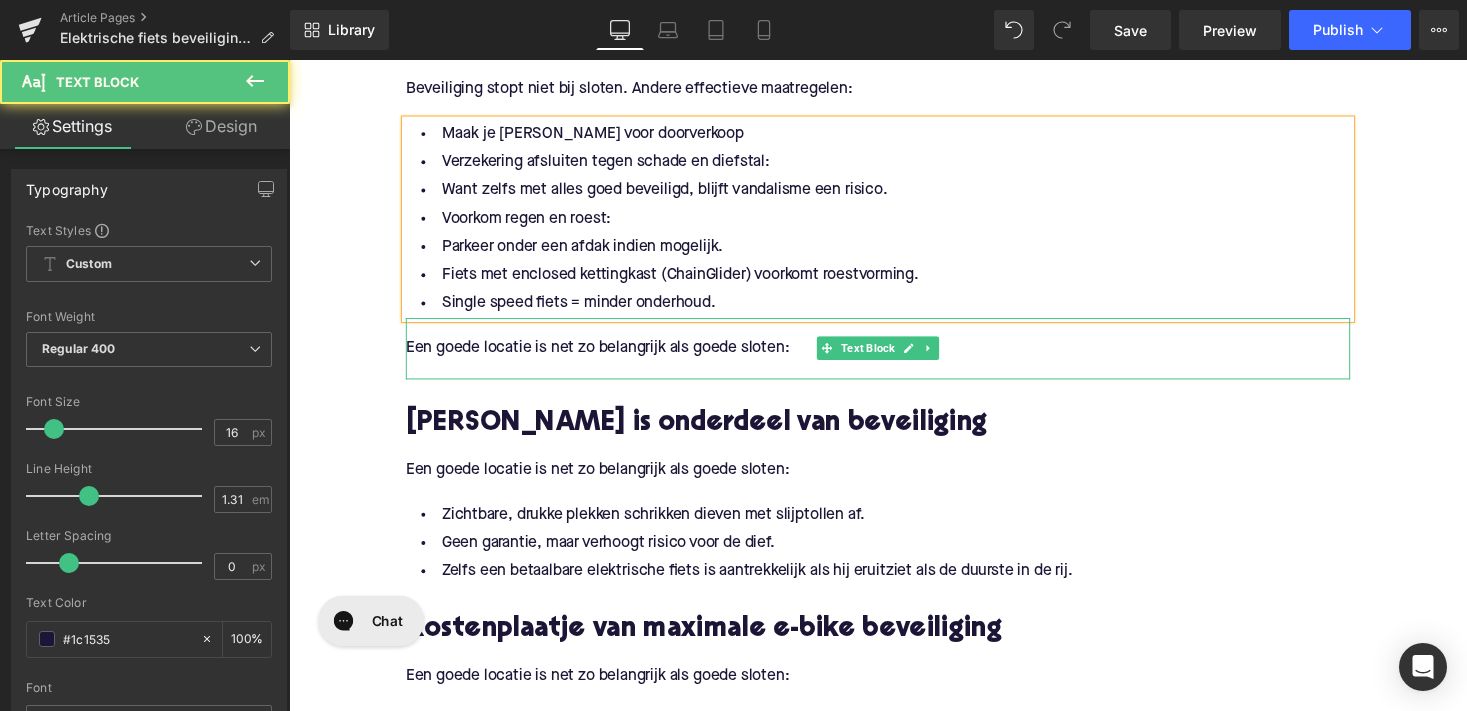 click on "Een goede locatie is net zo belangrijk als goede sloten:" at bounding box center [894, 356] 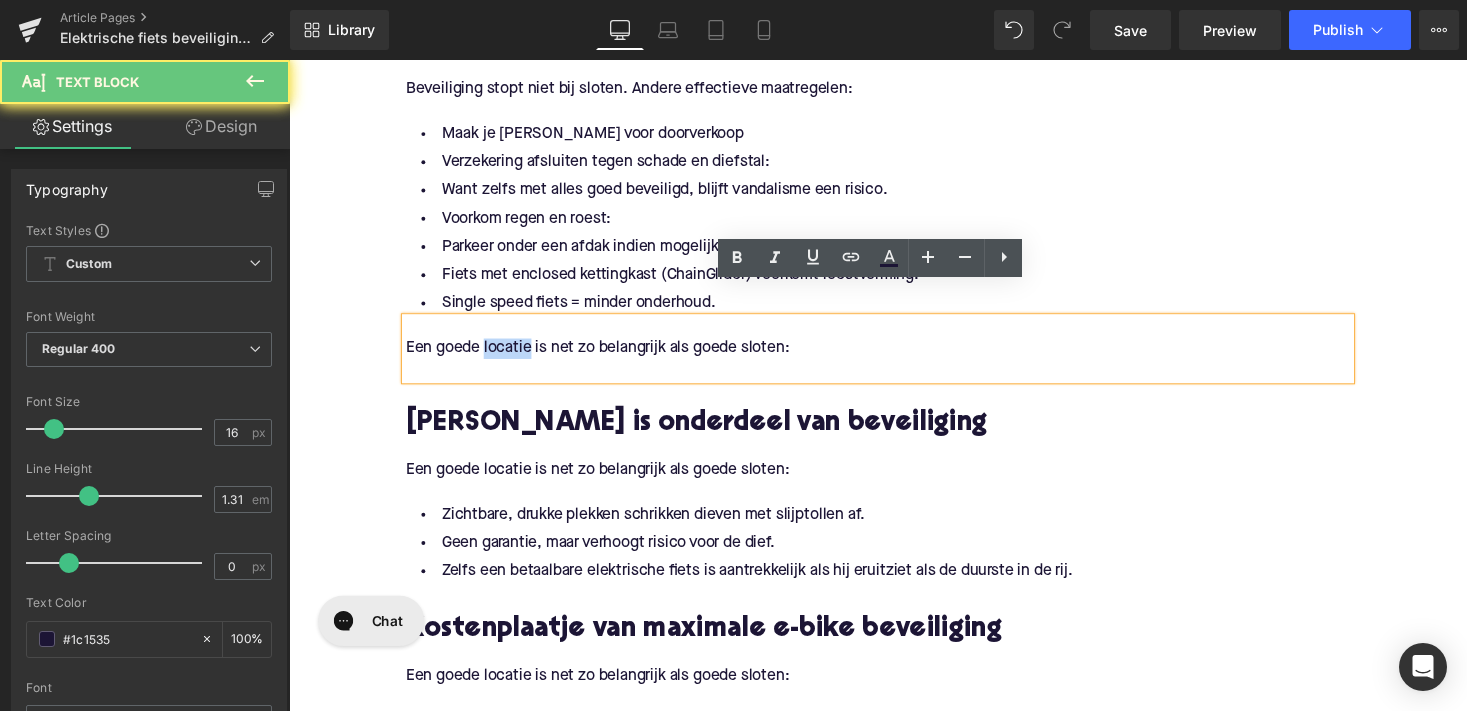 click on "Een goede locatie is net zo belangrijk als goede sloten:" at bounding box center (894, 356) 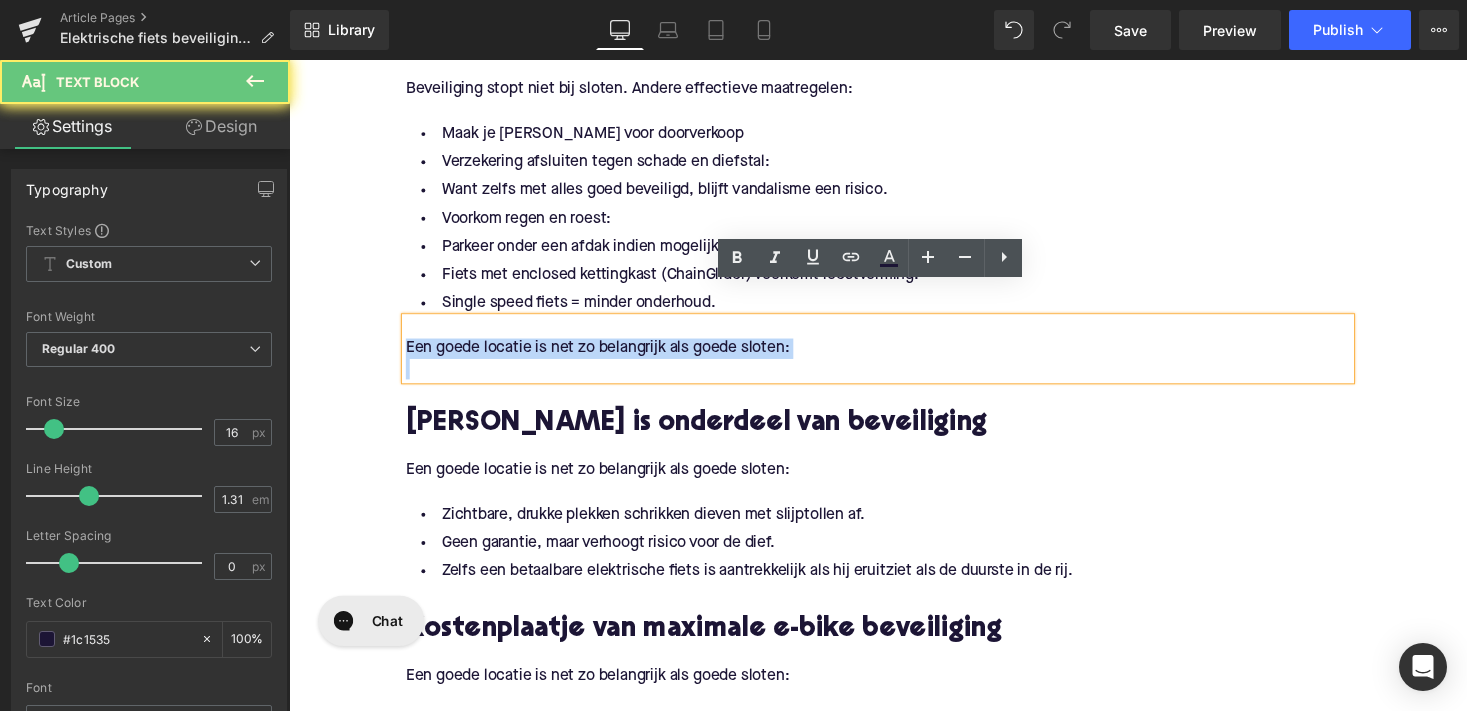 click on "Een goede locatie is net zo belangrijk als goede sloten:" at bounding box center [894, 356] 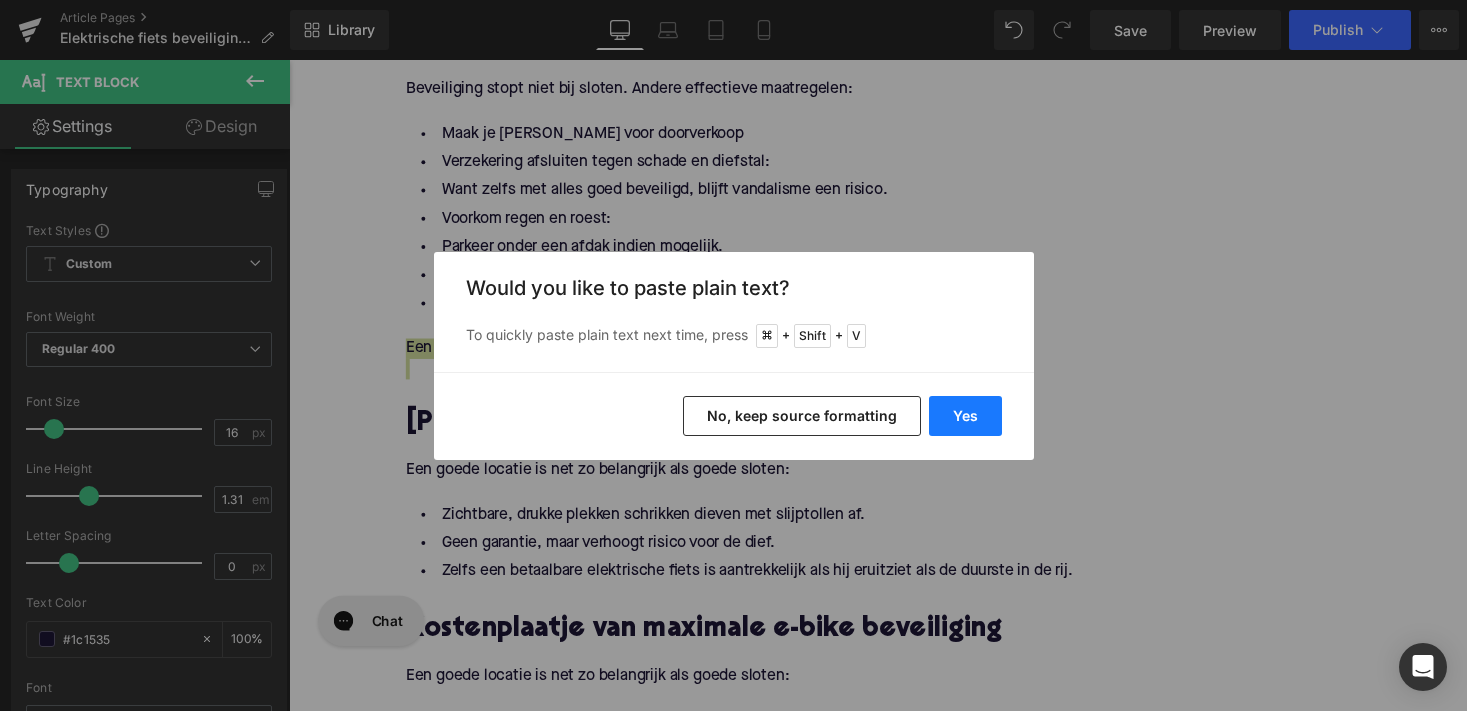 click on "Yes" at bounding box center [965, 416] 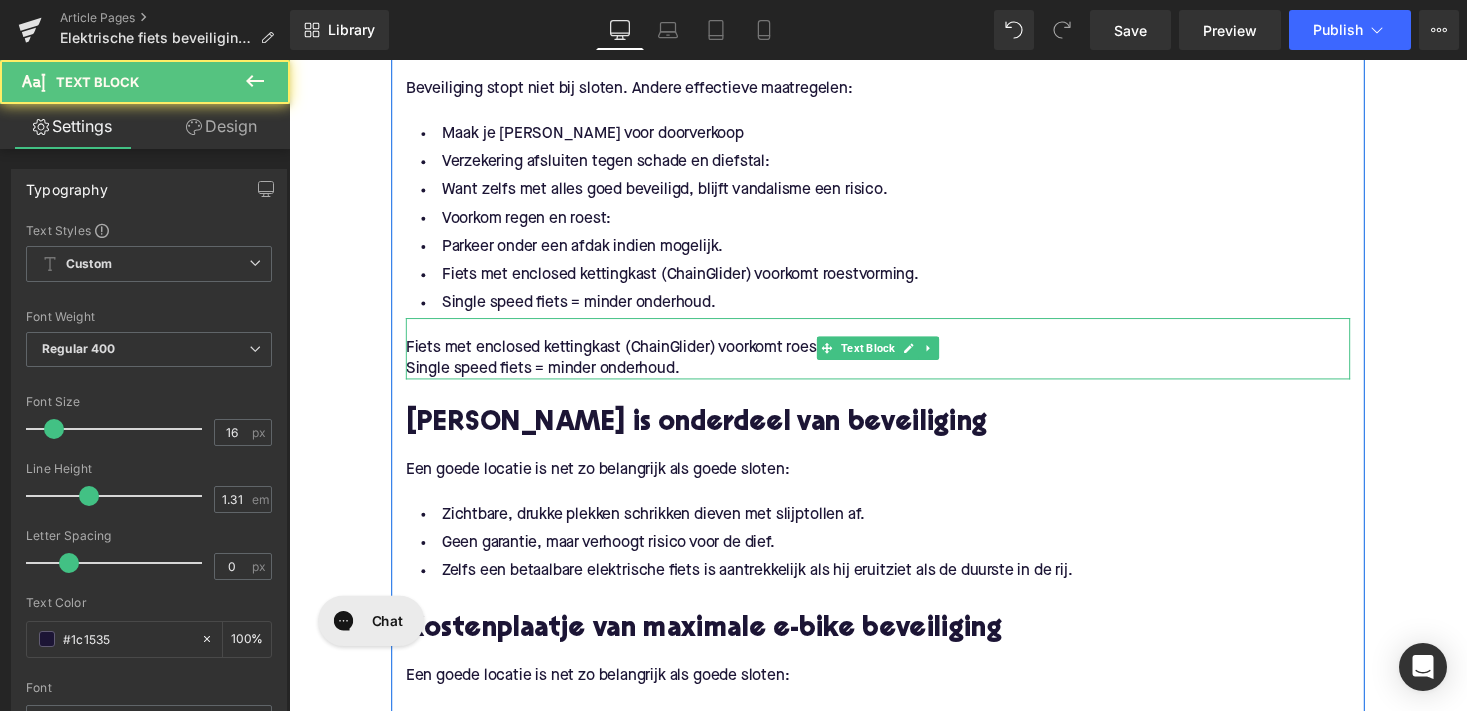 click on "Fiets met enclosed kettingkast (ChainGlider) voorkomt roestvorming." at bounding box center [894, 356] 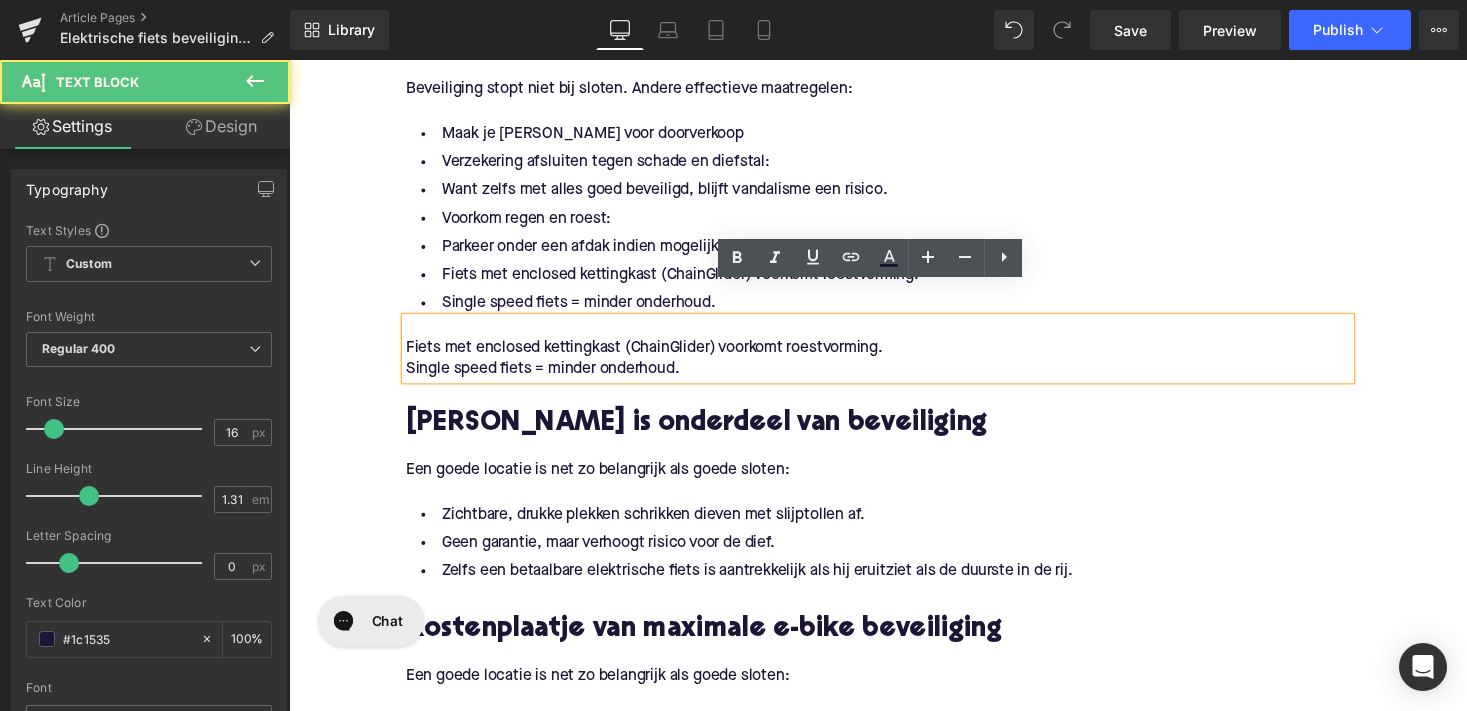 click on "Fiets met enclosed kettingkast (ChainGlider) voorkomt roestvorming." at bounding box center (894, 356) 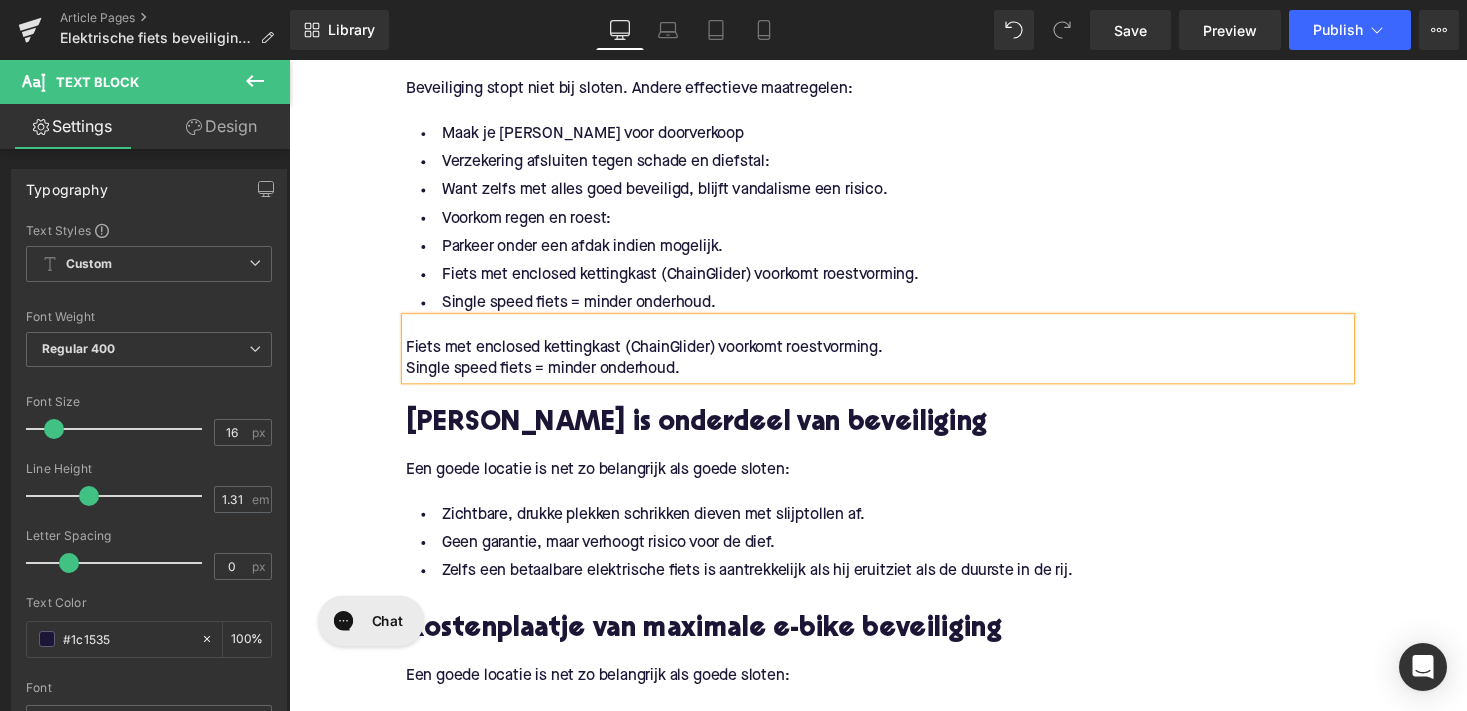 click on "Fiets met enclosed kettingkast (ChainGlider) voorkomt roestvorming." at bounding box center [894, 356] 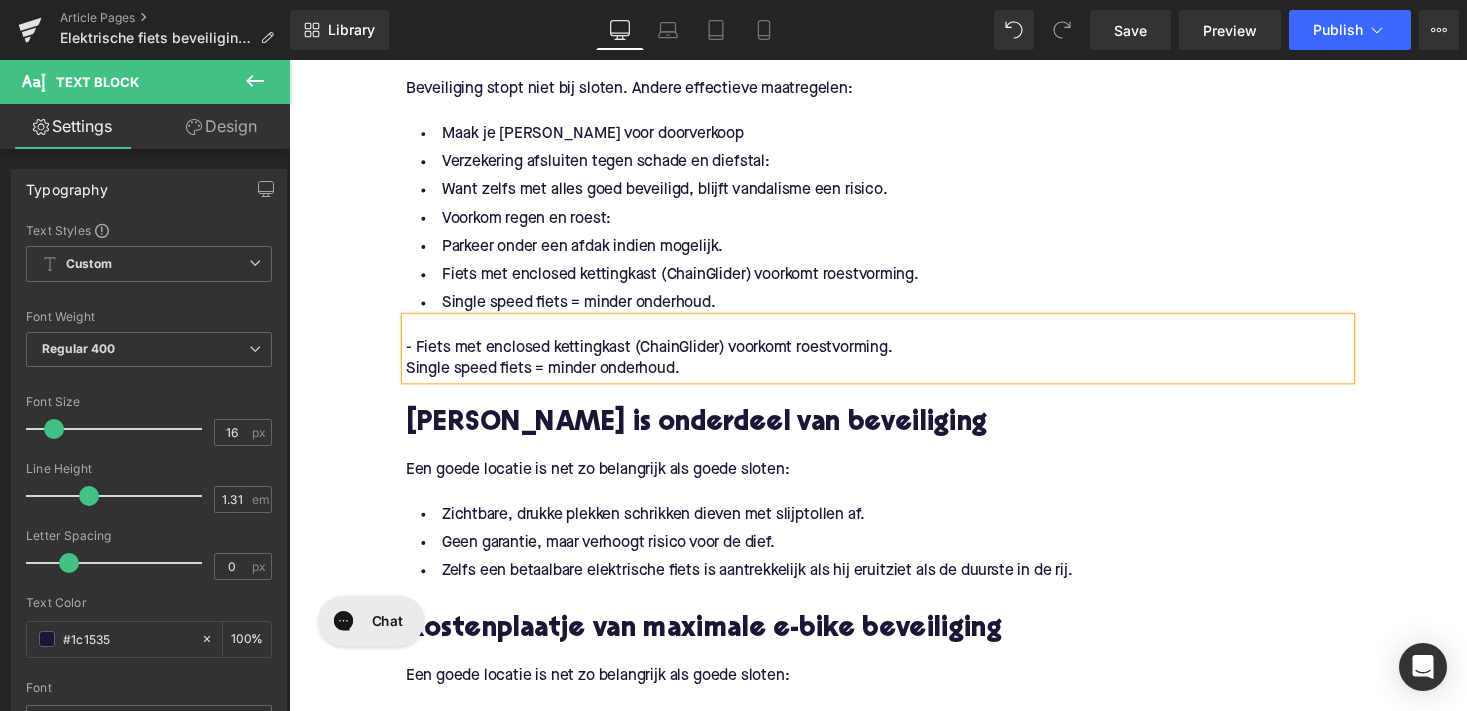 click on "Single speed fiets = minder onderhoud." at bounding box center (894, 377) 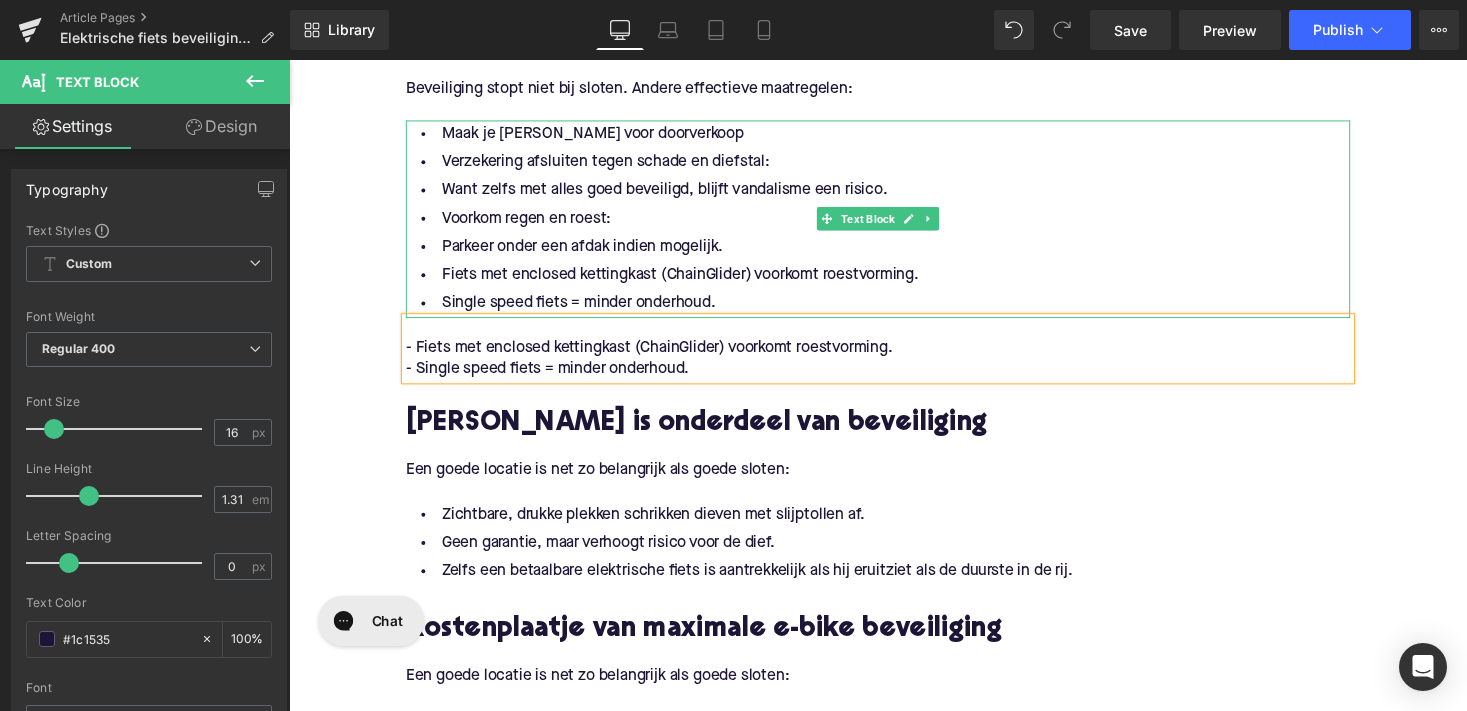 click on "Single speed fiets = minder onderhoud." at bounding box center [894, 310] 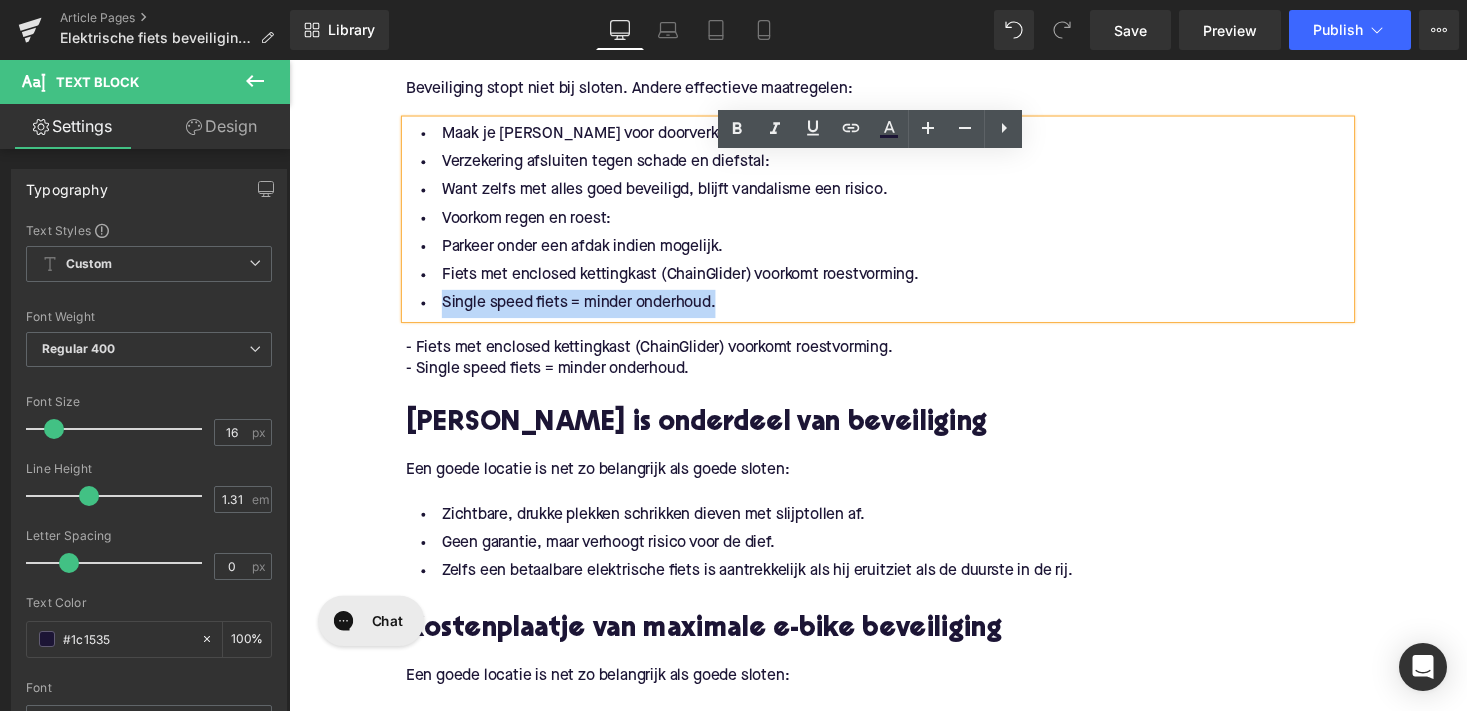 drag, startPoint x: 727, startPoint y: 277, endPoint x: 619, endPoint y: 261, distance: 109.17875 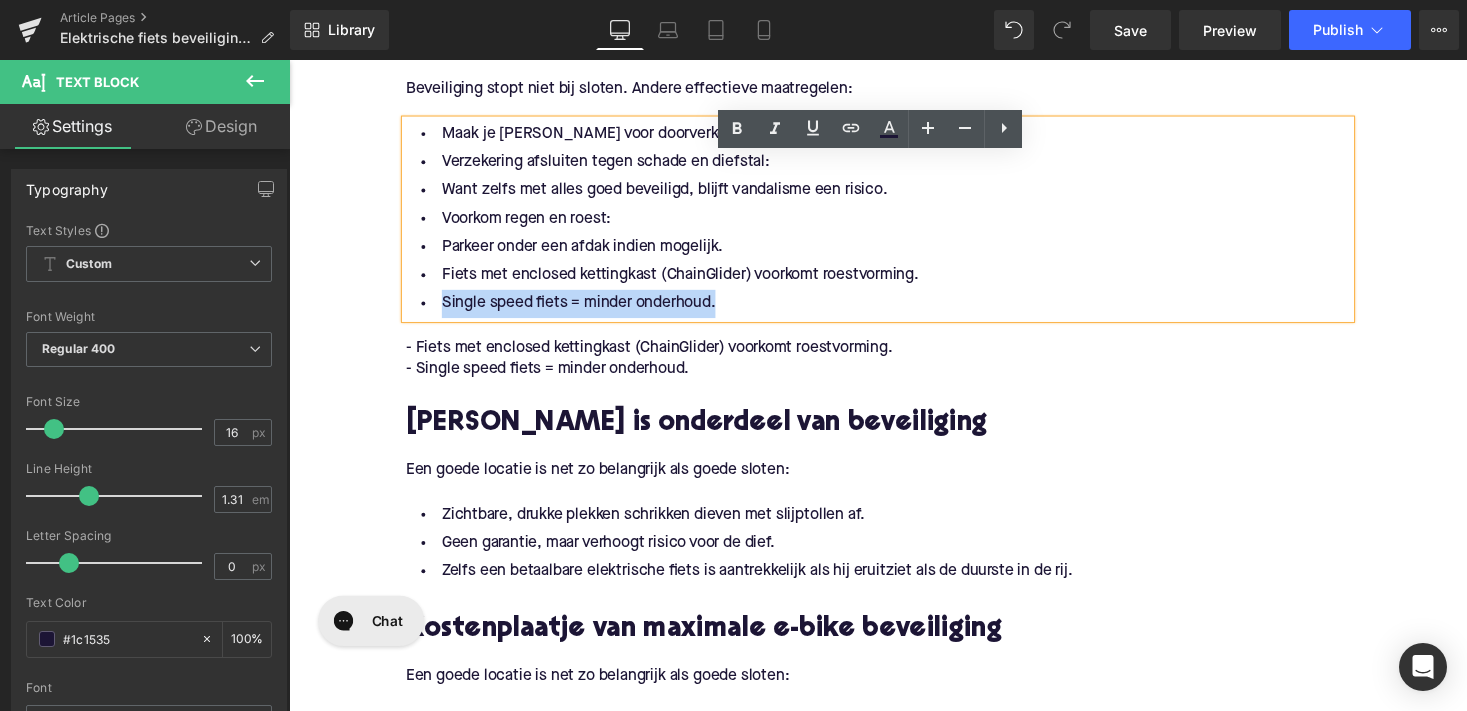 click on "Maak je [PERSON_NAME] voor doorverkoop Verzekering afsluiten tegen schade en diefstal: Want zelfs met alles goed beveiligd, blijft vandalisme een risico. Voorkom regen en roest: Parkeer onder een afdak indien mogelijk. Fiets met enclosed kettingkast (ChainGlider) voorkomt roestvorming. Single speed fiets = minder onderhoud." at bounding box center (894, 223) 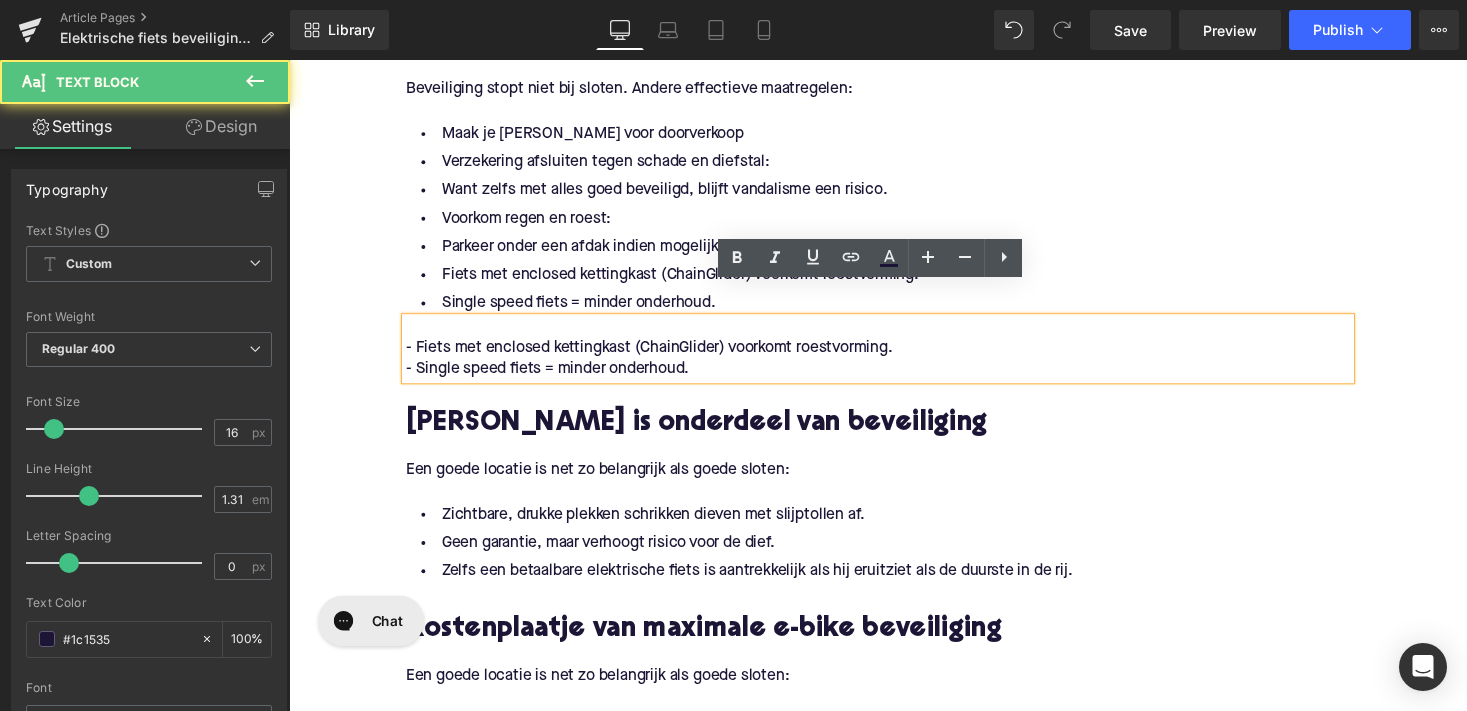 click on "- Fiets met enclosed kettingkast (ChainGlider) voorkomt roestvorming." at bounding box center (894, 356) 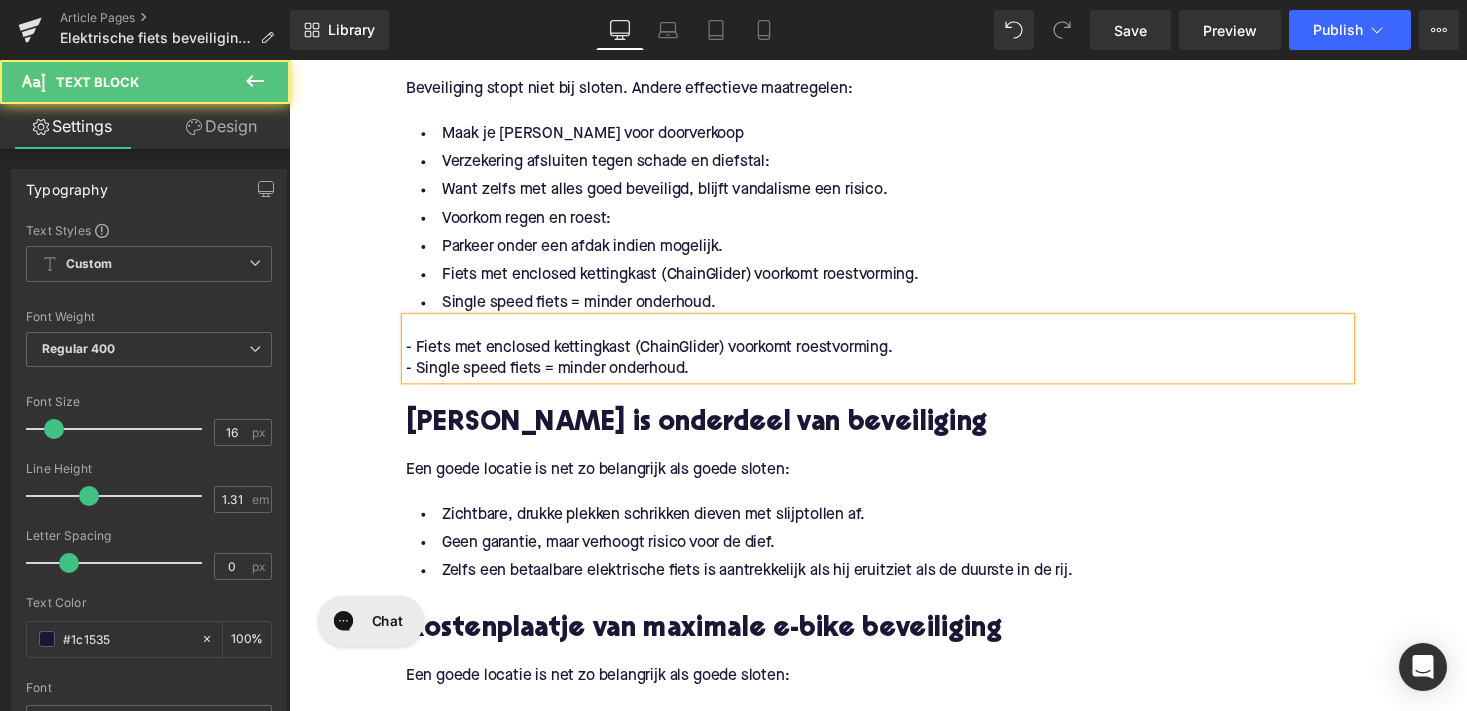 drag, startPoint x: 755, startPoint y: 345, endPoint x: 445, endPoint y: 326, distance: 310.58173 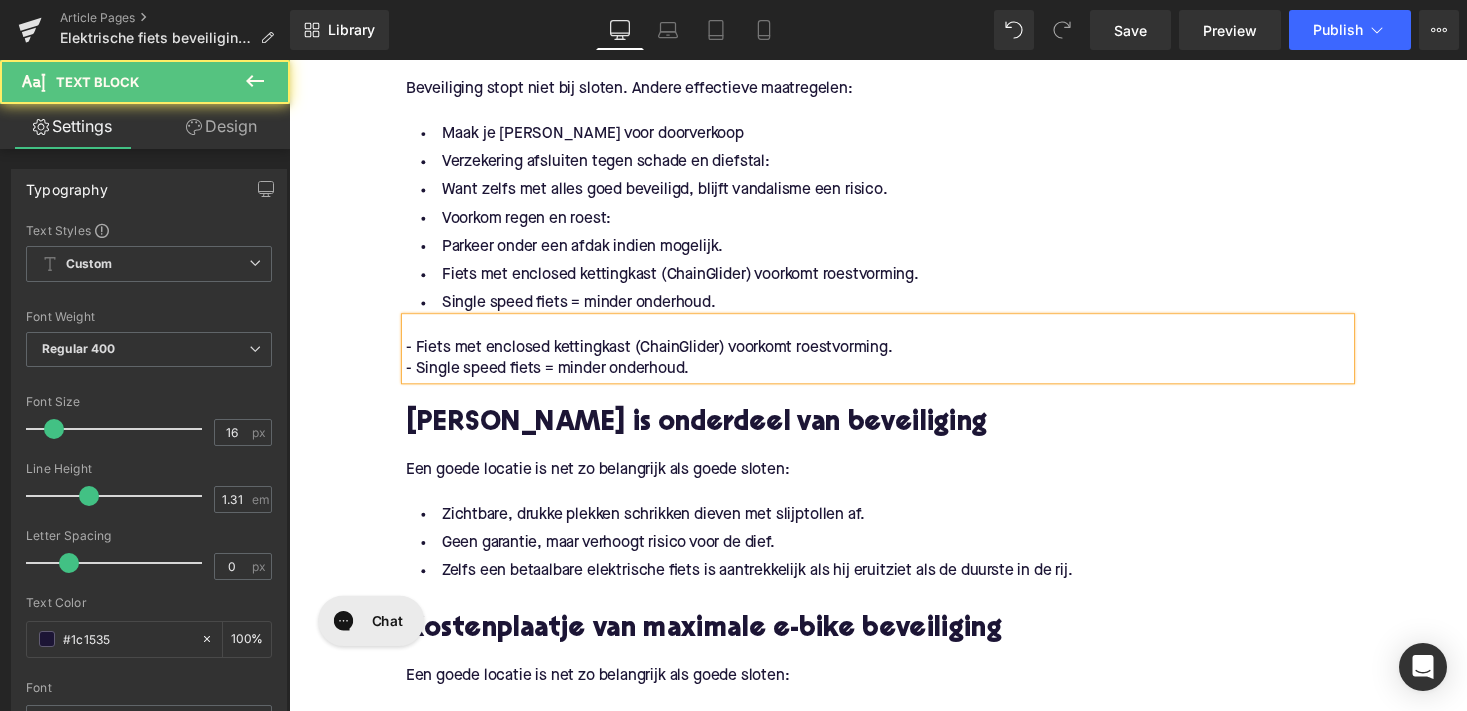 click on "- Fiets met enclosed kettingkast (ChainGlider) voorkomt roestvorming.          - Single speed fiets = minder onderhoud." at bounding box center [894, 356] 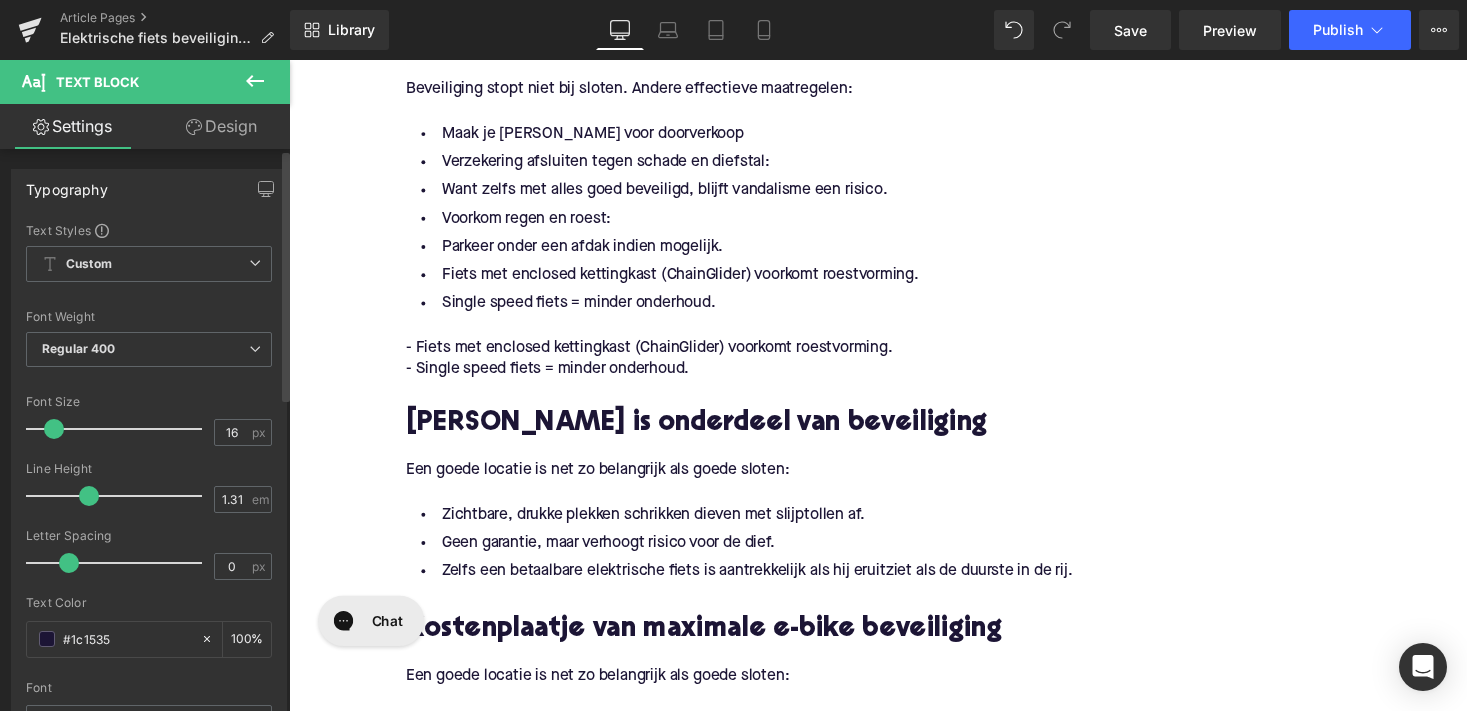 scroll, scrollTop: 17, scrollLeft: 0, axis: vertical 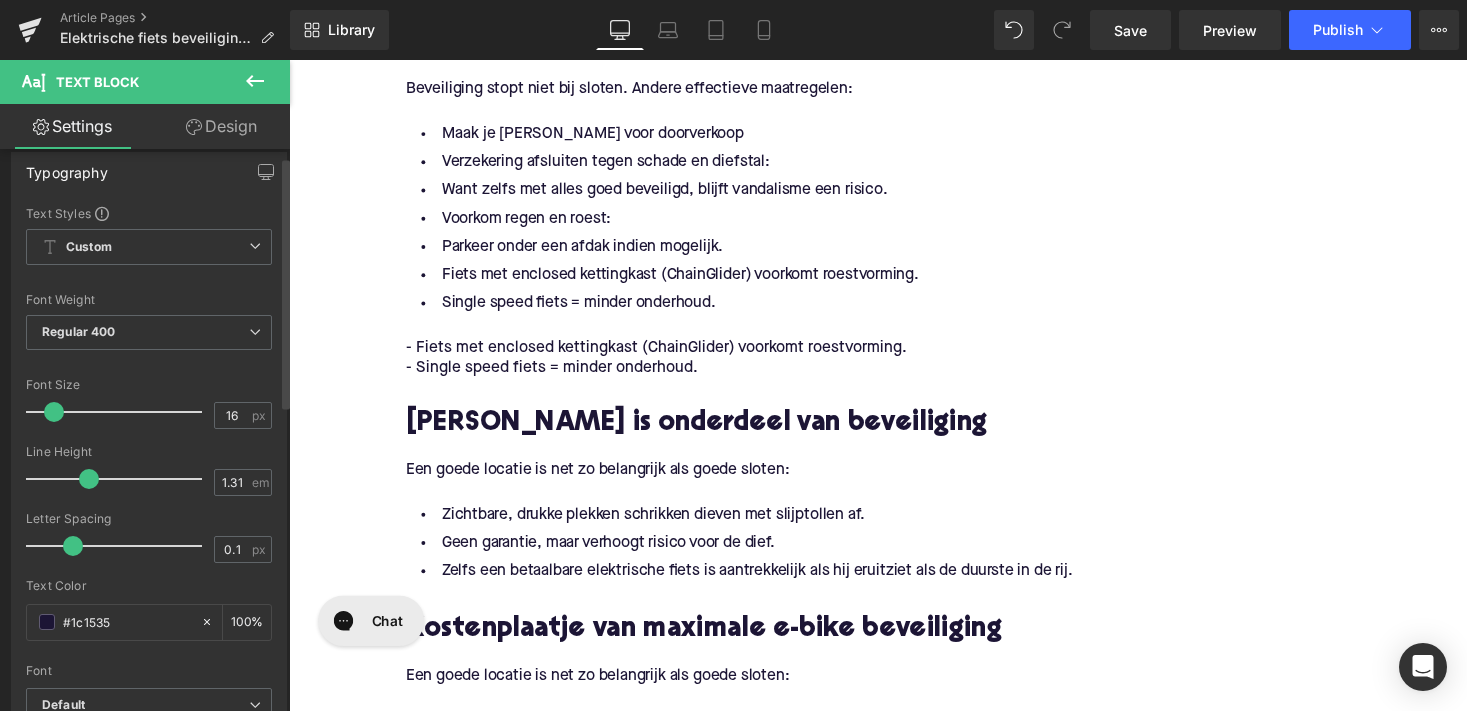 type on "0" 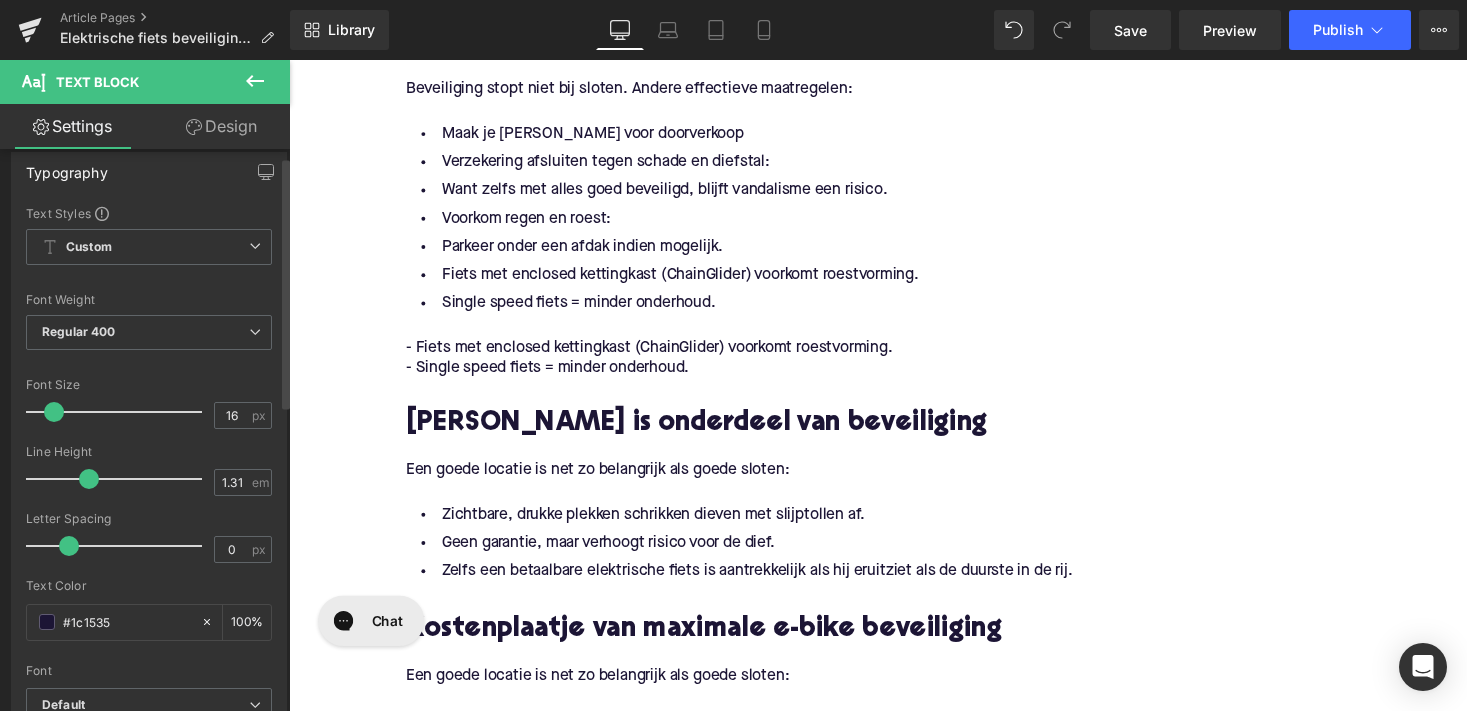 click at bounding box center [69, 546] 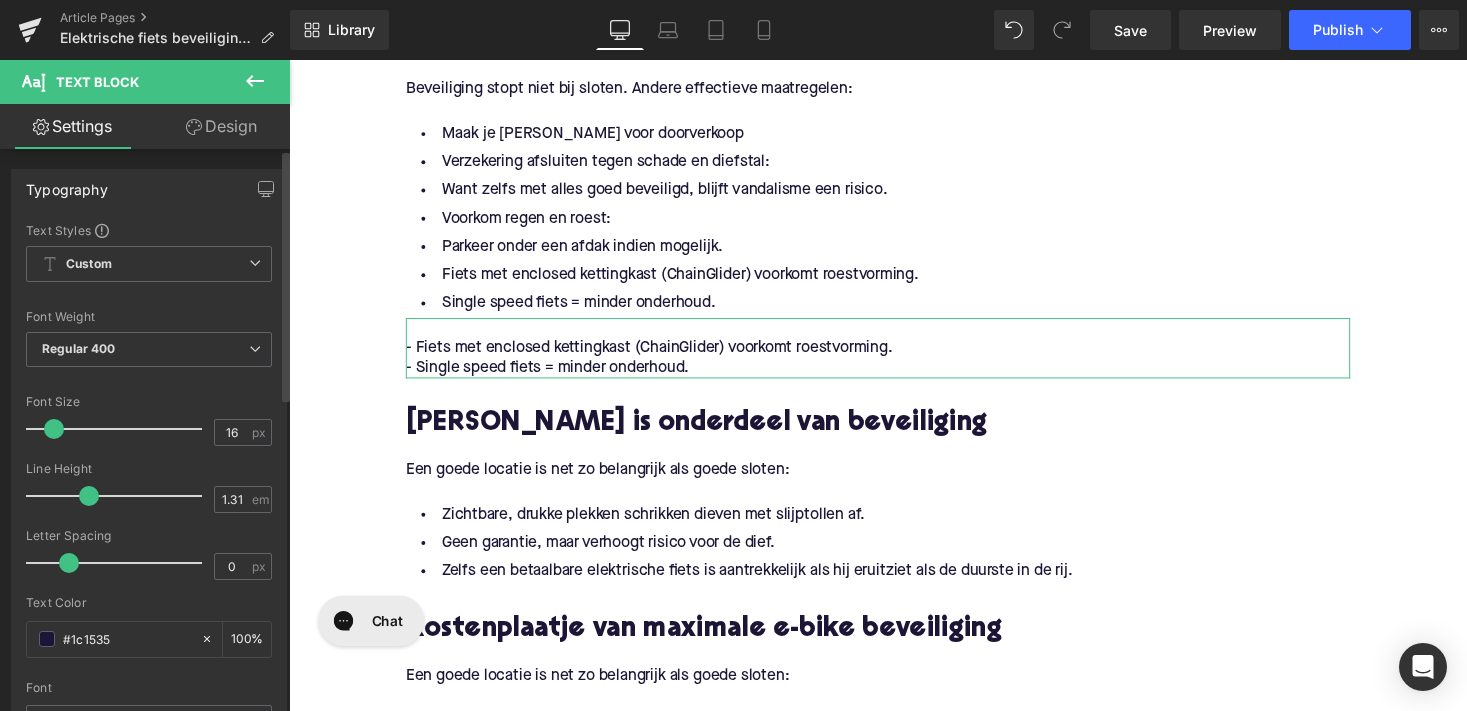 scroll, scrollTop: 0, scrollLeft: 0, axis: both 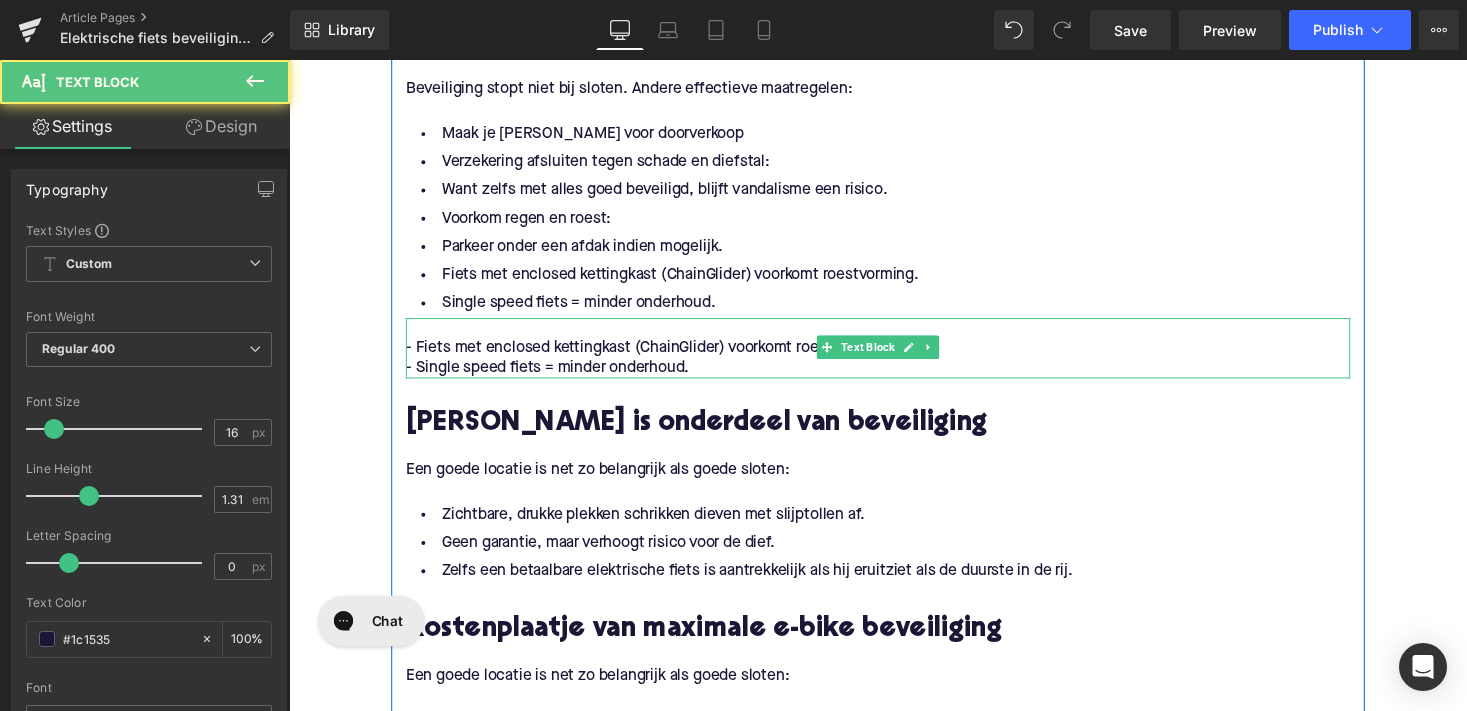 click on "- Single speed fiets = minder onderhoud." at bounding box center [894, 376] 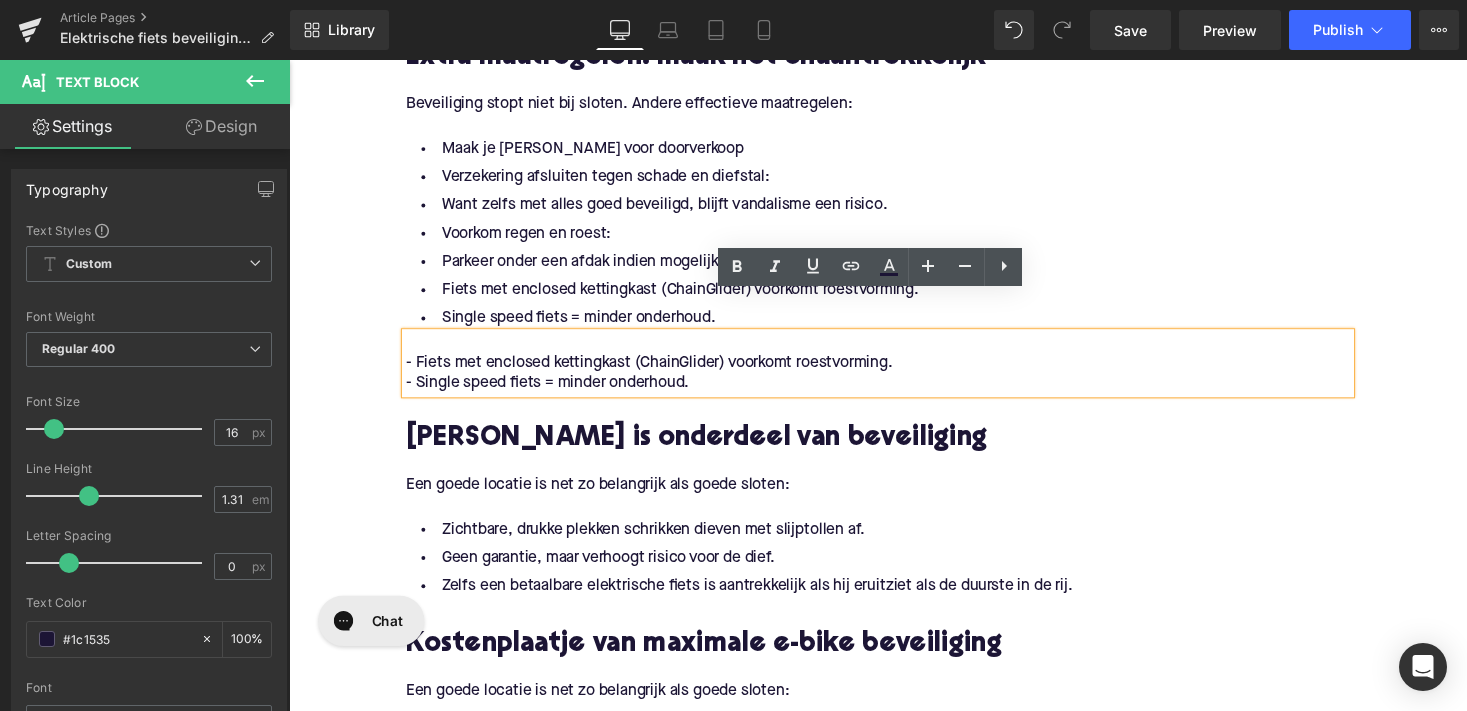 scroll, scrollTop: 2775, scrollLeft: 0, axis: vertical 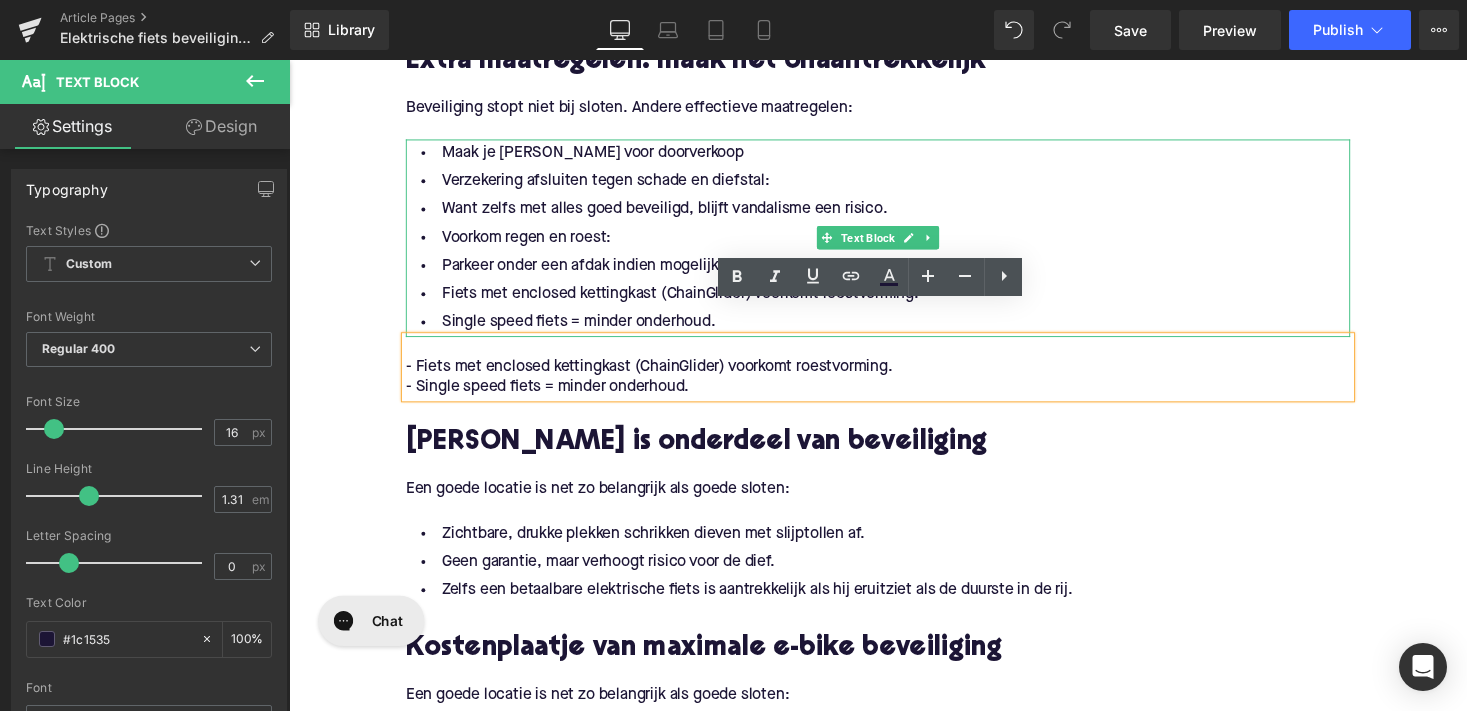 click on "Parkeer onder een afdak indien mogelijk." at bounding box center [894, 272] 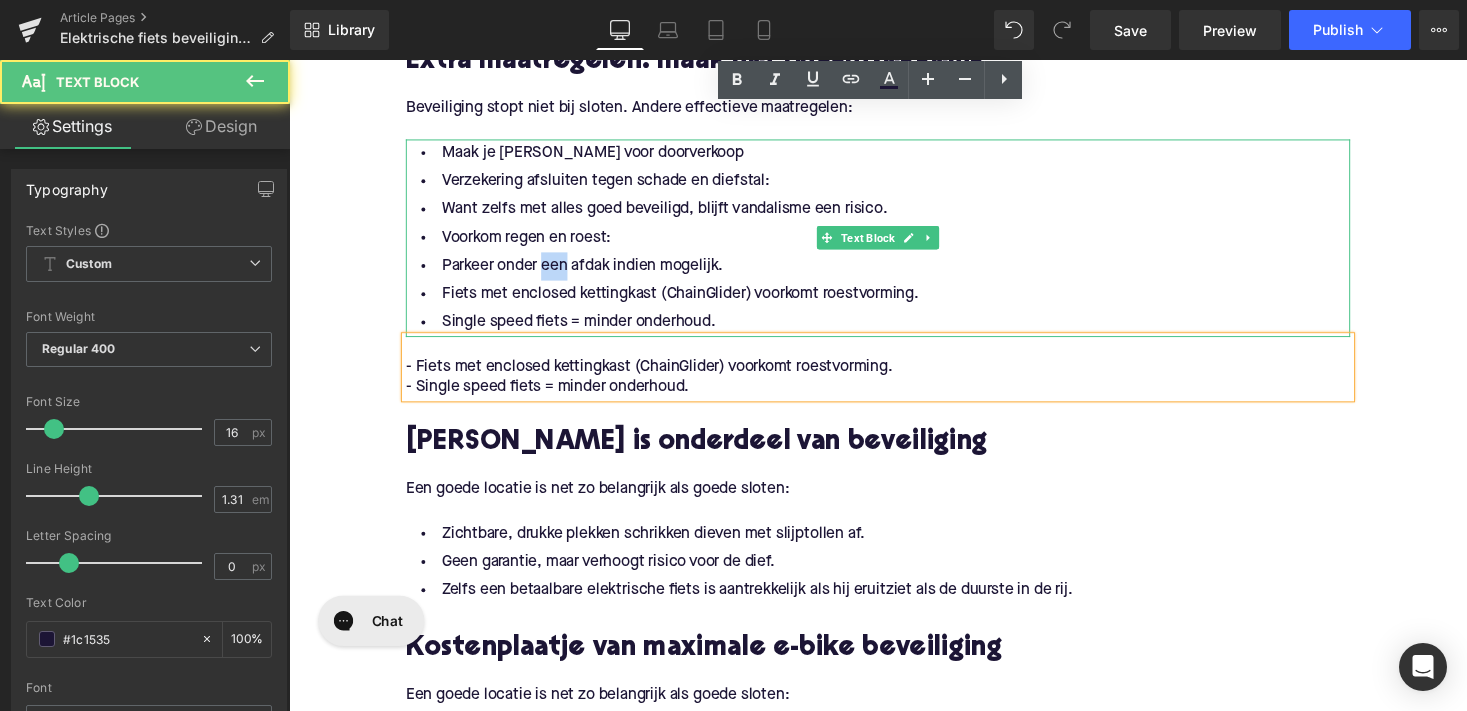 click on "Parkeer onder een afdak indien mogelijk." at bounding box center (894, 272) 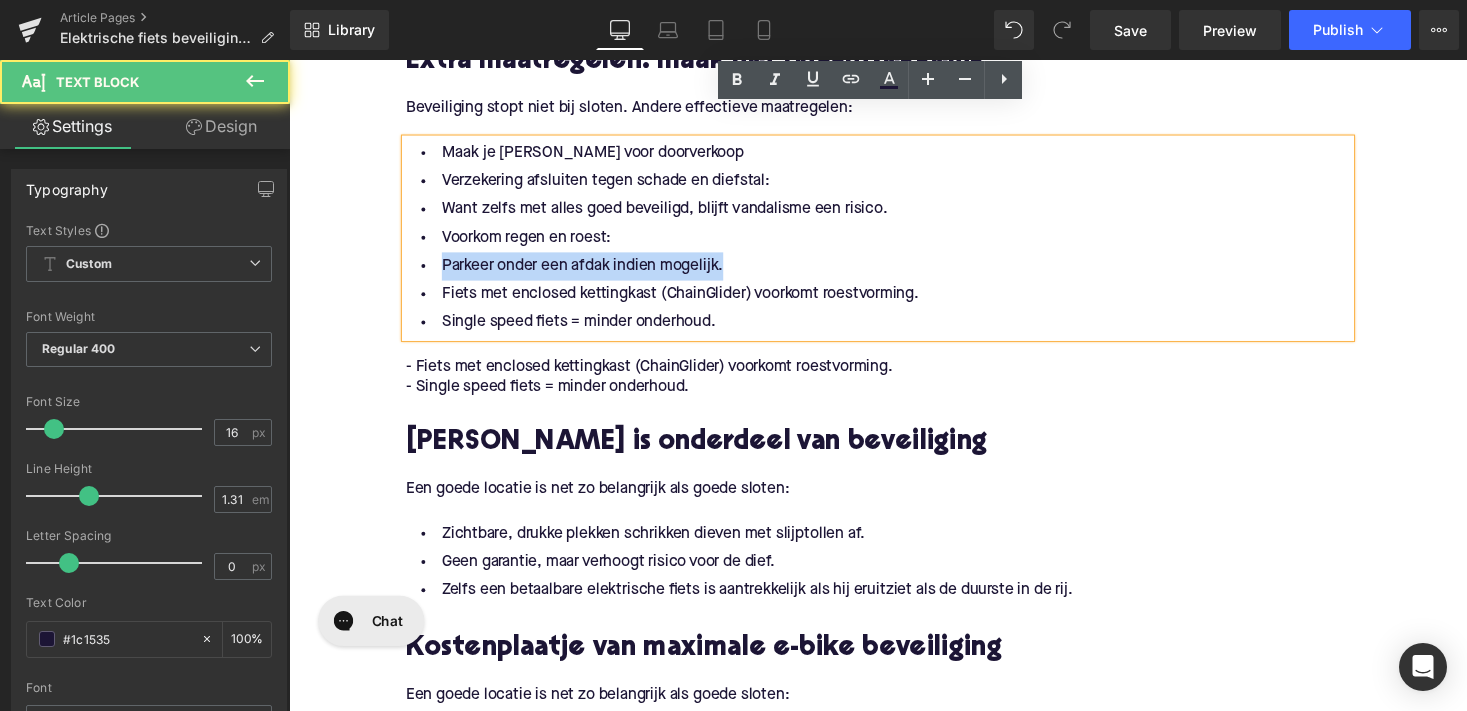 drag, startPoint x: 441, startPoint y: 239, endPoint x: 755, endPoint y: 241, distance: 314.00638 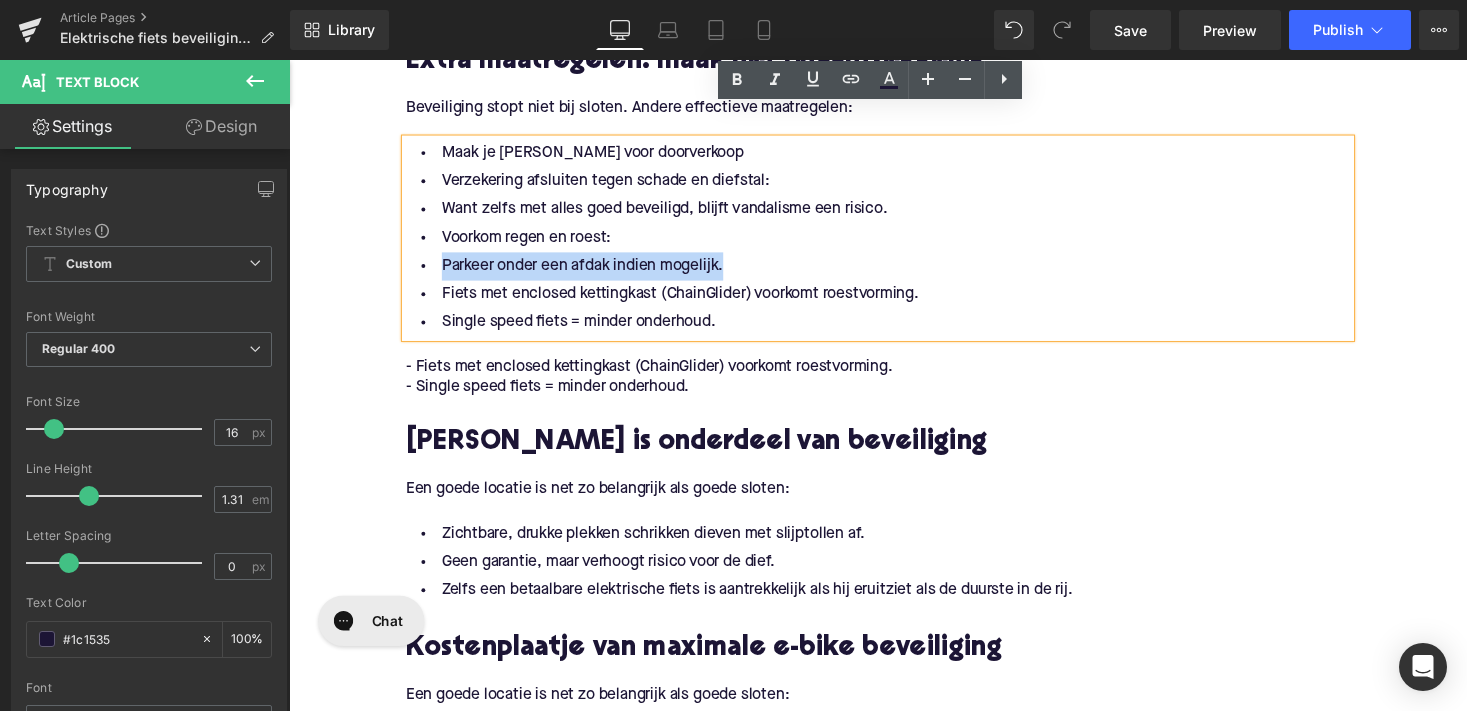 copy on "Parkeer onder een afdak indien mogelijk." 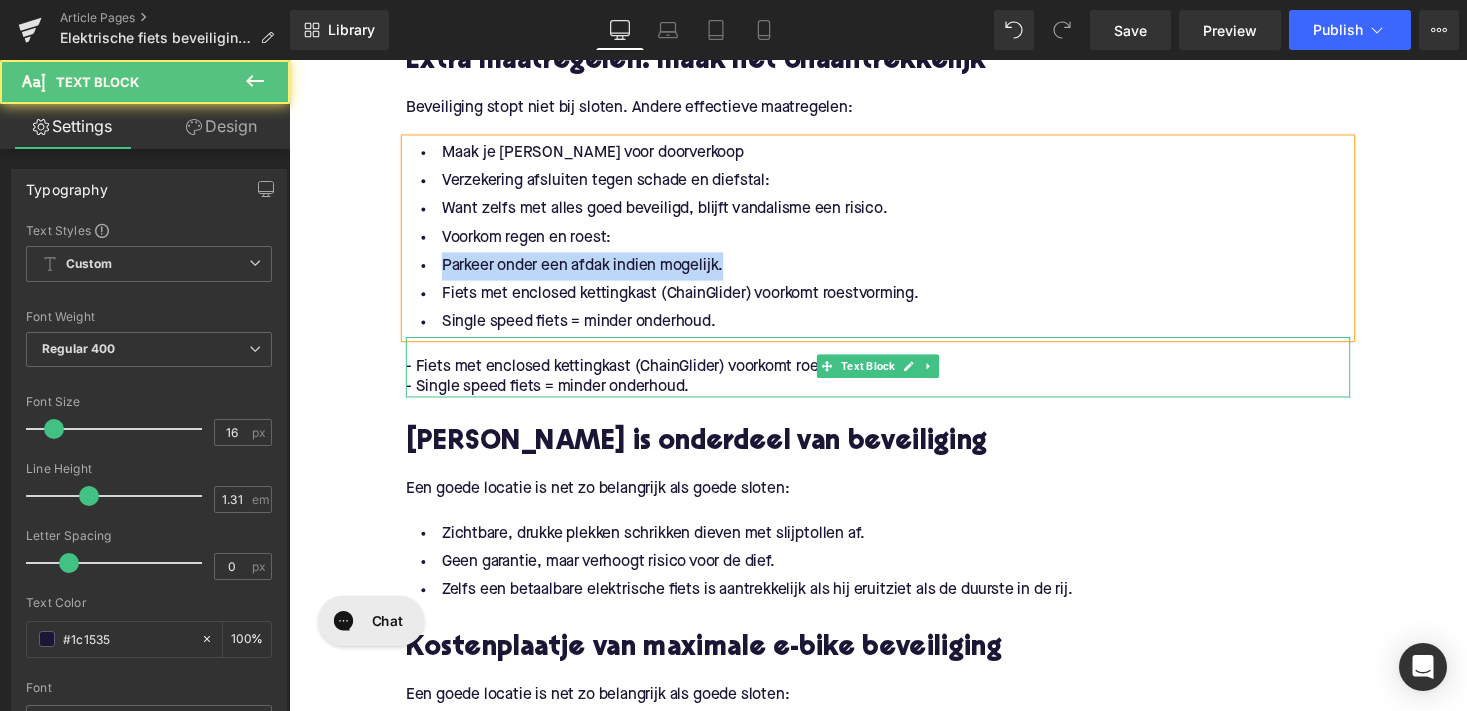 click on "- Fiets met enclosed kettingkast (ChainGlider) voorkomt roestvorming." at bounding box center [894, 376] 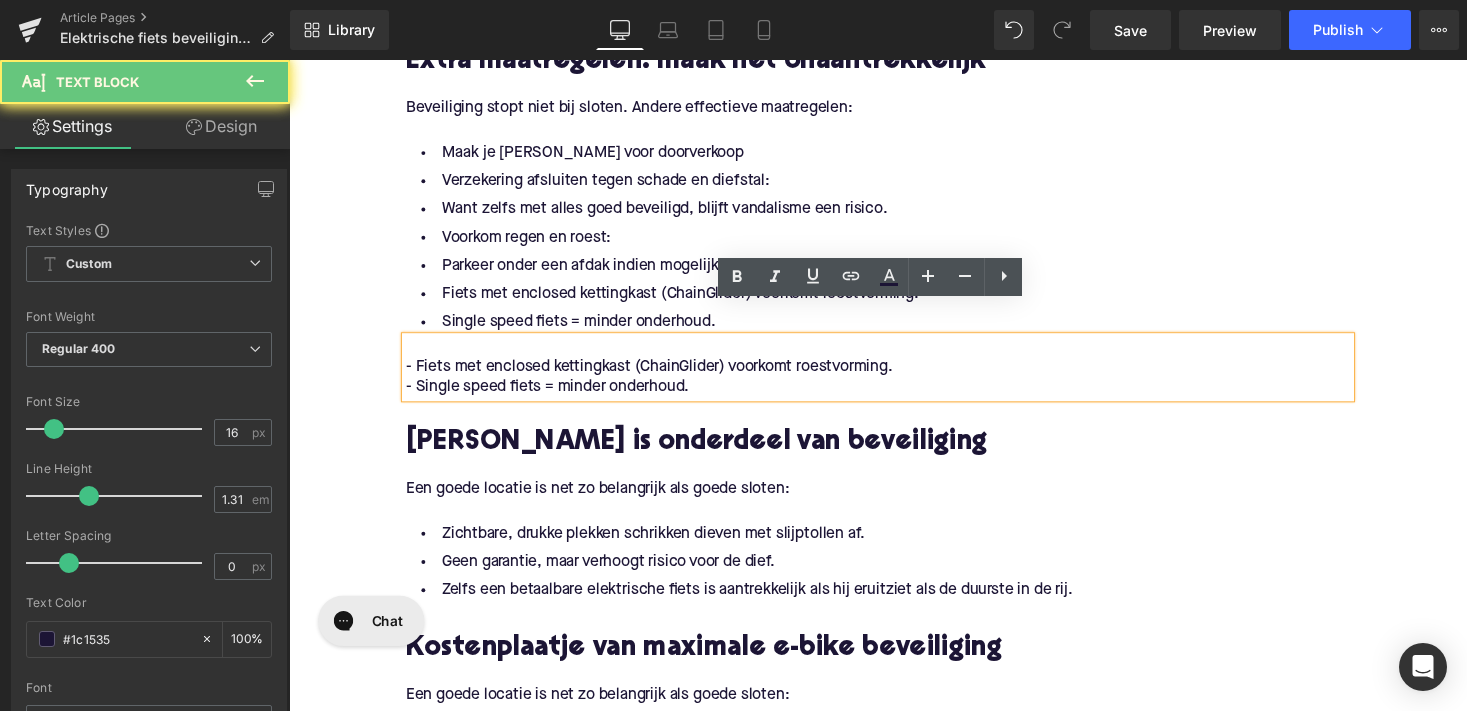 click on "- Fiets met enclosed kettingkast (ChainGlider) voorkomt roestvorming." at bounding box center [894, 376] 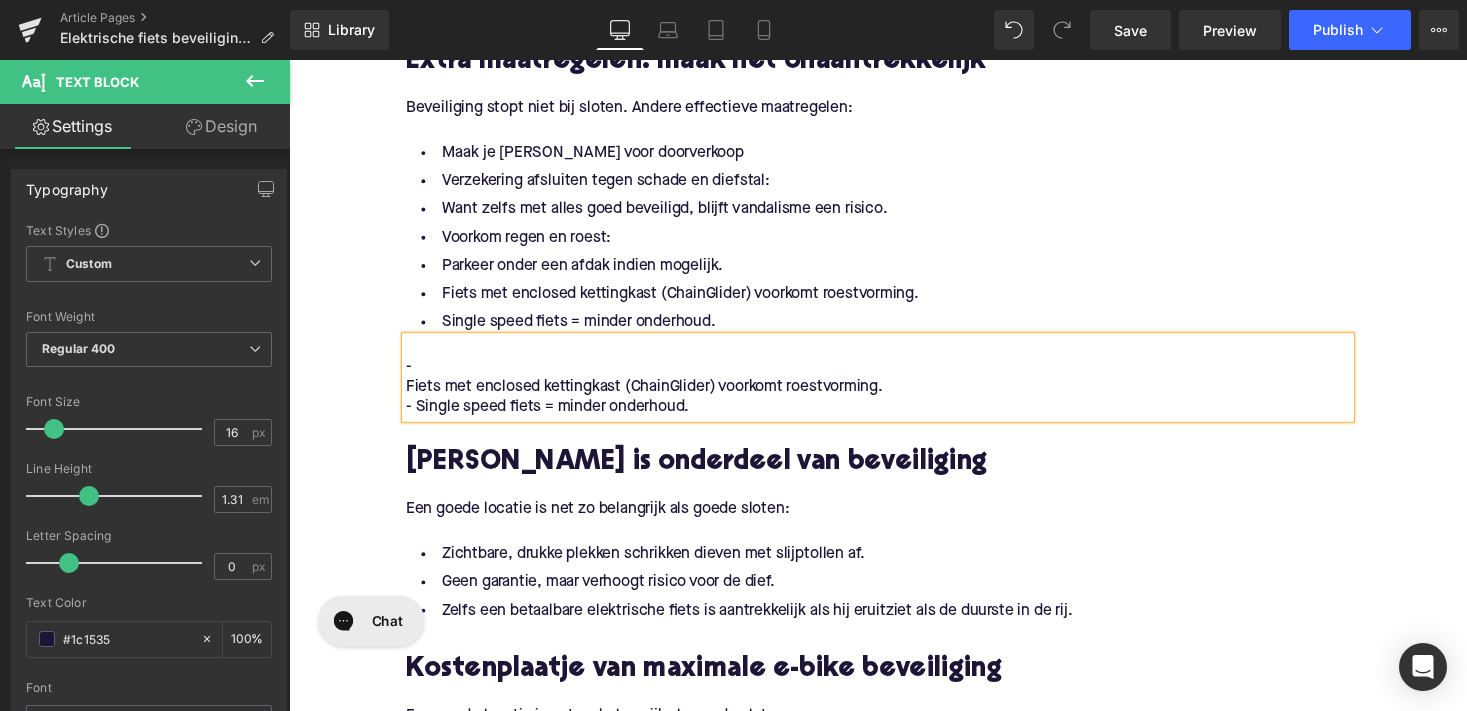 click on "-" at bounding box center (894, 376) 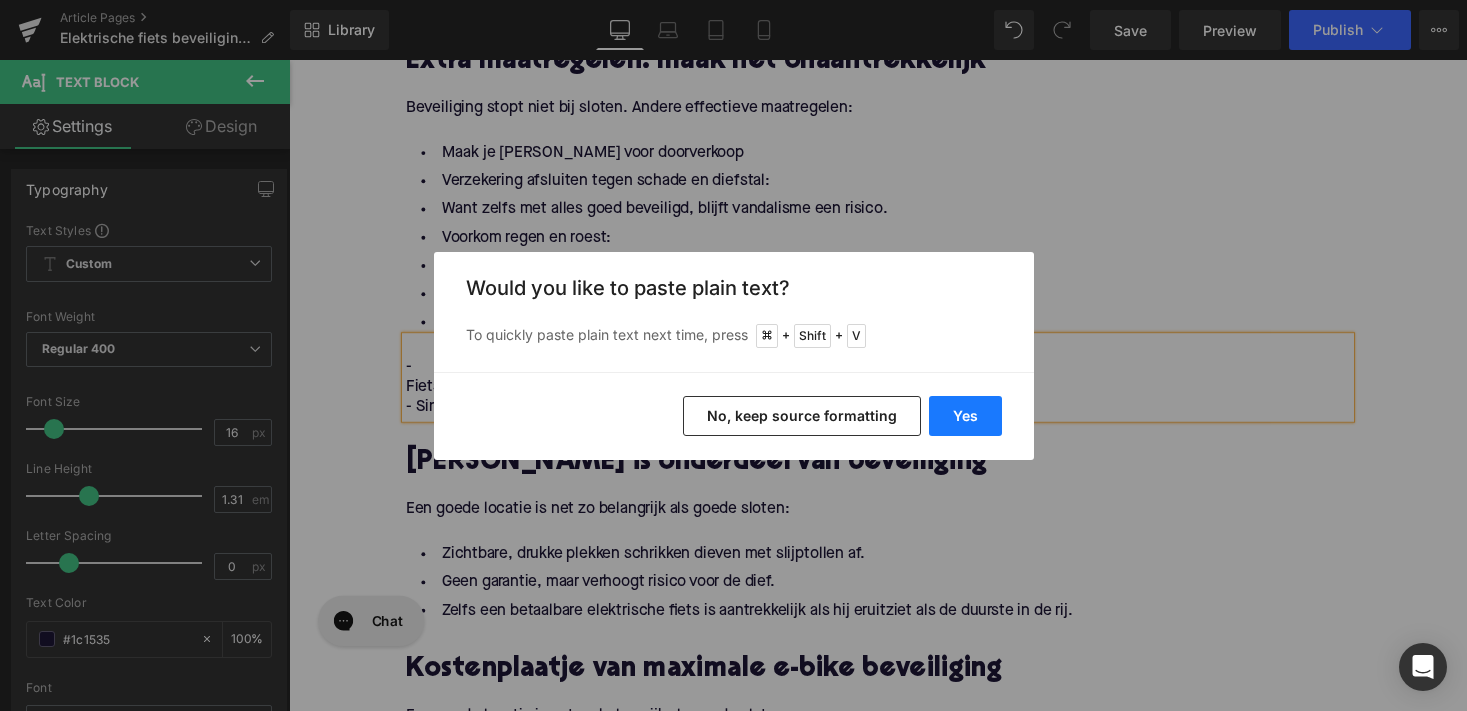 click on "Yes" at bounding box center (965, 416) 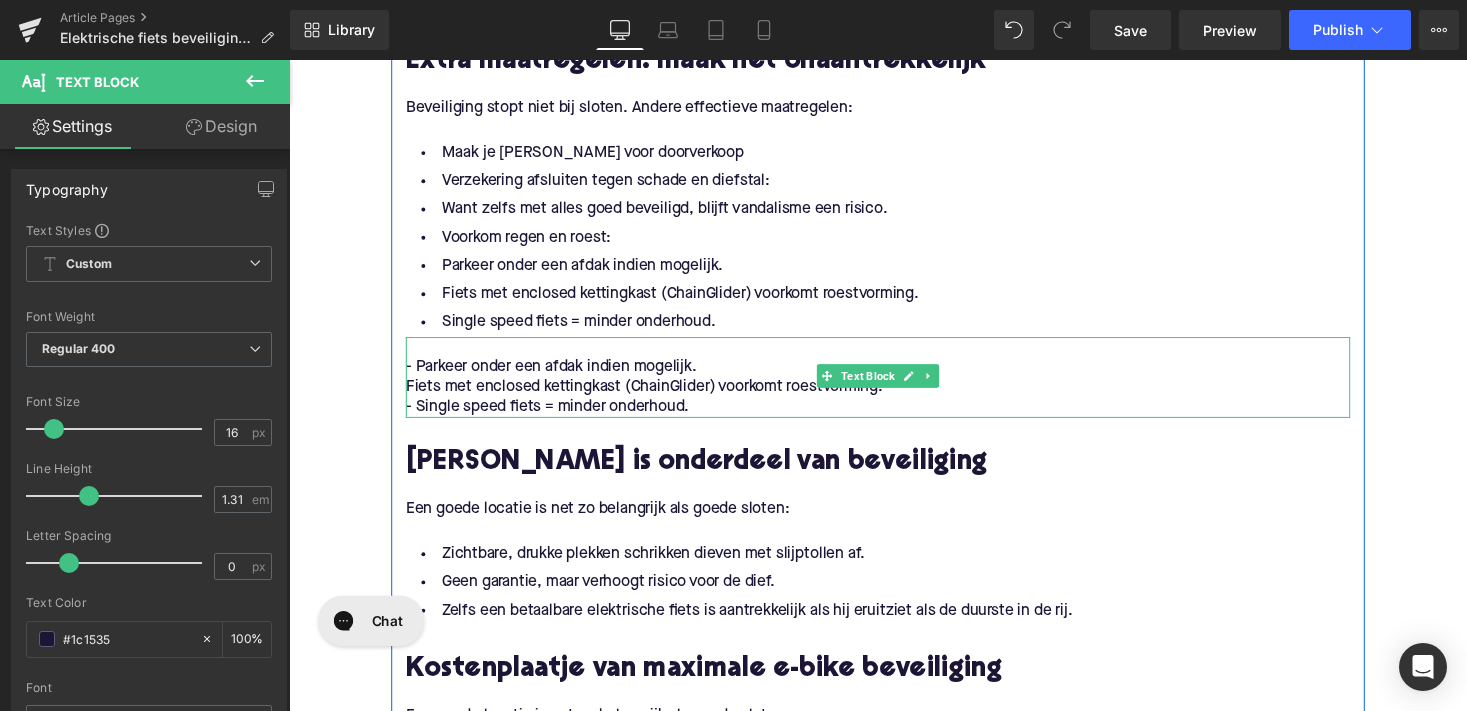 click on "- Parkeer onder een afdak indien mogelijk. Fiets met enclosed kettingkast (ChainGlider) voorkomt roestvorming.          - Single speed fiets = minder onderhoud. Text Block" at bounding box center [894, 387] 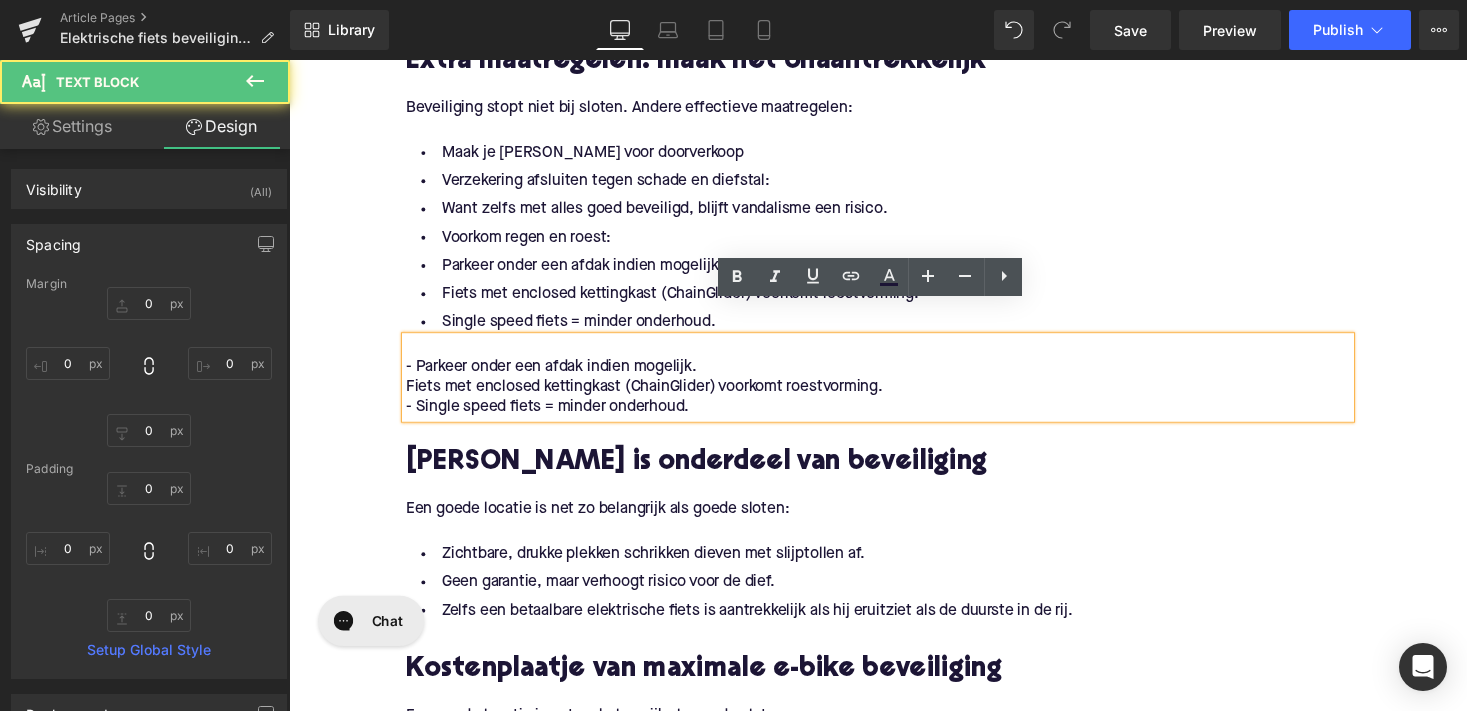 click on "Fiets met enclosed kettingkast (ChainGlider) voorkomt roestvorming." at bounding box center [894, 396] 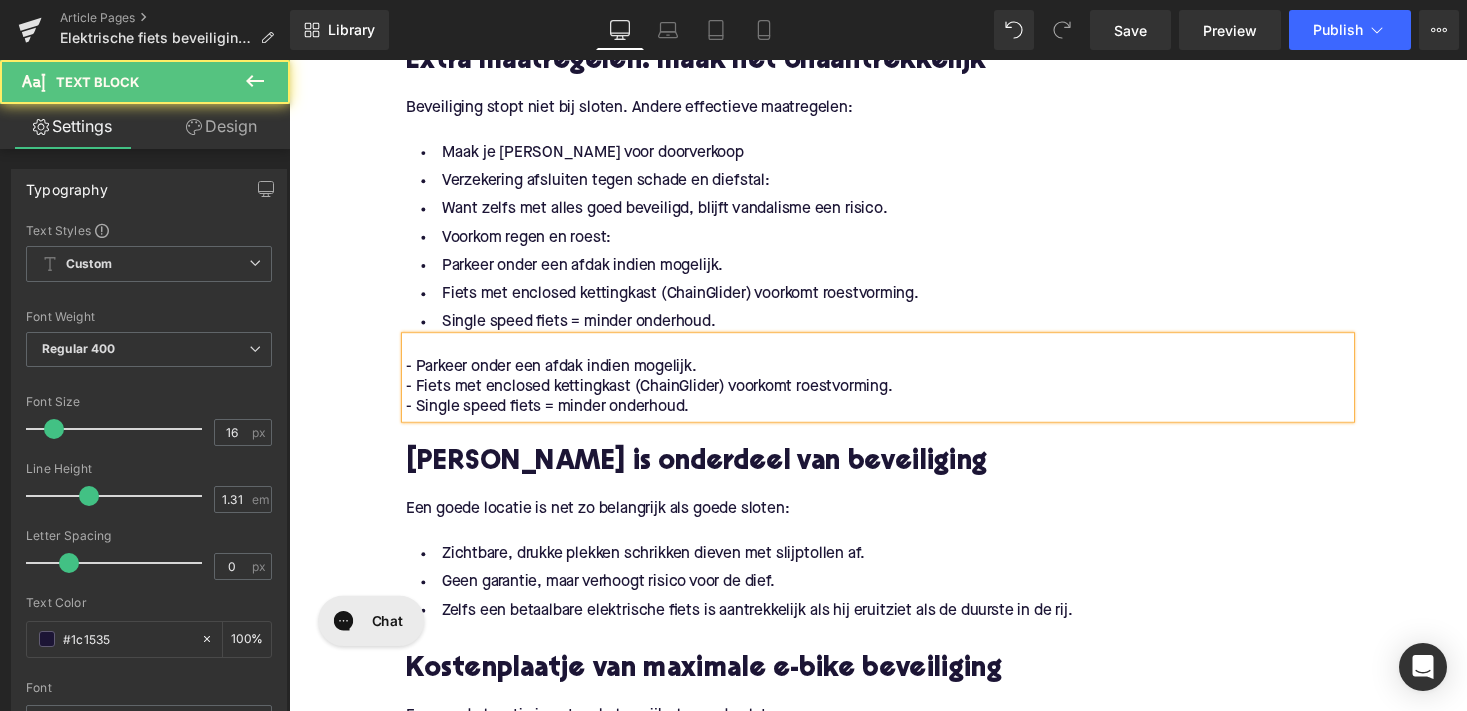 drag, startPoint x: 455, startPoint y: 337, endPoint x: 785, endPoint y: 384, distance: 333.33017 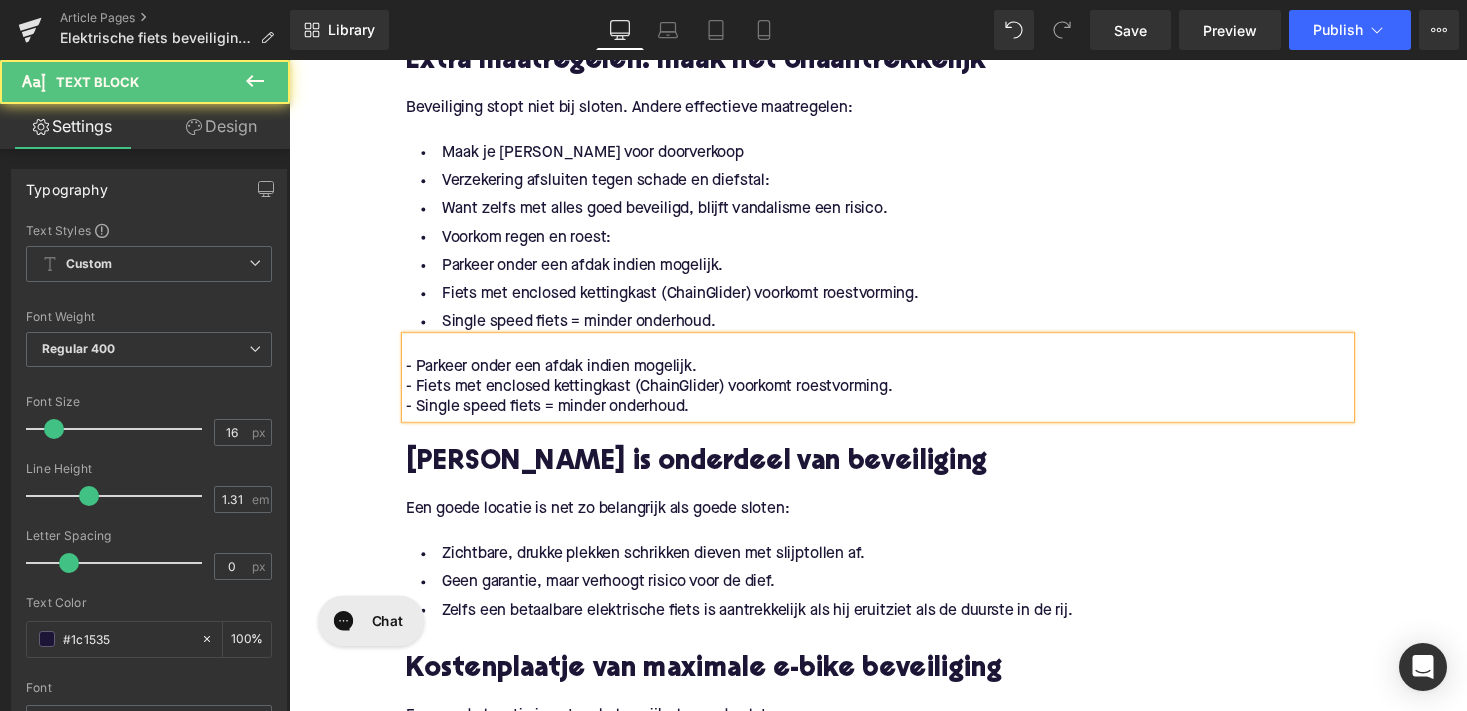 click on "- Parkeer onder een afdak indien mogelijk.          - Fiets met enclosed kettingkast (ChainGlider) voorkomt roestvorming.          - Single speed fiets = minder onderhoud." at bounding box center [894, 387] 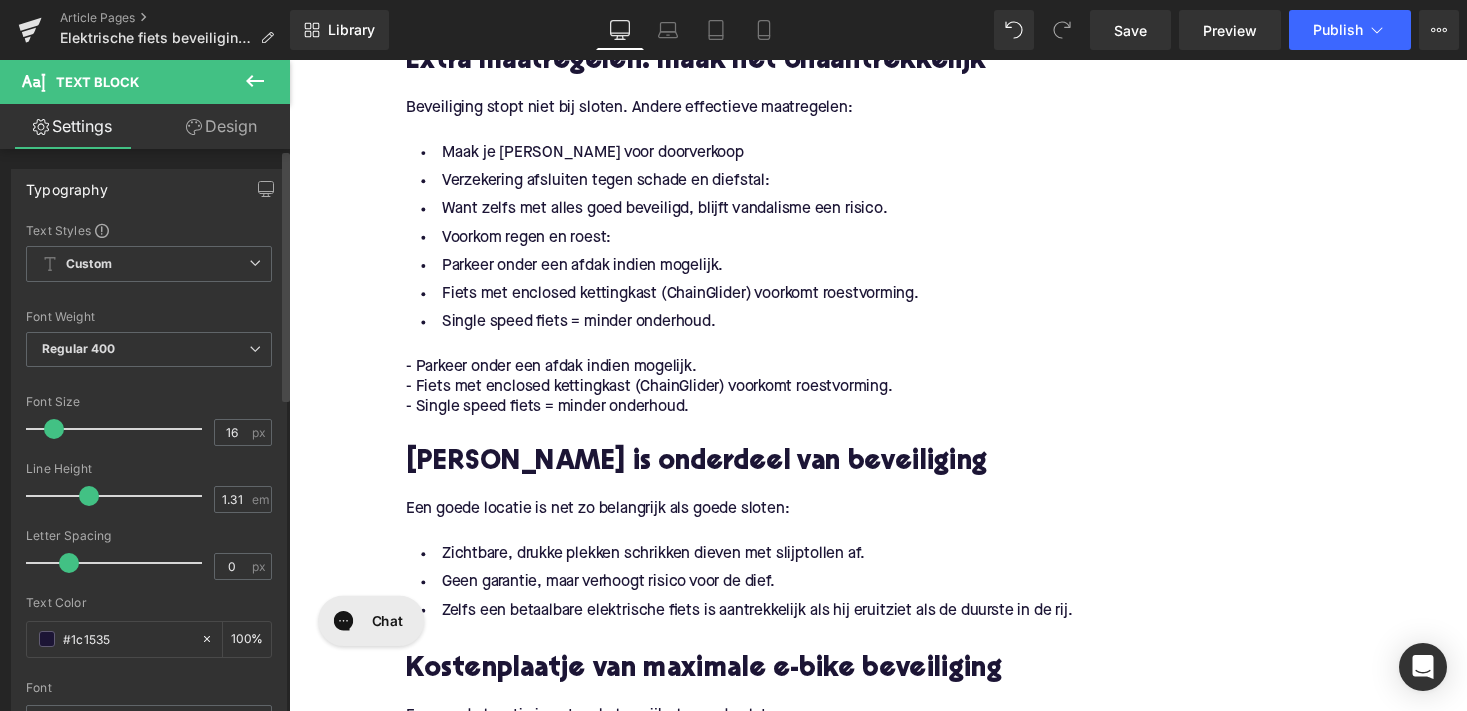 scroll, scrollTop: 0, scrollLeft: 0, axis: both 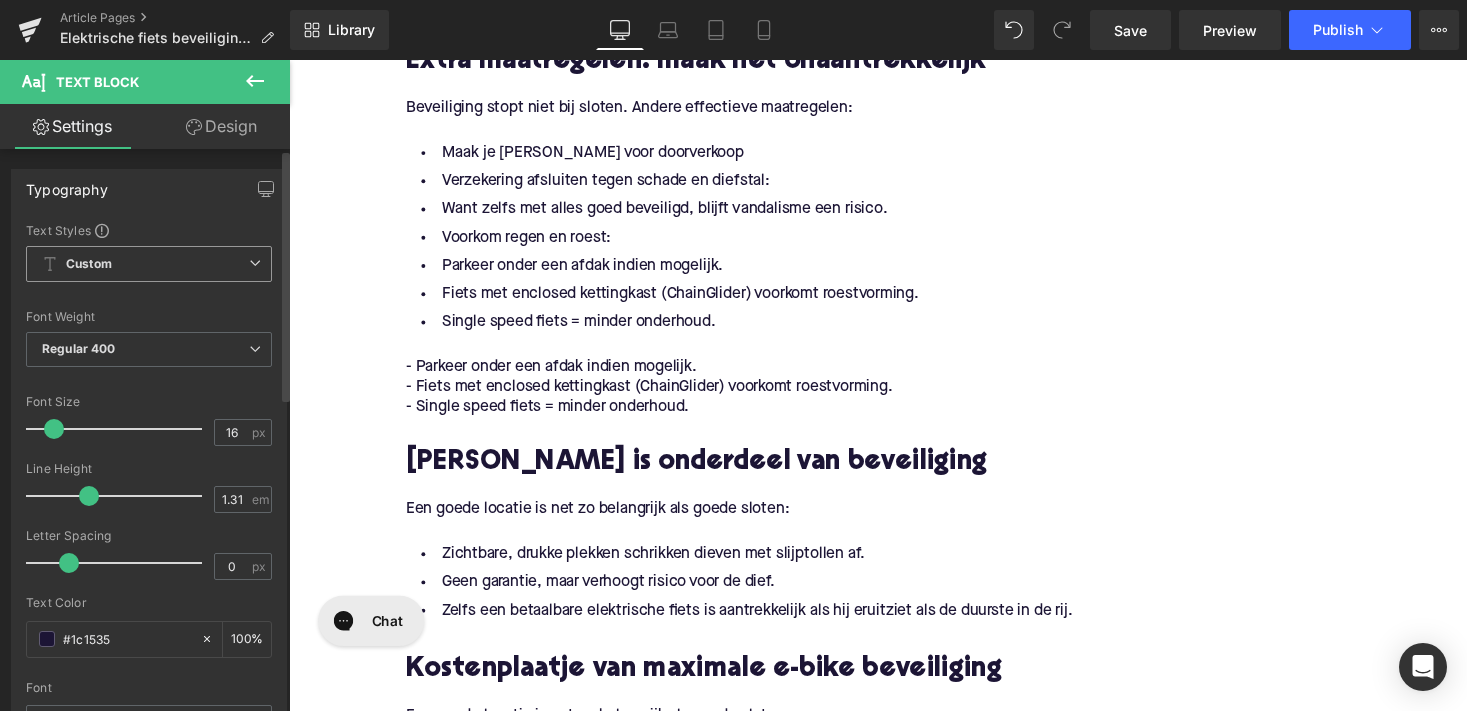 click on "Custom
Setup Global Style" at bounding box center [149, 264] 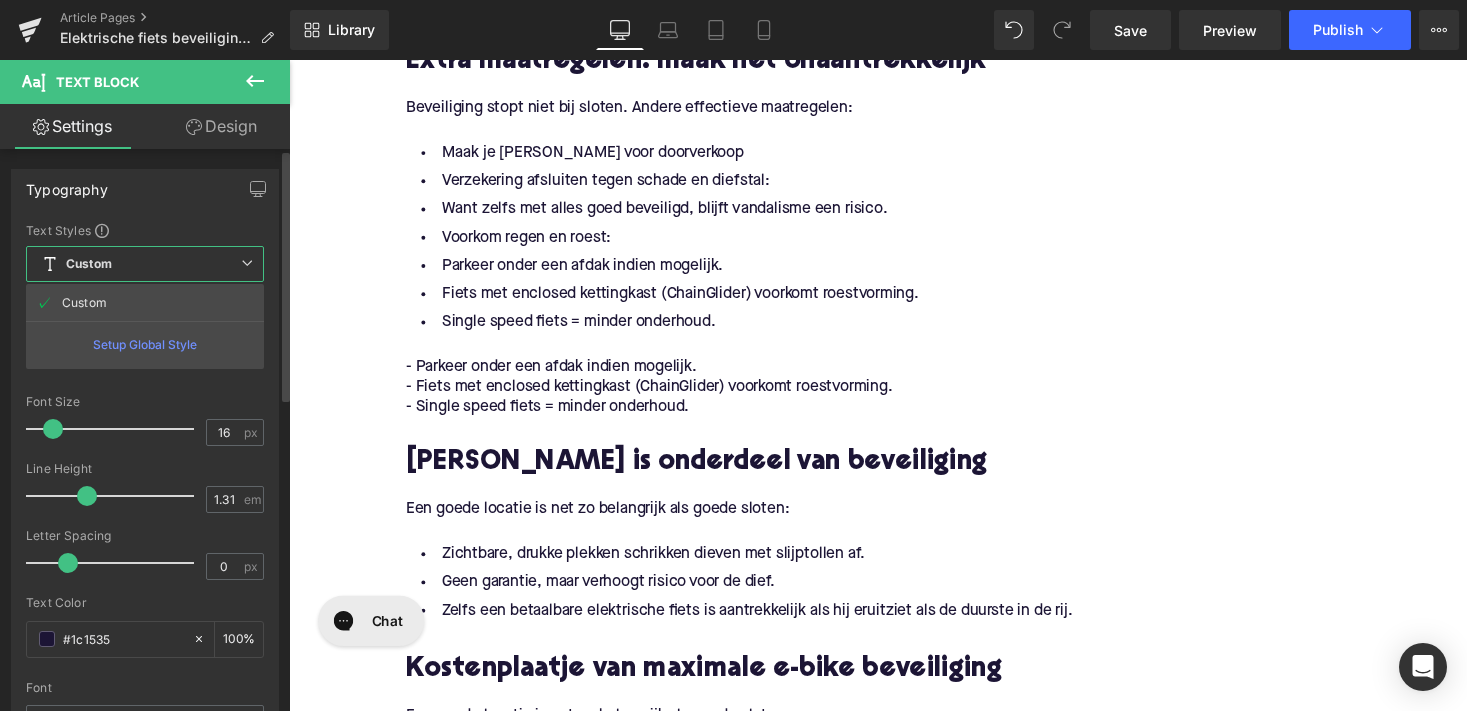 click on "Custom
Setup Global Style" at bounding box center (145, 264) 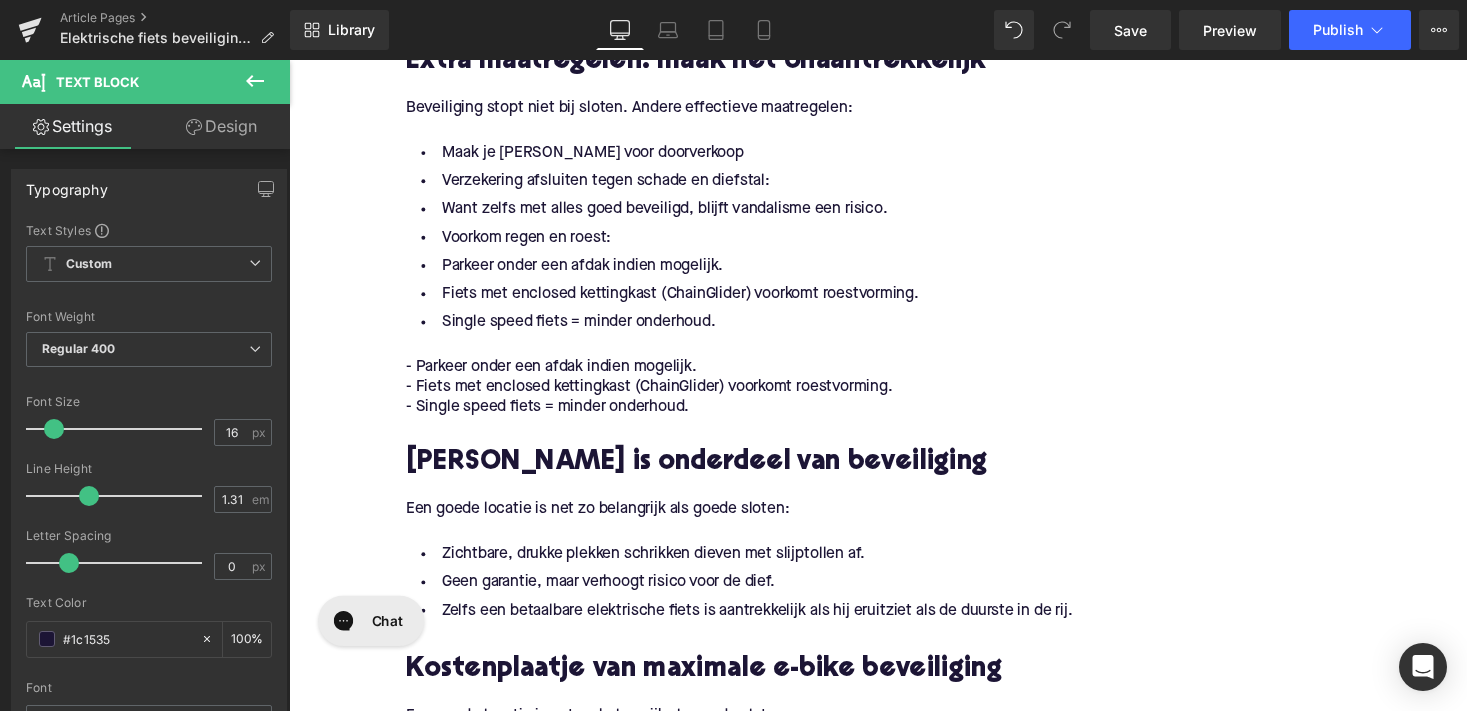 click on "Design" at bounding box center (221, 126) 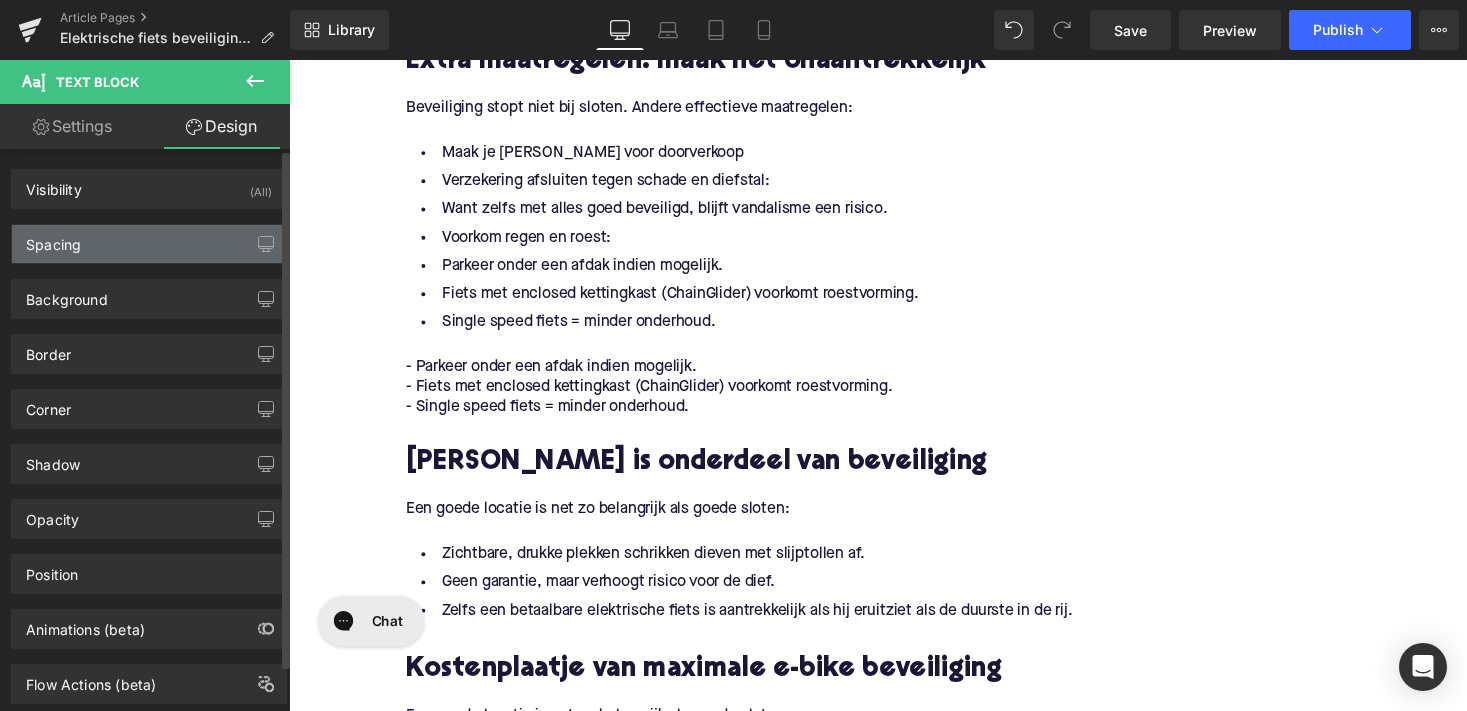 click on "Spacing" at bounding box center (149, 244) 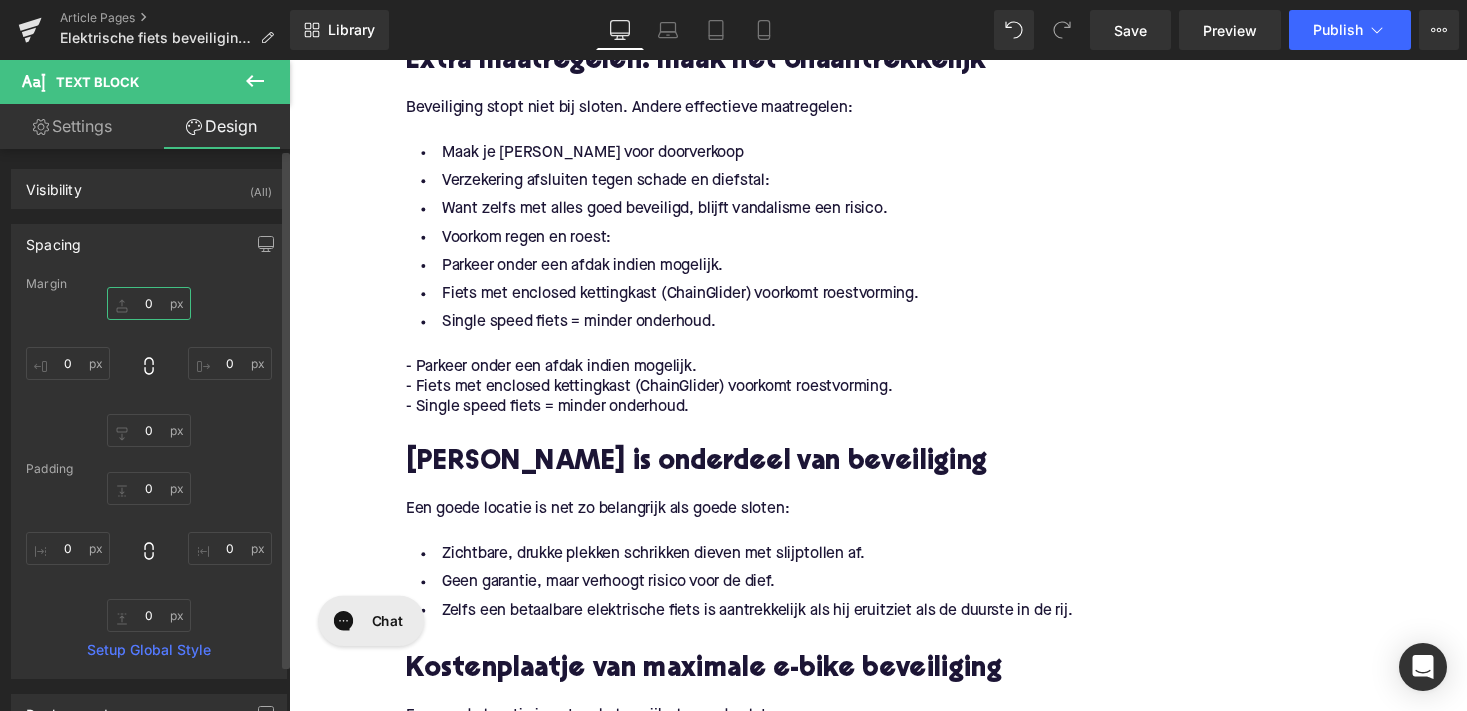 click on "0" at bounding box center [149, 303] 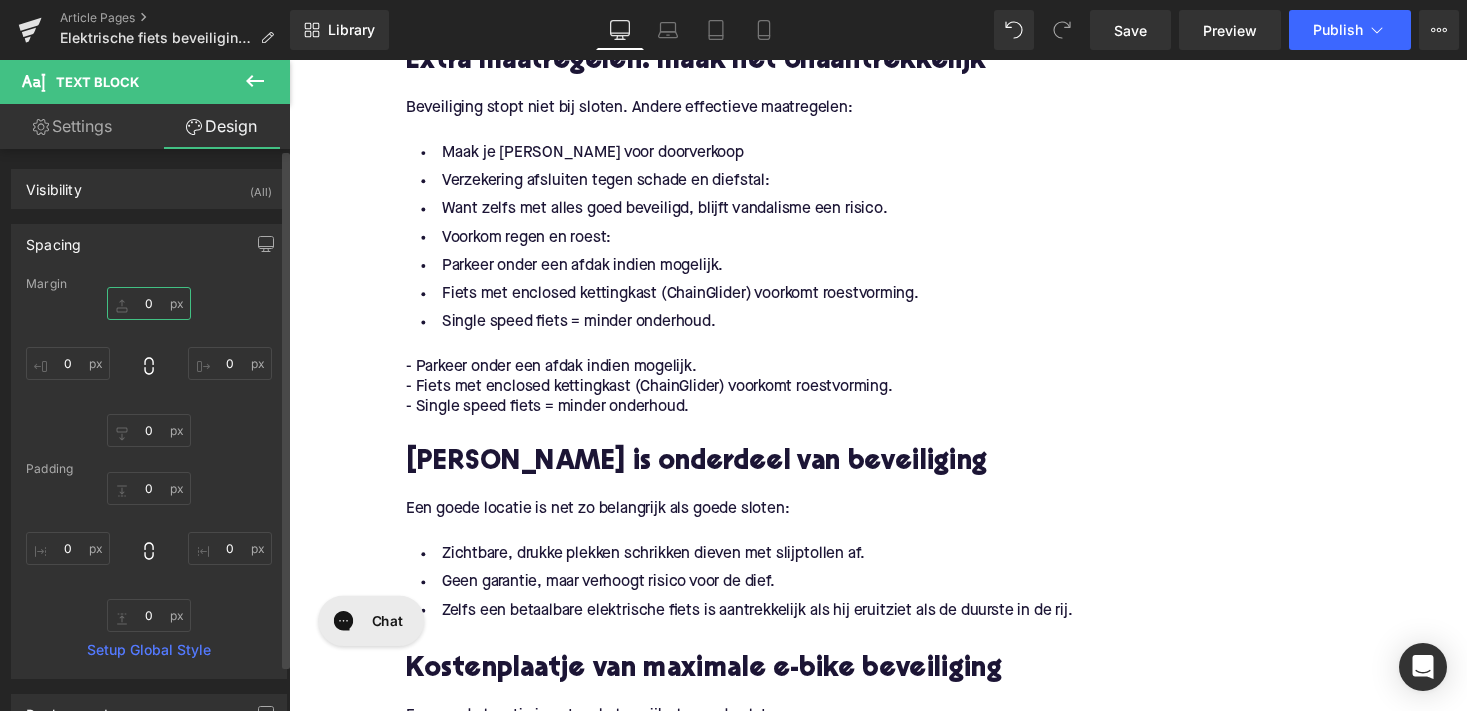 scroll, scrollTop: 1, scrollLeft: 0, axis: vertical 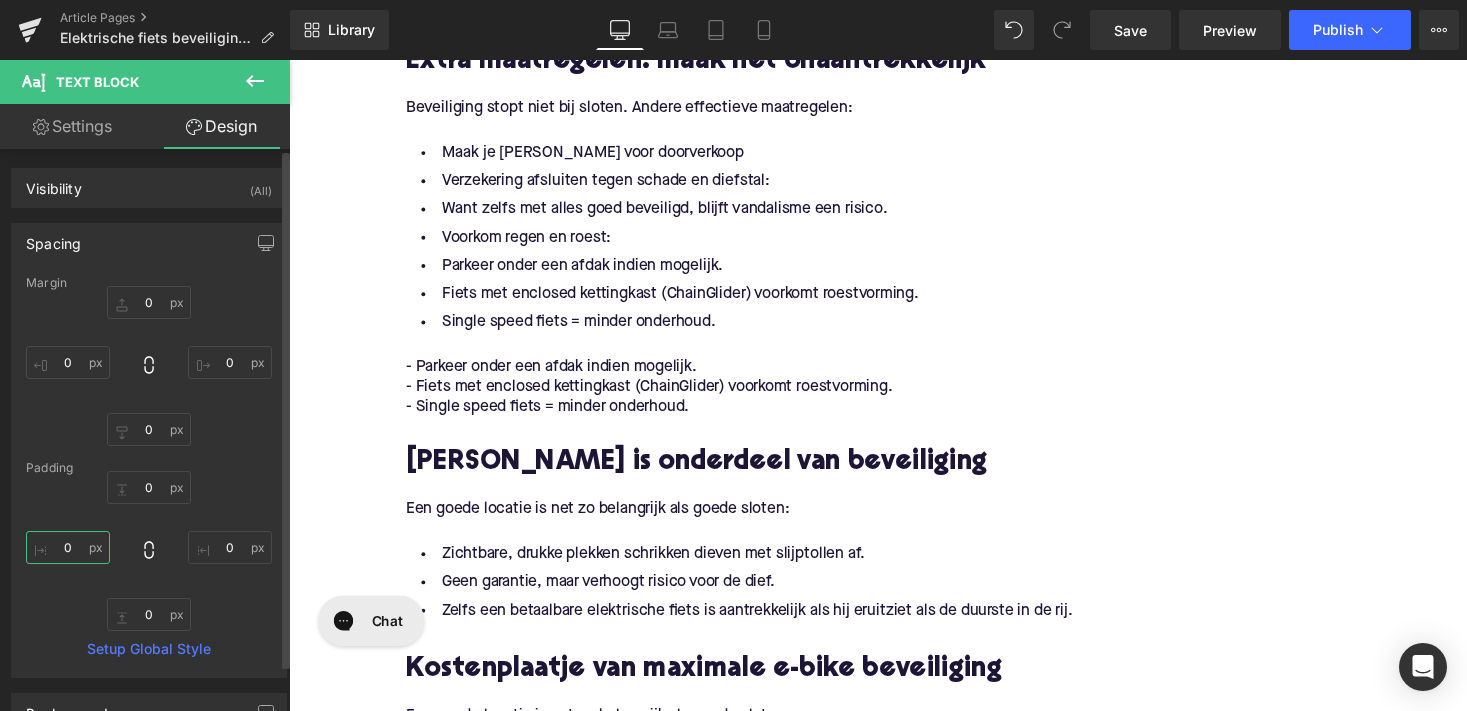 click on "0" at bounding box center (68, 547) 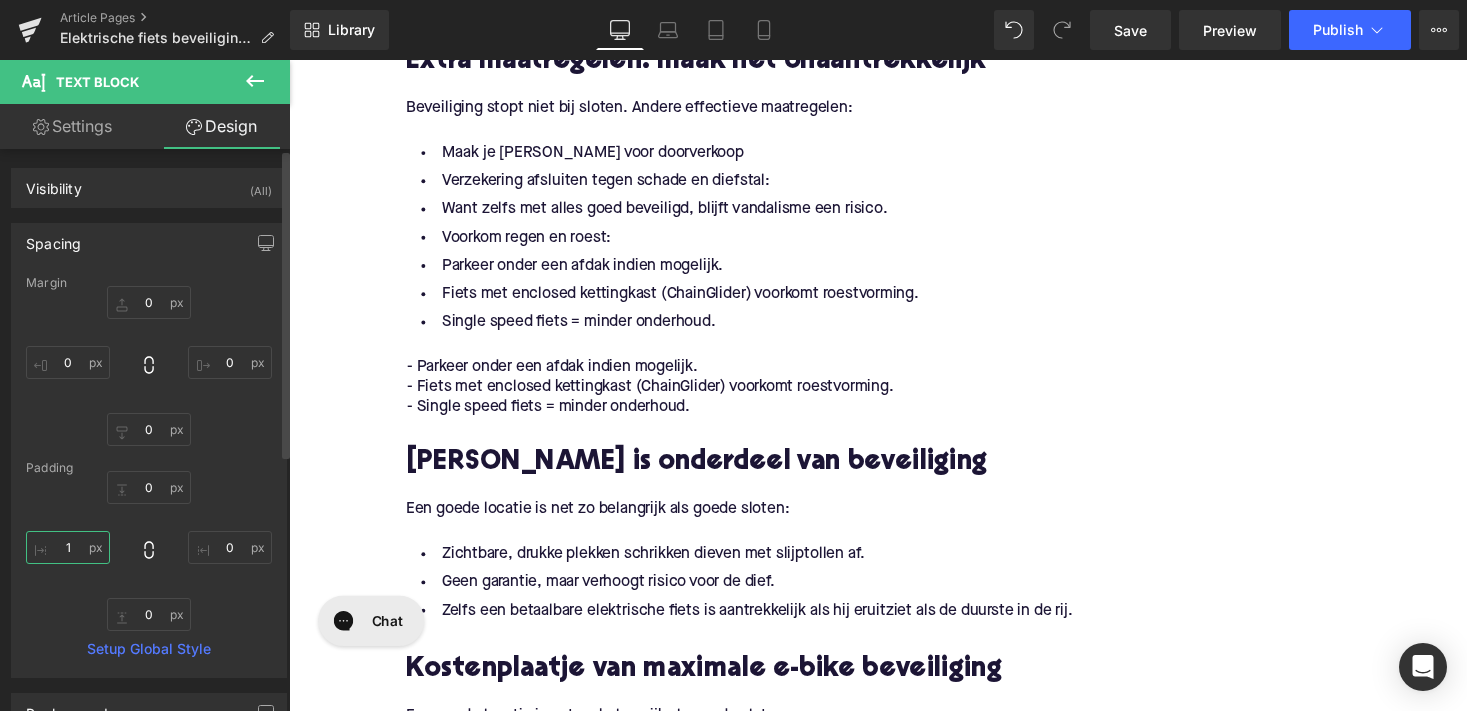 type on "1" 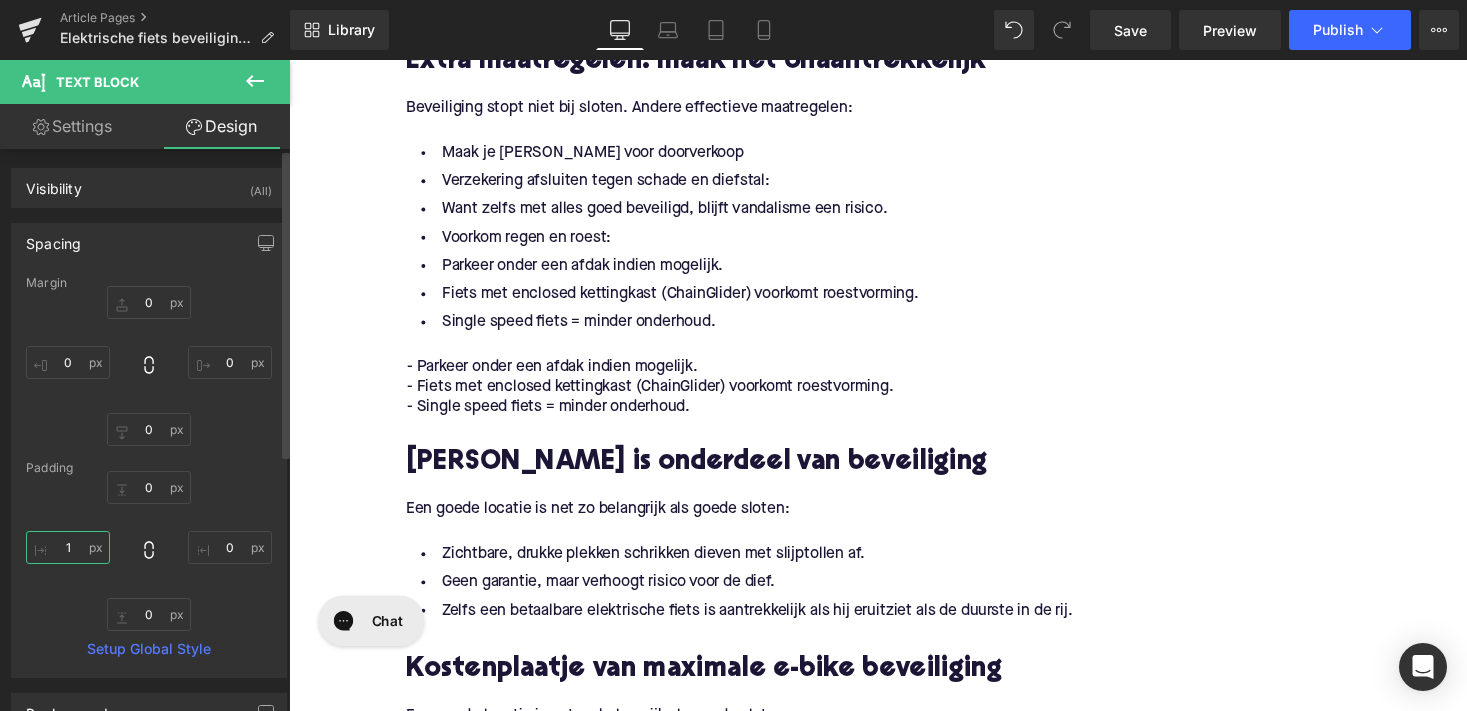 click on "1" at bounding box center [68, 547] 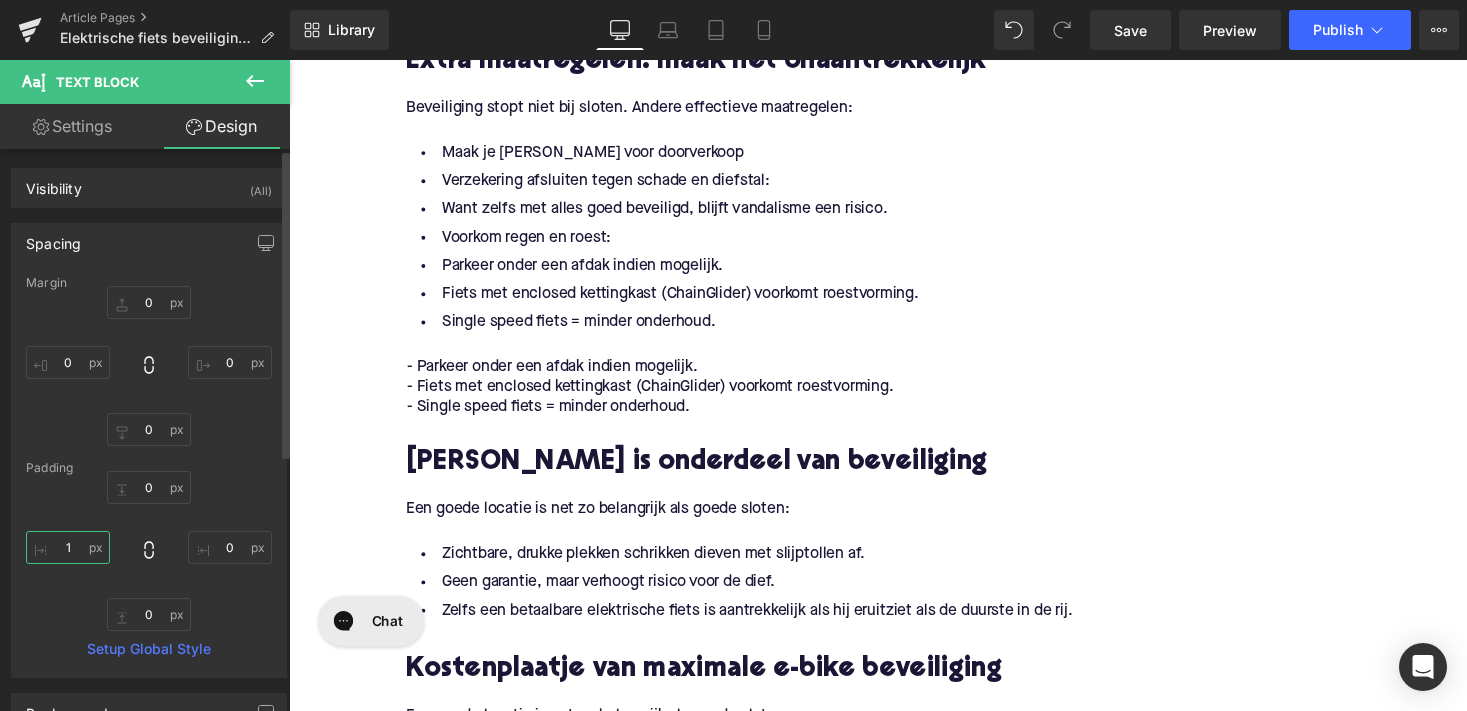 type 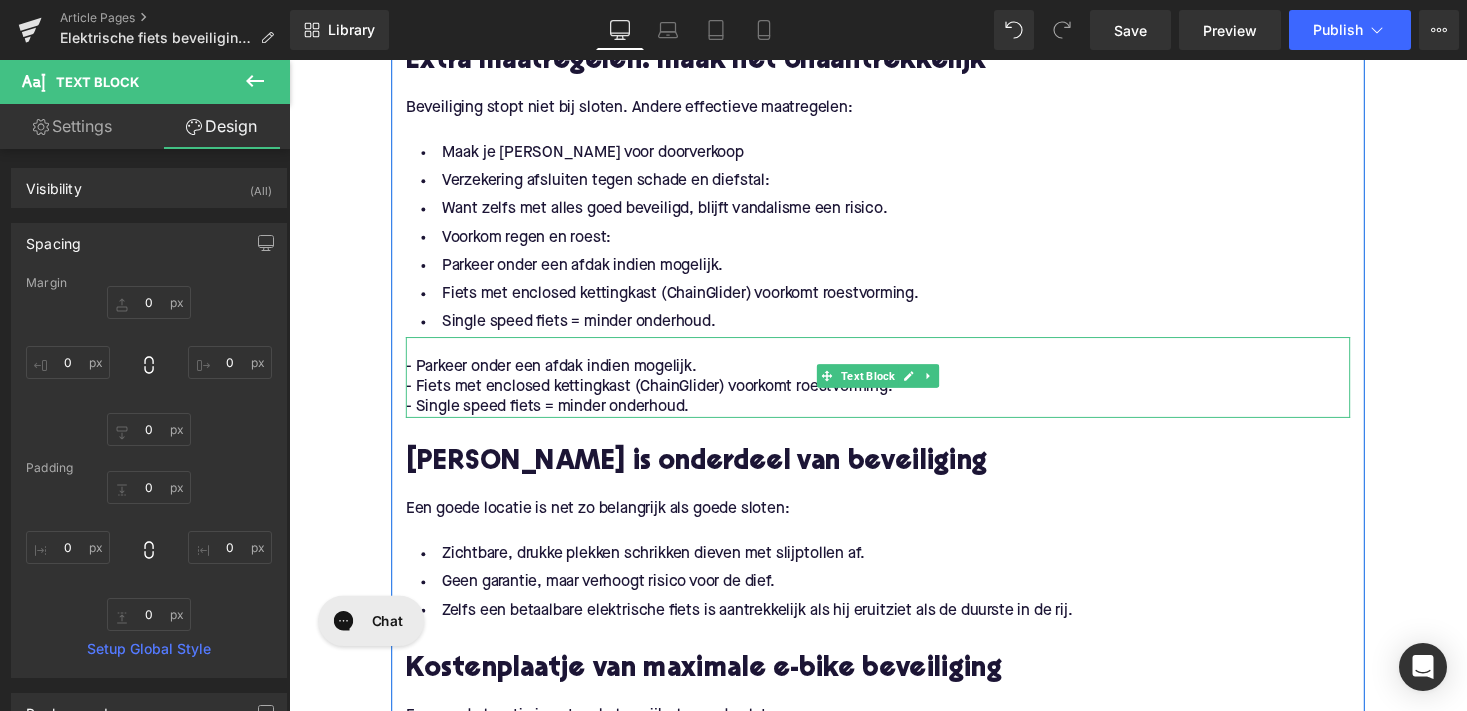 click on "- Parkeer onder een afdak indien mogelijk." at bounding box center [894, 376] 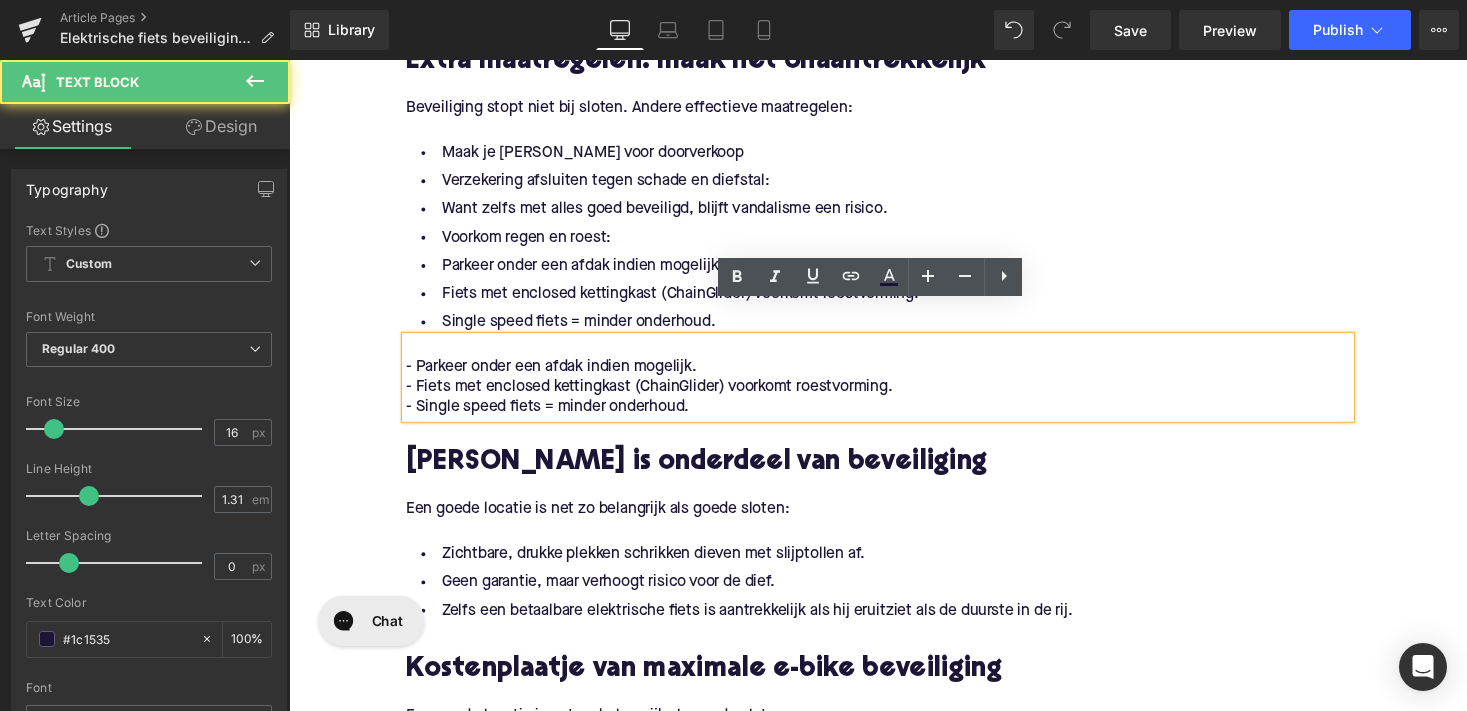 click at bounding box center (894, 355) 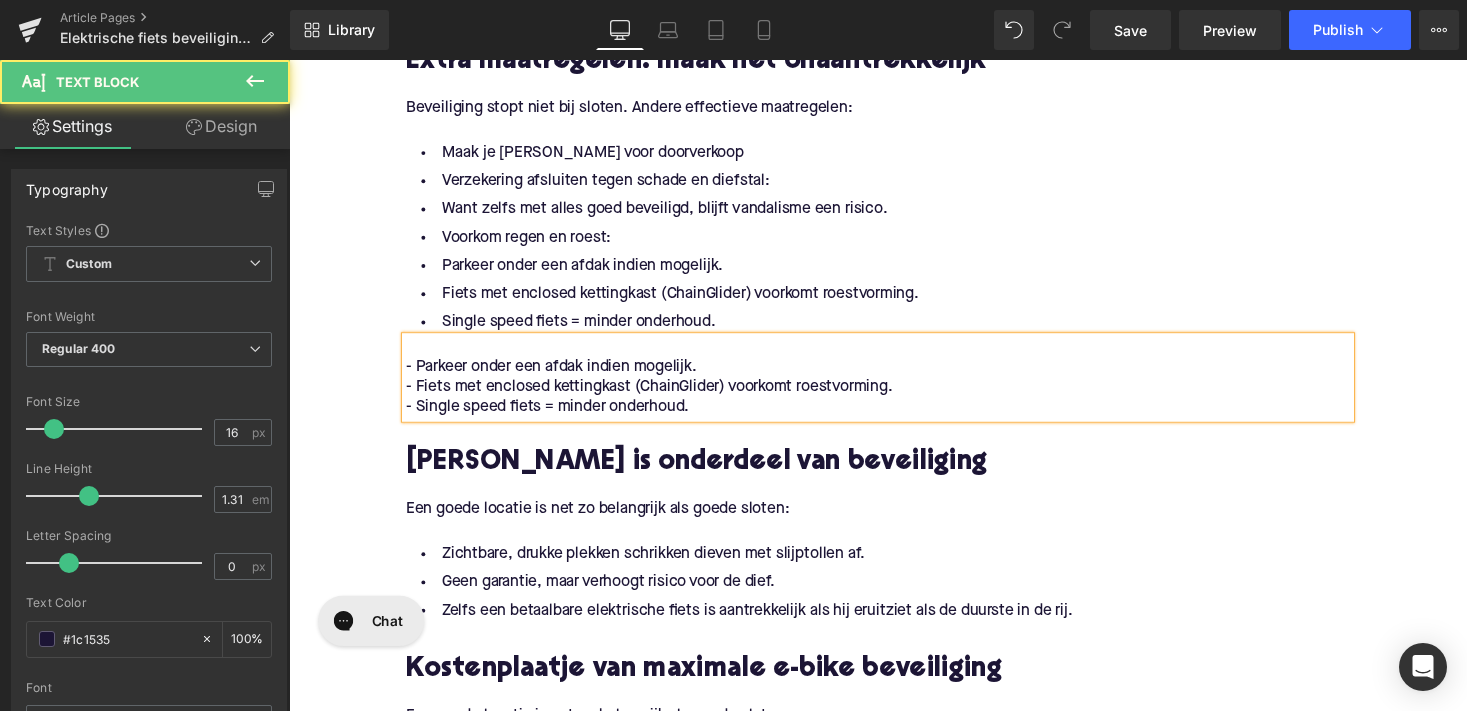 click on "- Parkeer onder een afdak indien mogelijk." at bounding box center (894, 376) 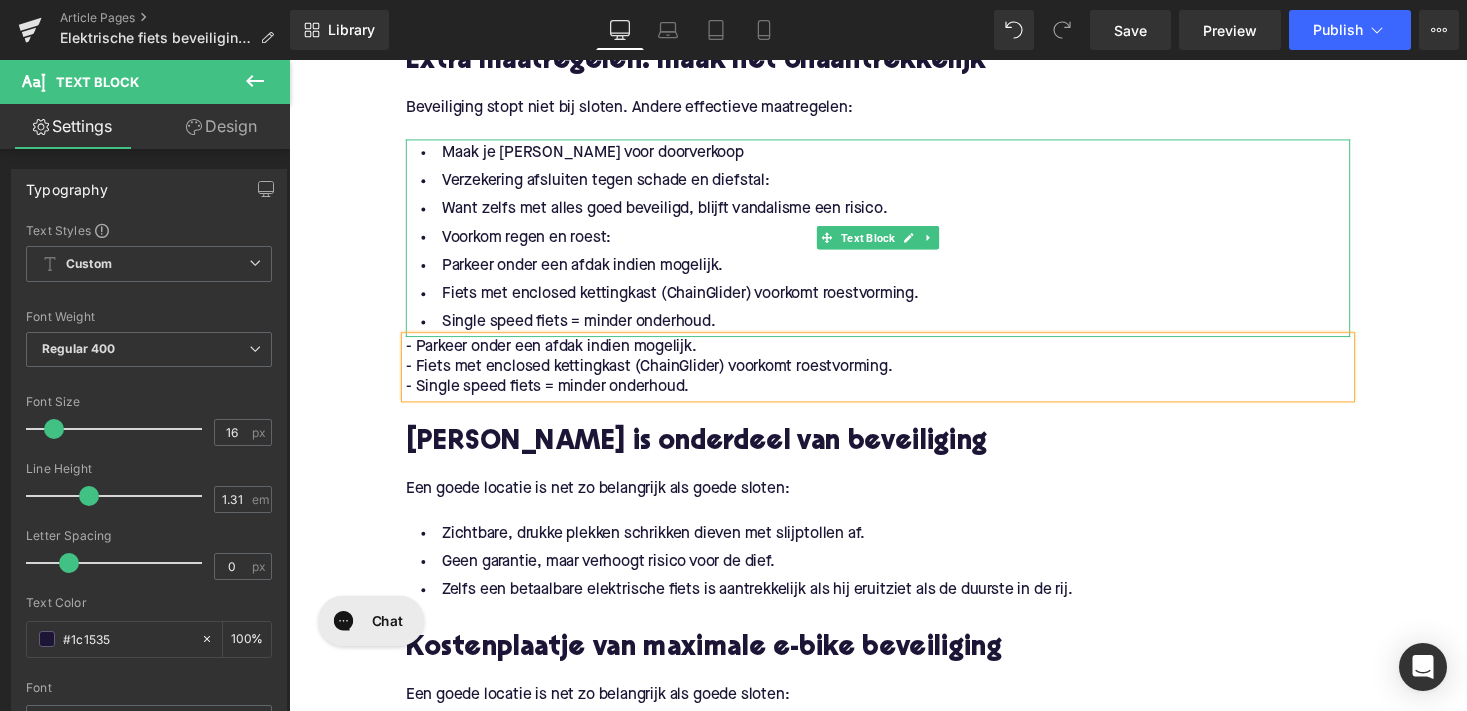 click on "Single speed fiets = minder onderhoud." at bounding box center [894, 330] 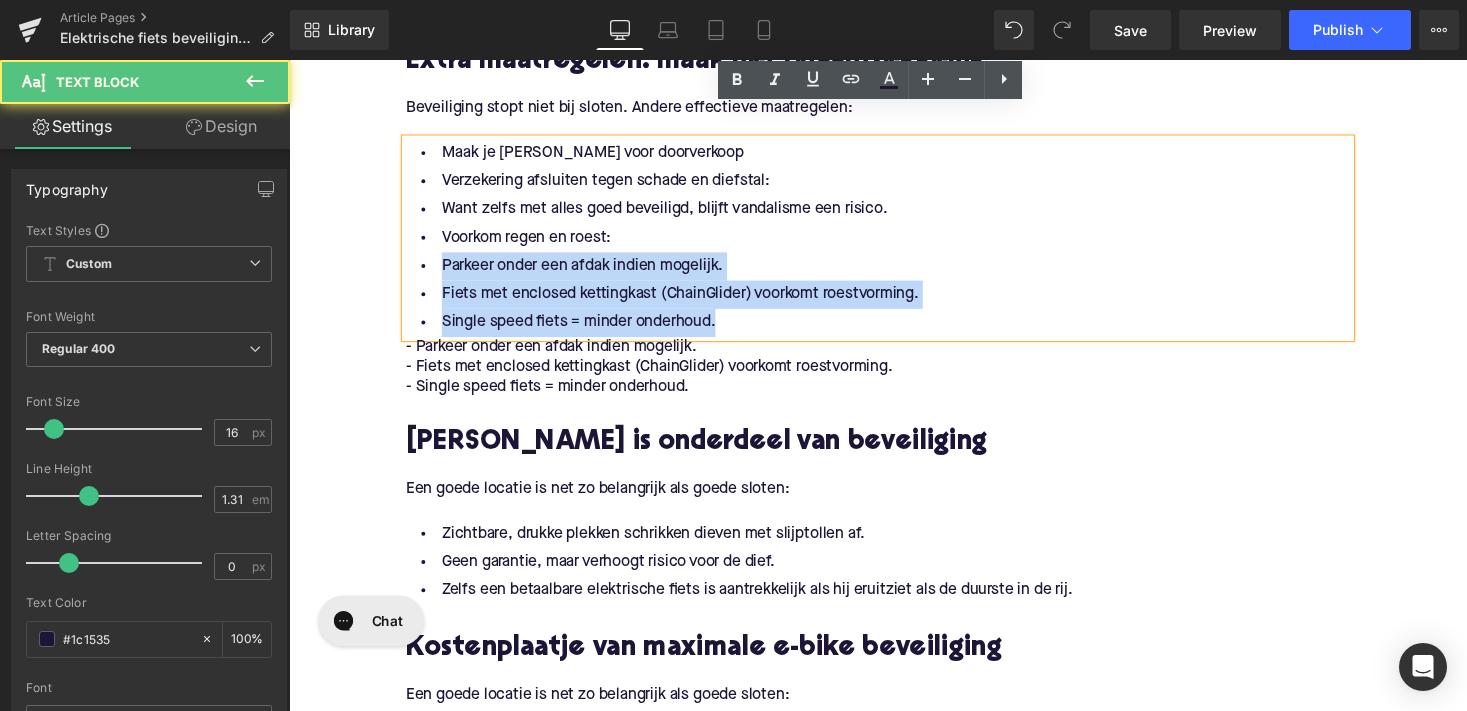 drag, startPoint x: 743, startPoint y: 290, endPoint x: 416, endPoint y: 234, distance: 331.76047 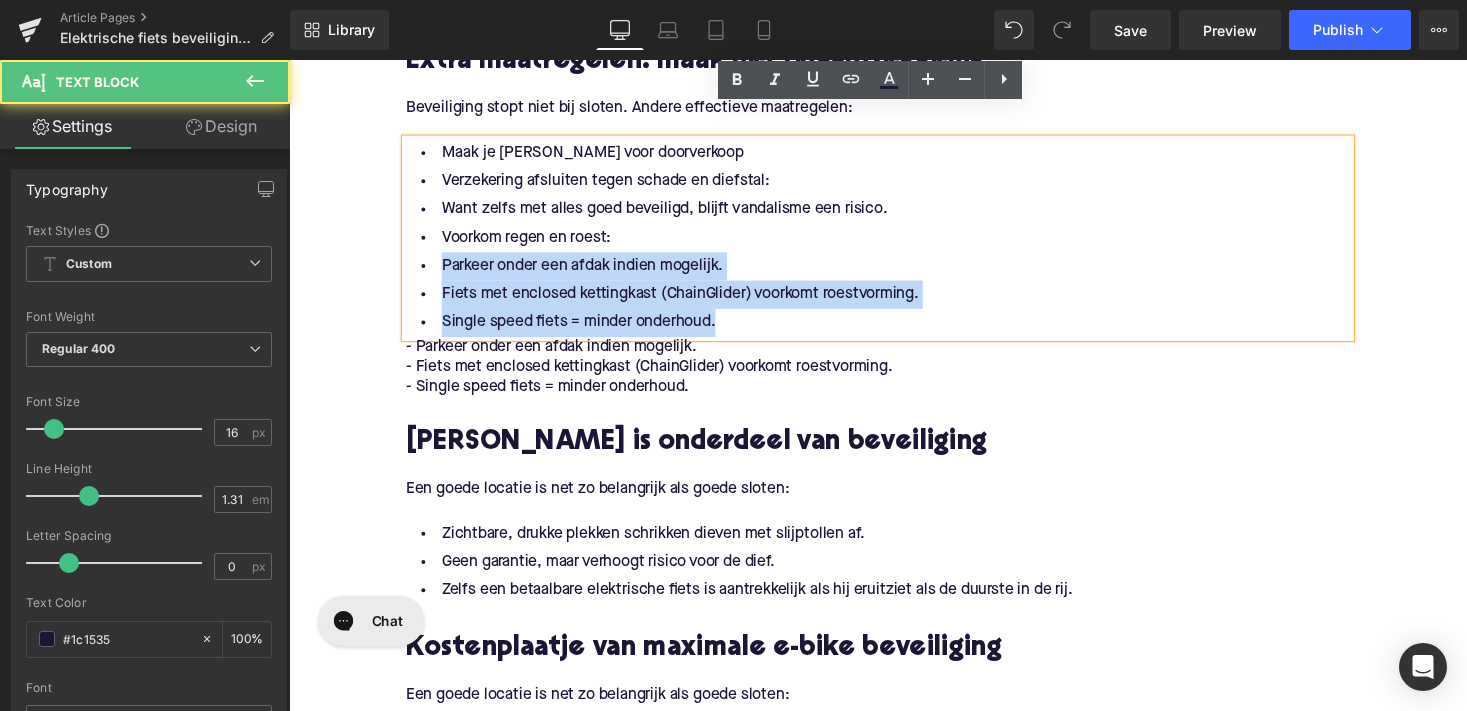 click on "Maak je [PERSON_NAME] voor doorverkoop Verzekering afsluiten tegen schade en diefstal: Want zelfs met alles goed beveiligd, blijft vandalisme een risico. Voorkom regen en roest: Parkeer onder een afdak indien mogelijk. Fiets met enclosed kettingkast (ChainGlider) voorkomt roestvorming. Single speed fiets = minder onderhoud." at bounding box center [894, 243] 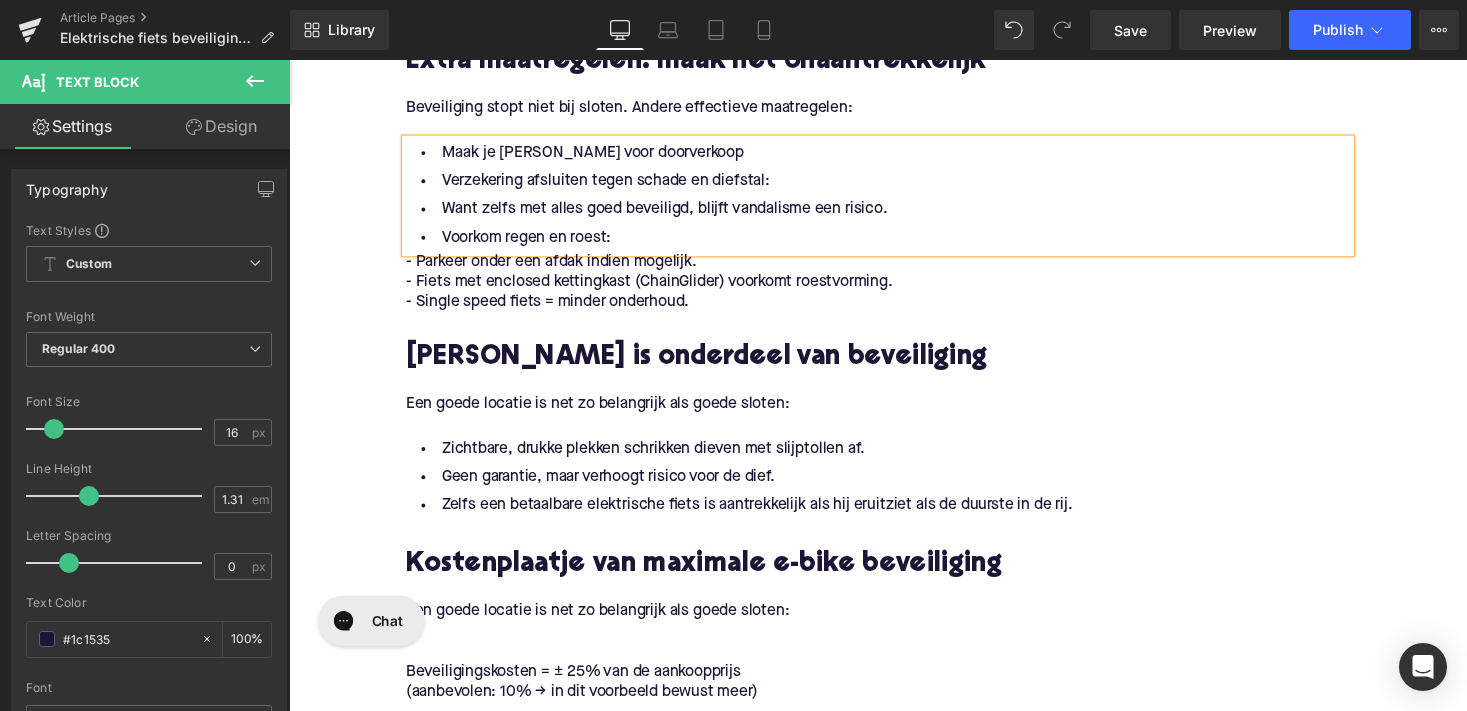 click on "Geen garantie, maar verhoogt risico voor de dief." at bounding box center (894, 489) 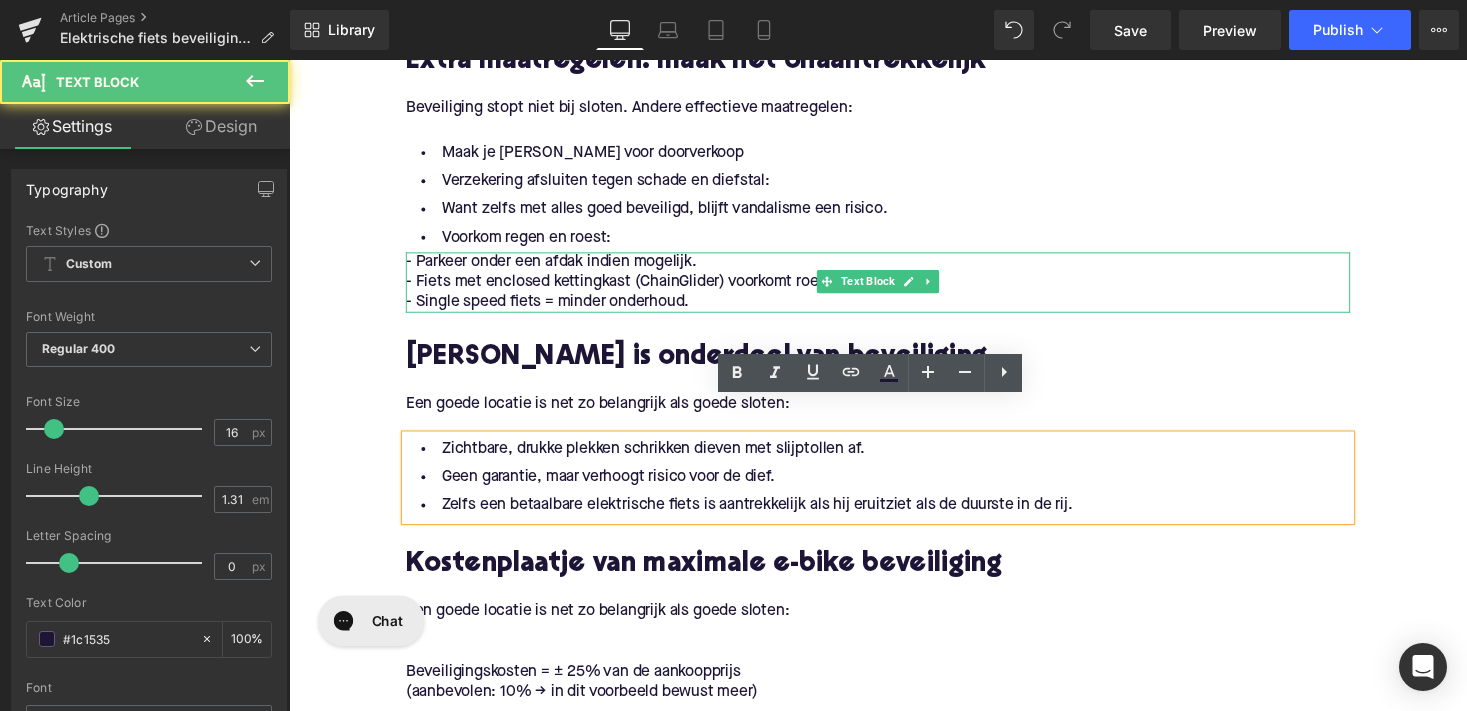 click on "- Parkeer onder een afdak indien mogelijk." at bounding box center [558, 268] 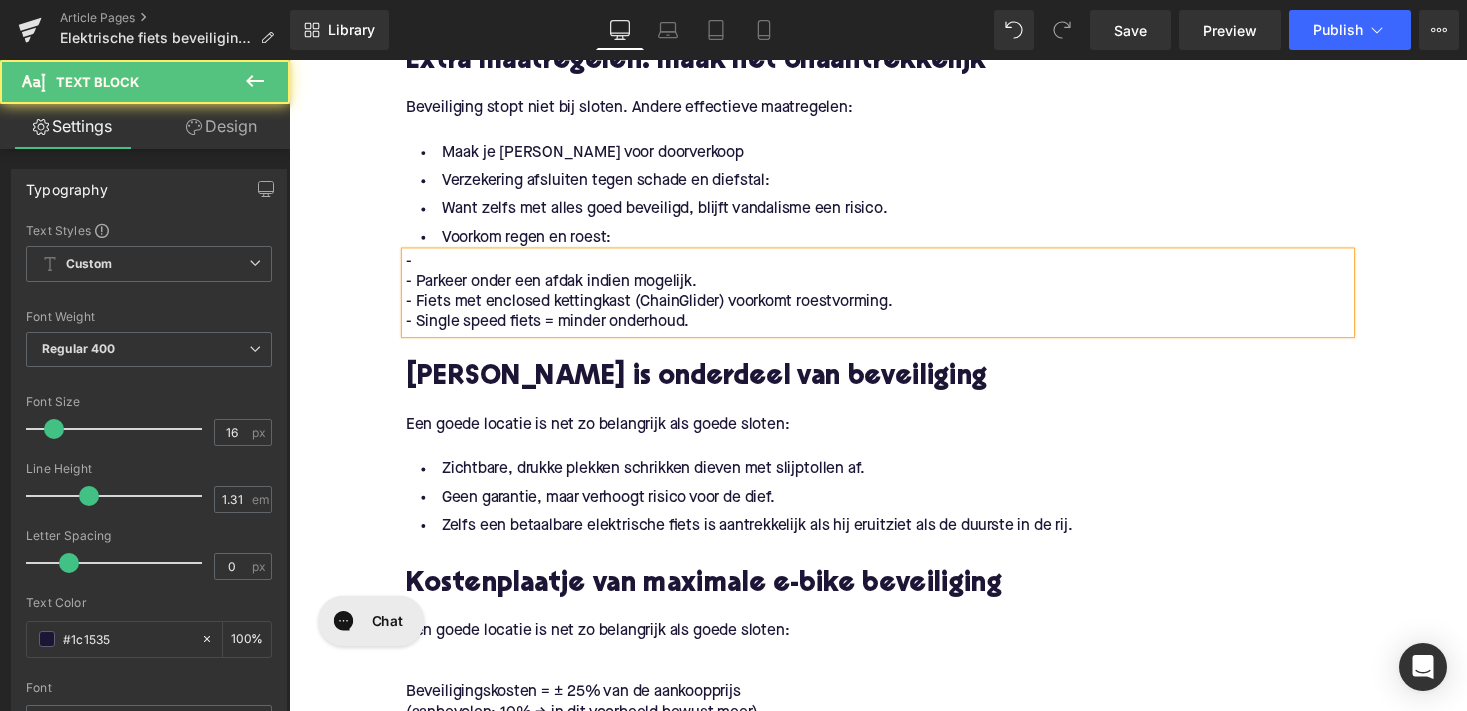 click on "-" at bounding box center (894, 268) 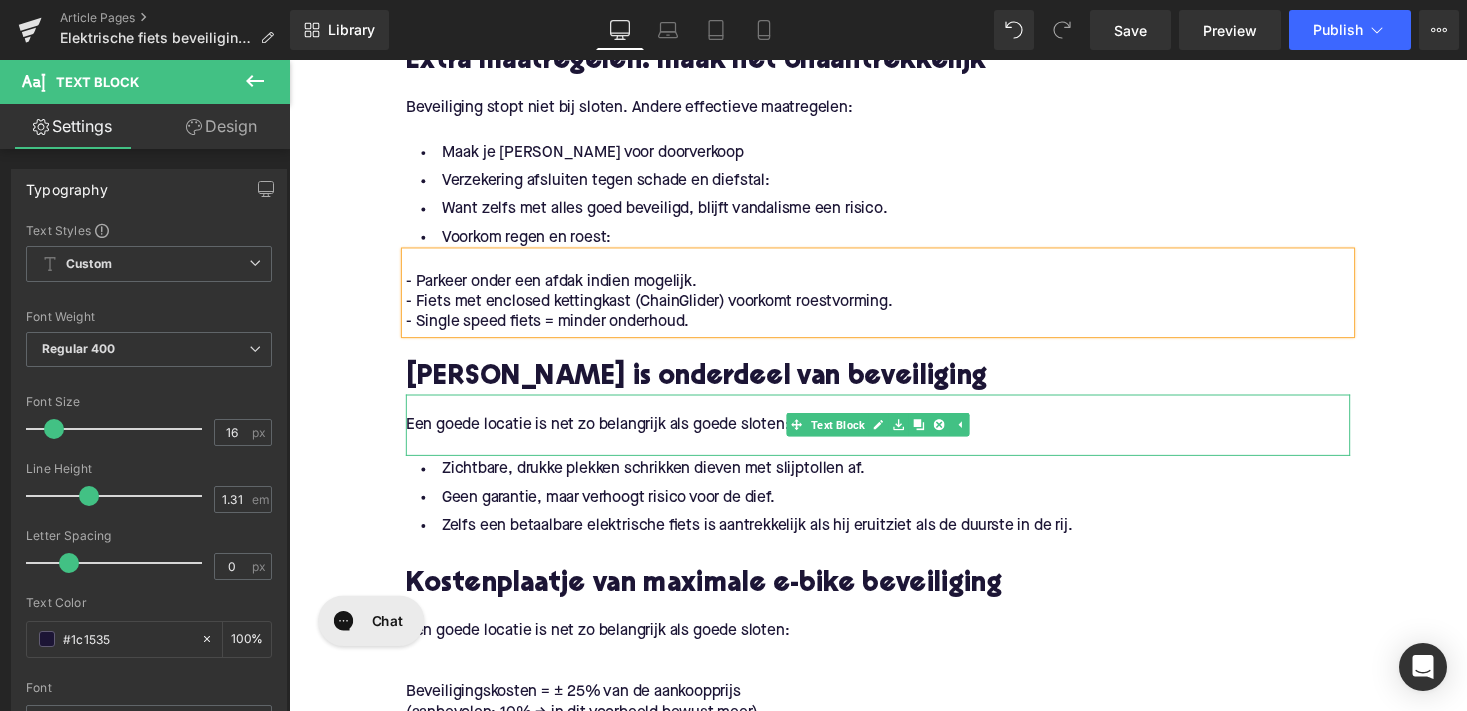 click at bounding box center (894, 456) 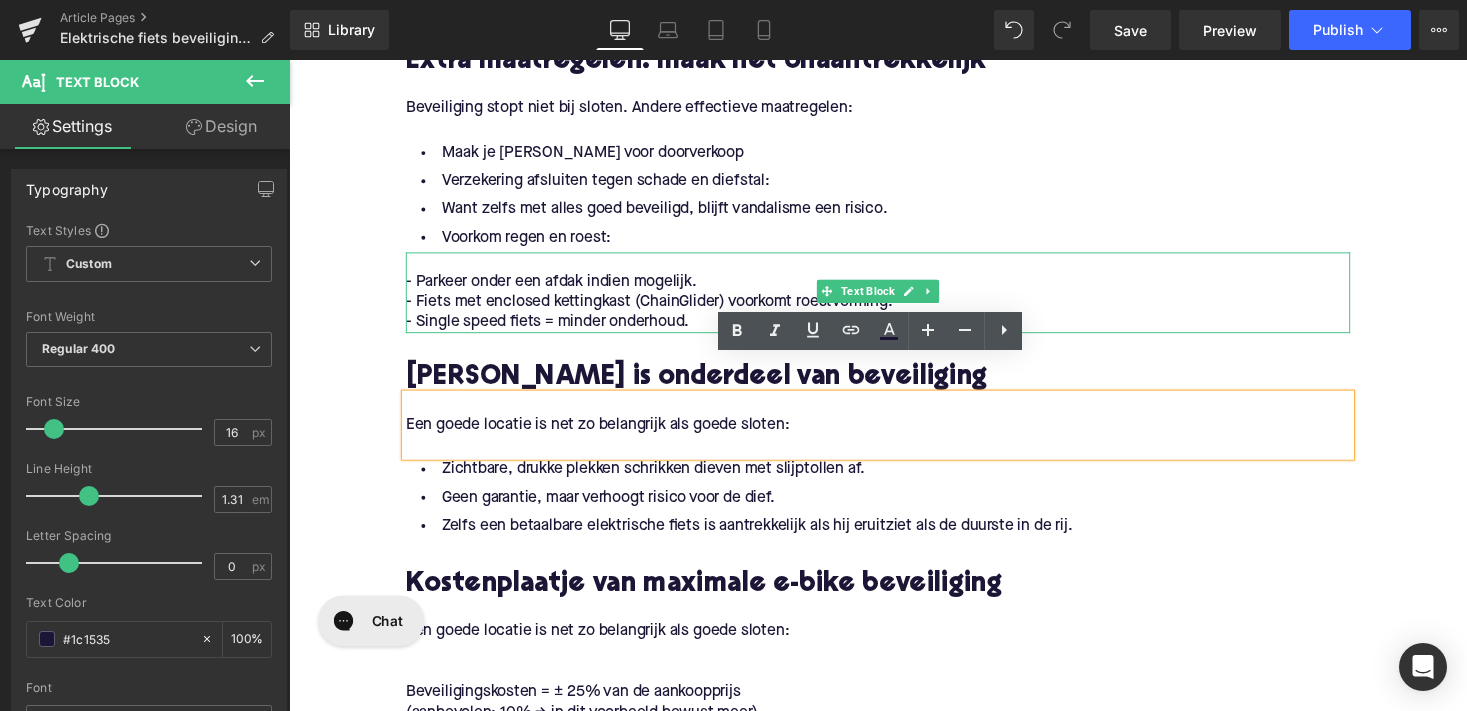 click at bounding box center (894, 268) 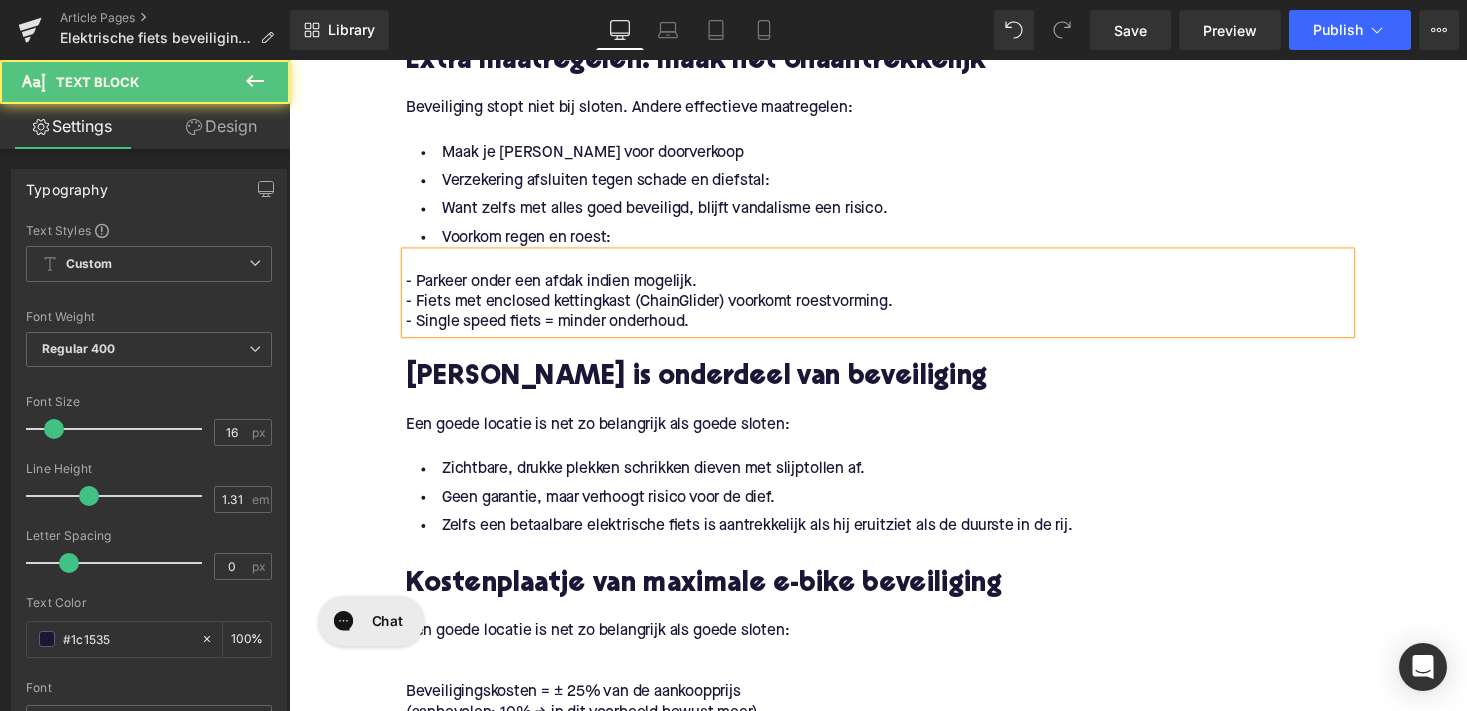 click on "- Parkeer onder een afdak indien mogelijk." at bounding box center [558, 289] 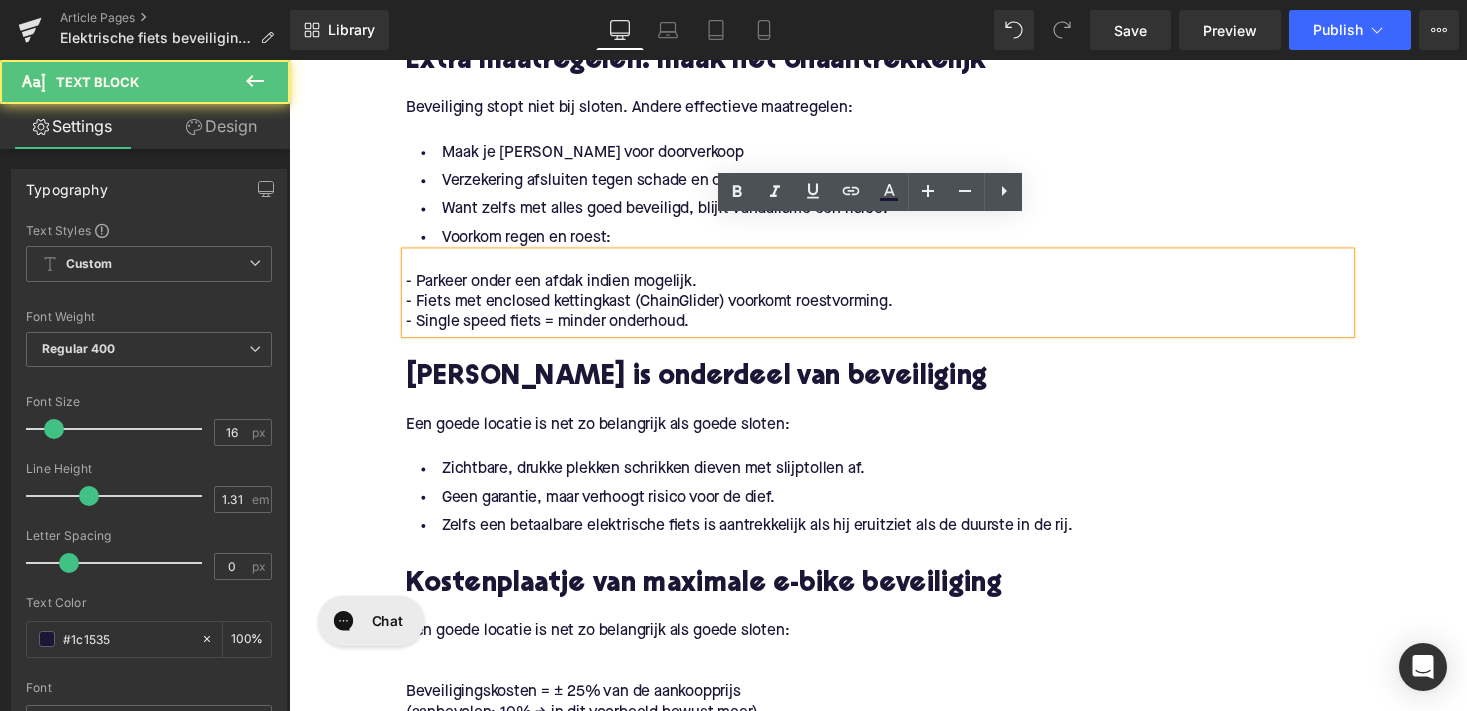 click on "- Parkeer onder een afdak indien mogelijk." at bounding box center [558, 289] 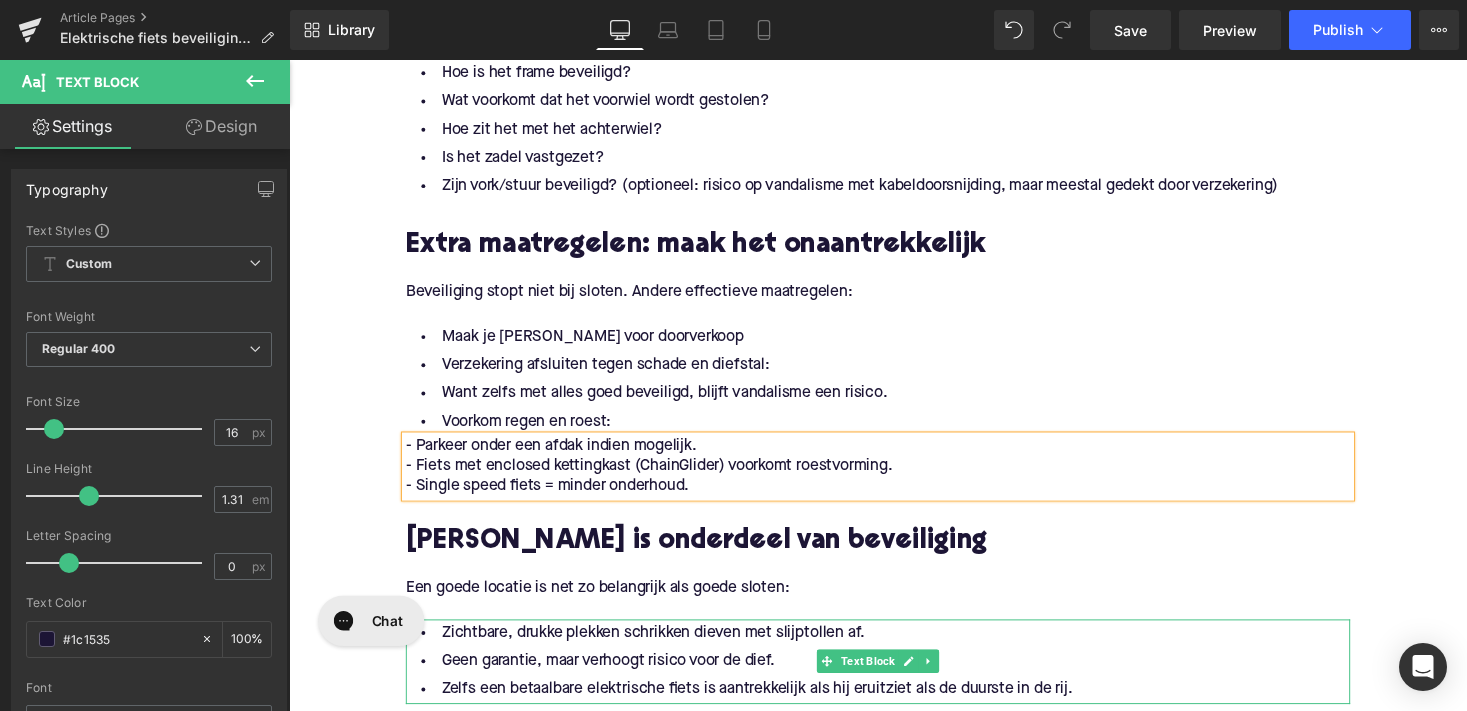 scroll, scrollTop: 2545, scrollLeft: 0, axis: vertical 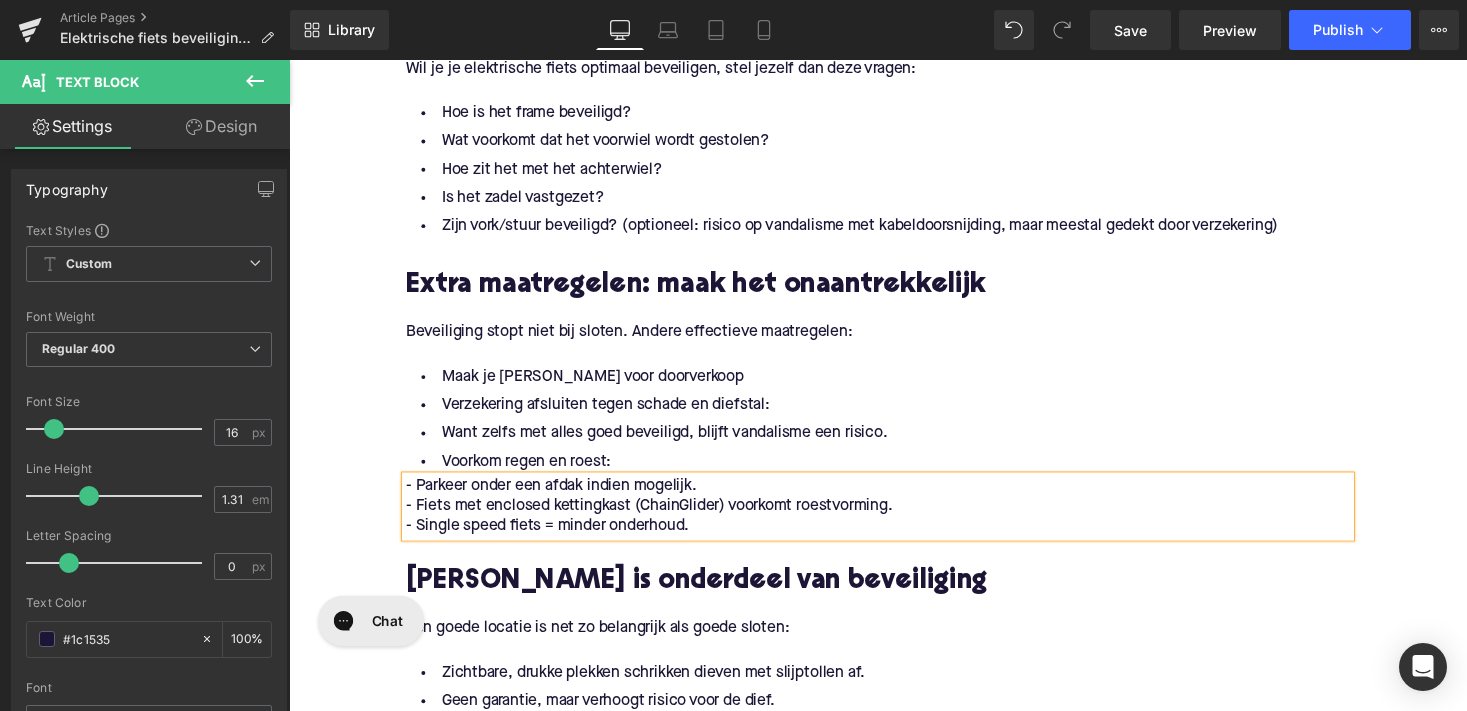 click on "Maak je [PERSON_NAME] voor doorverkoop" at bounding box center (894, 386) 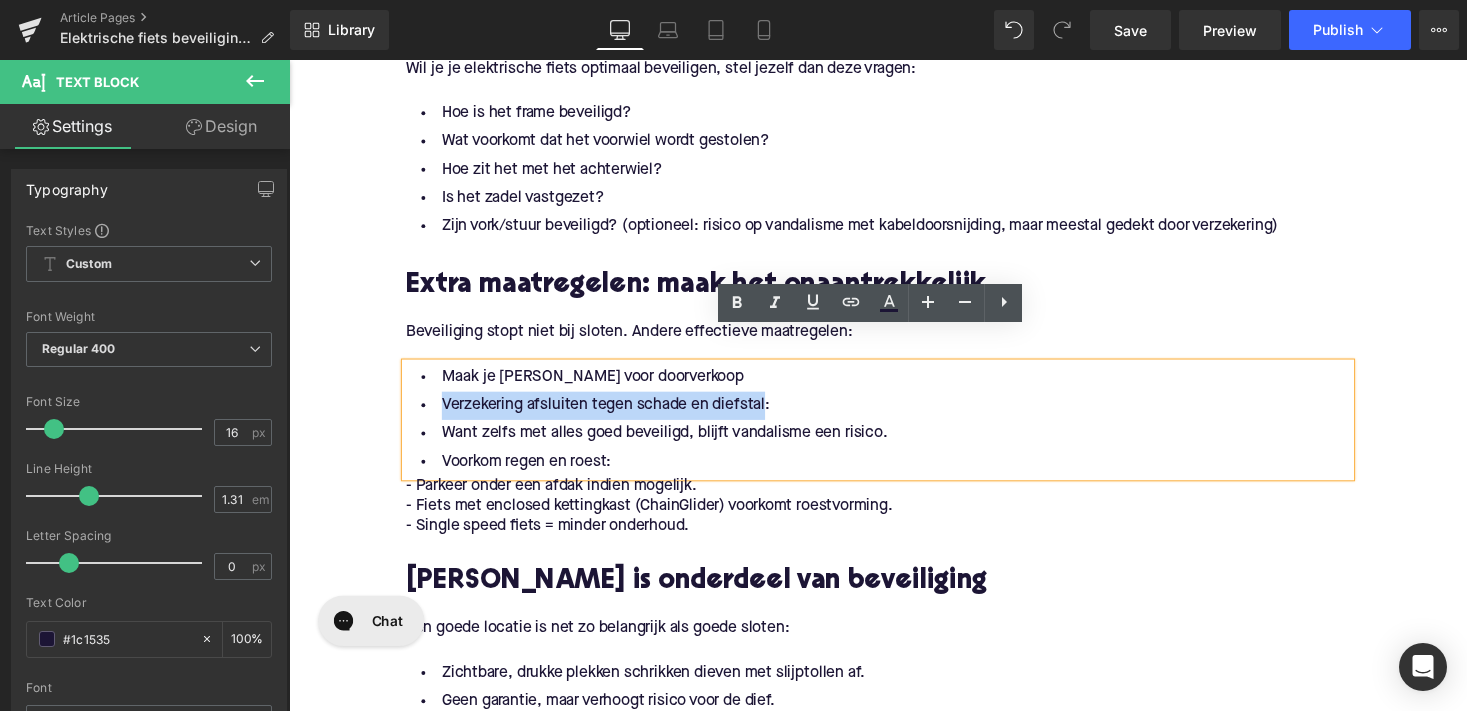 drag, startPoint x: 438, startPoint y: 380, endPoint x: 768, endPoint y: 383, distance: 330.01364 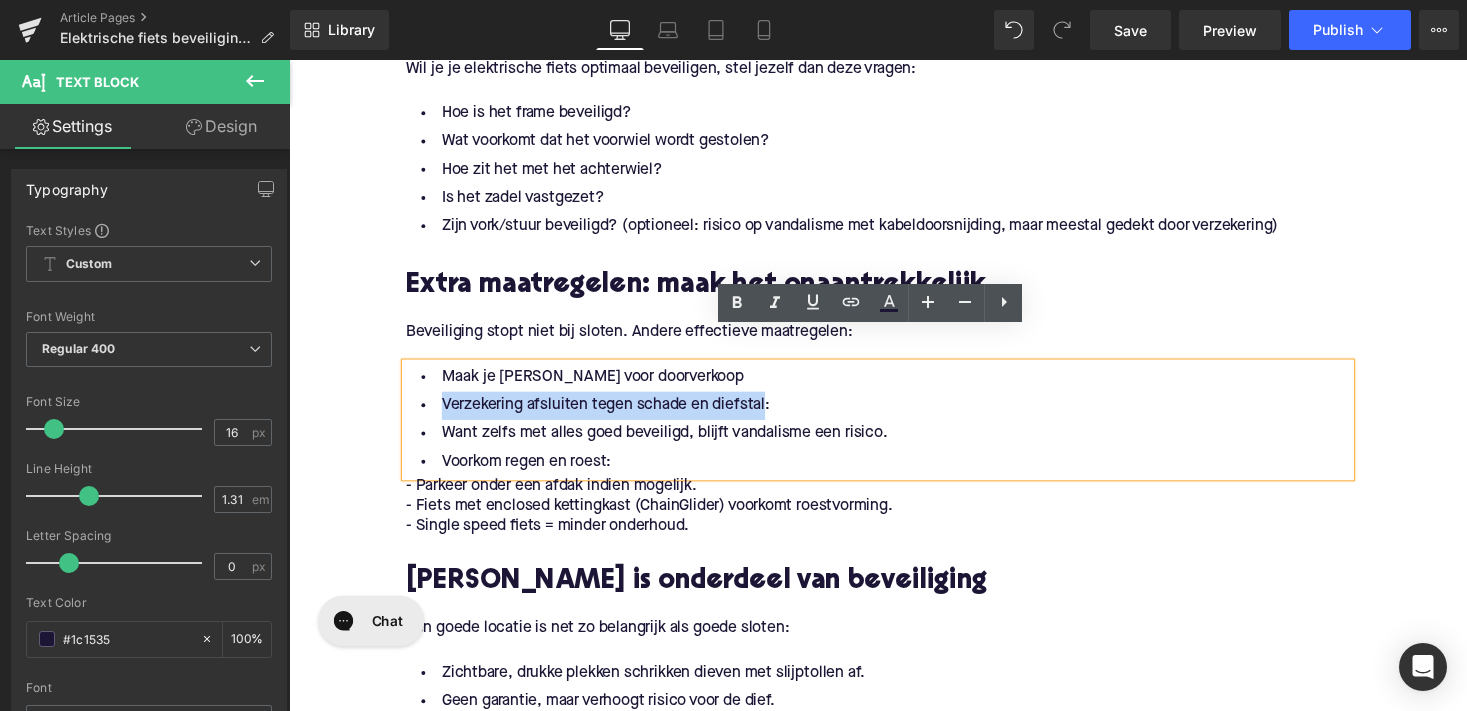 click on "Verzekering afsluiten tegen schade en diefstal:" at bounding box center (894, 415) 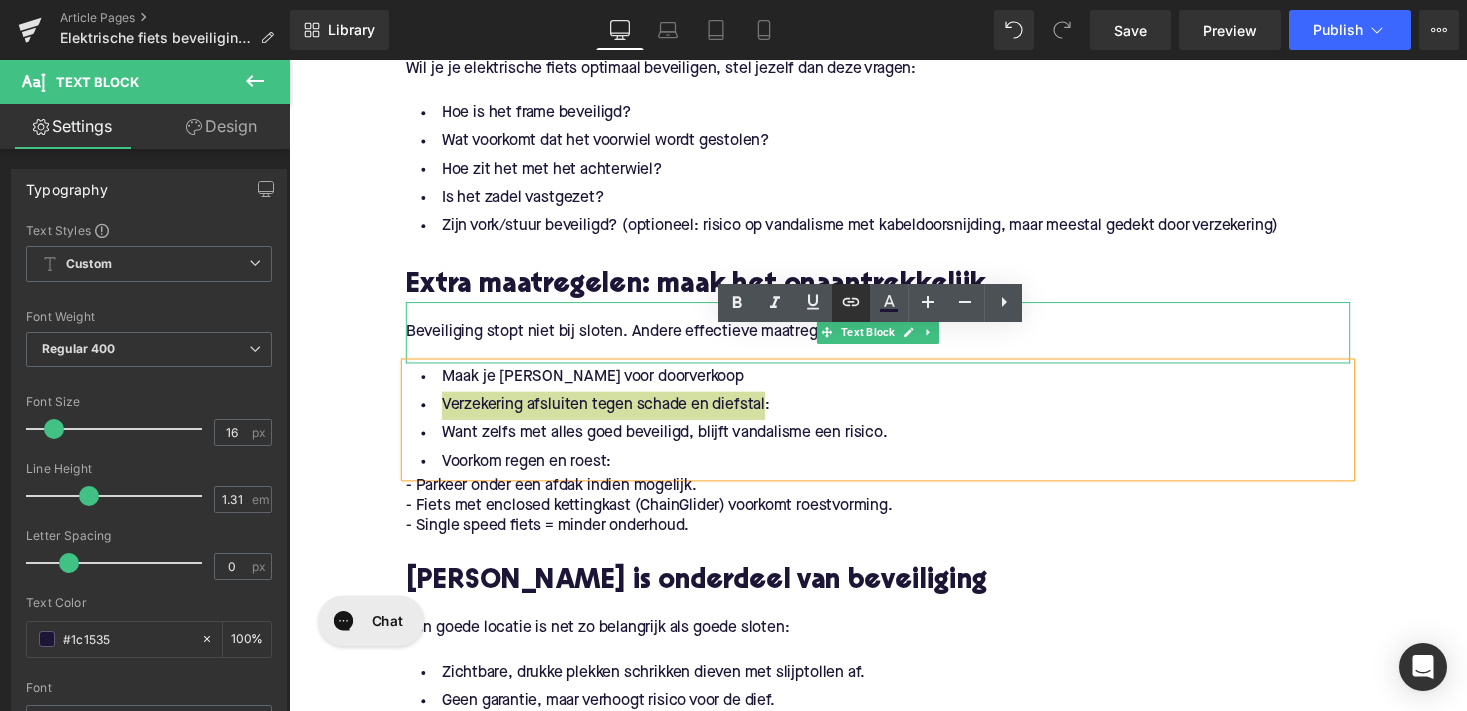 click 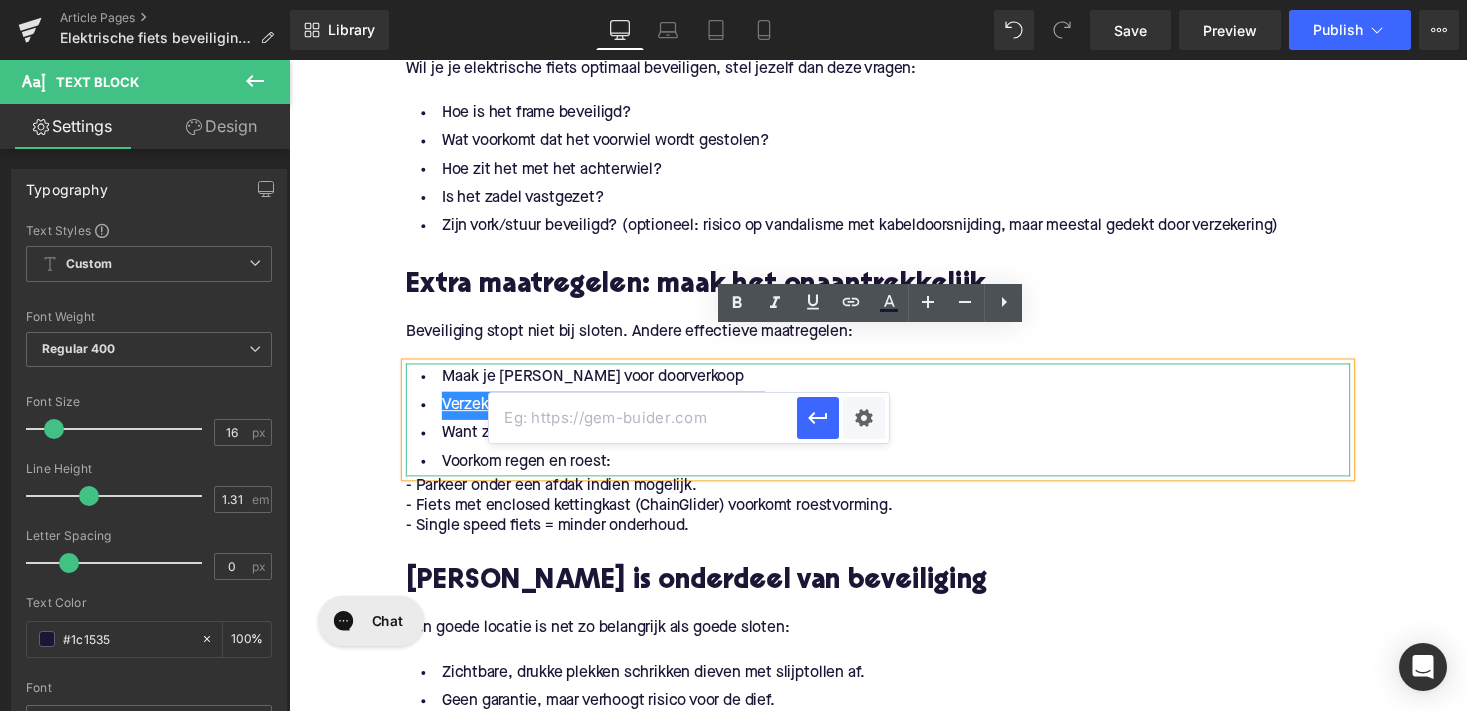 click at bounding box center [643, 418] 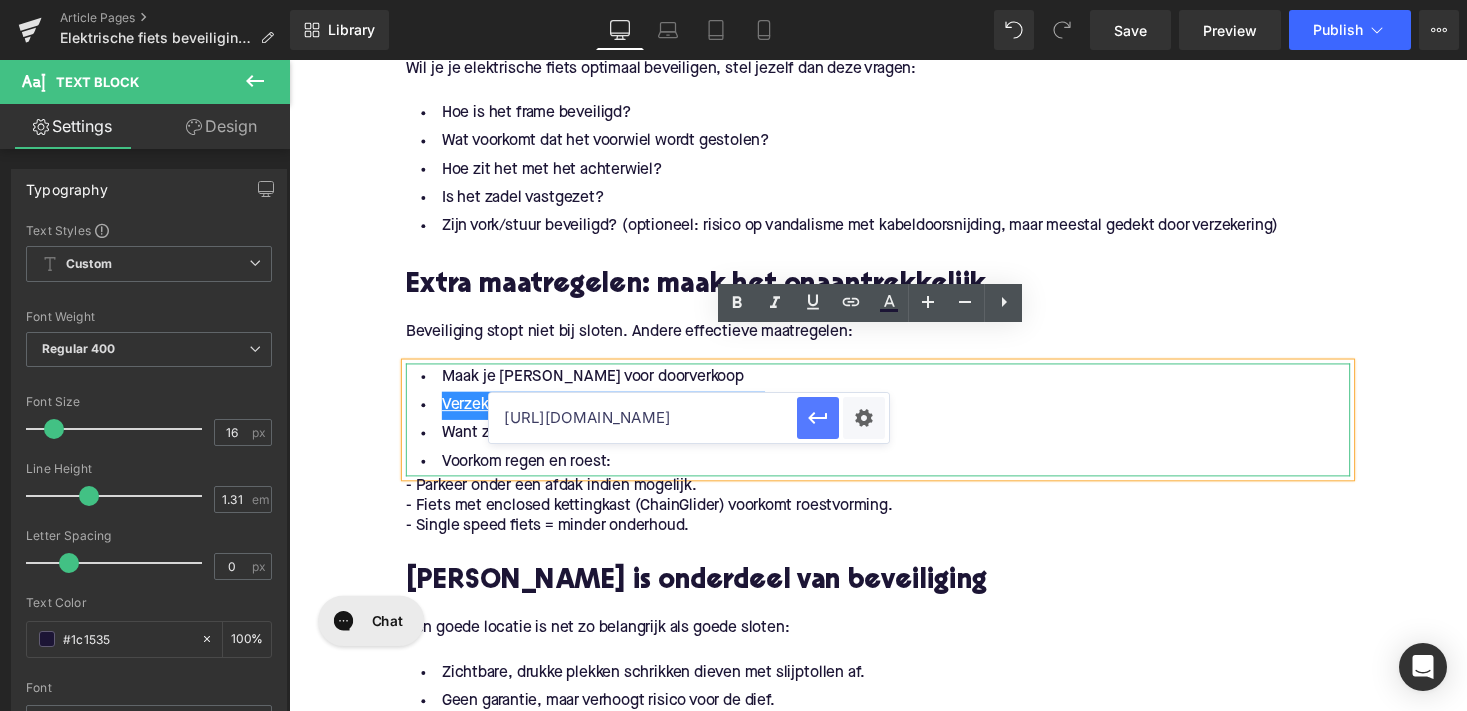 click 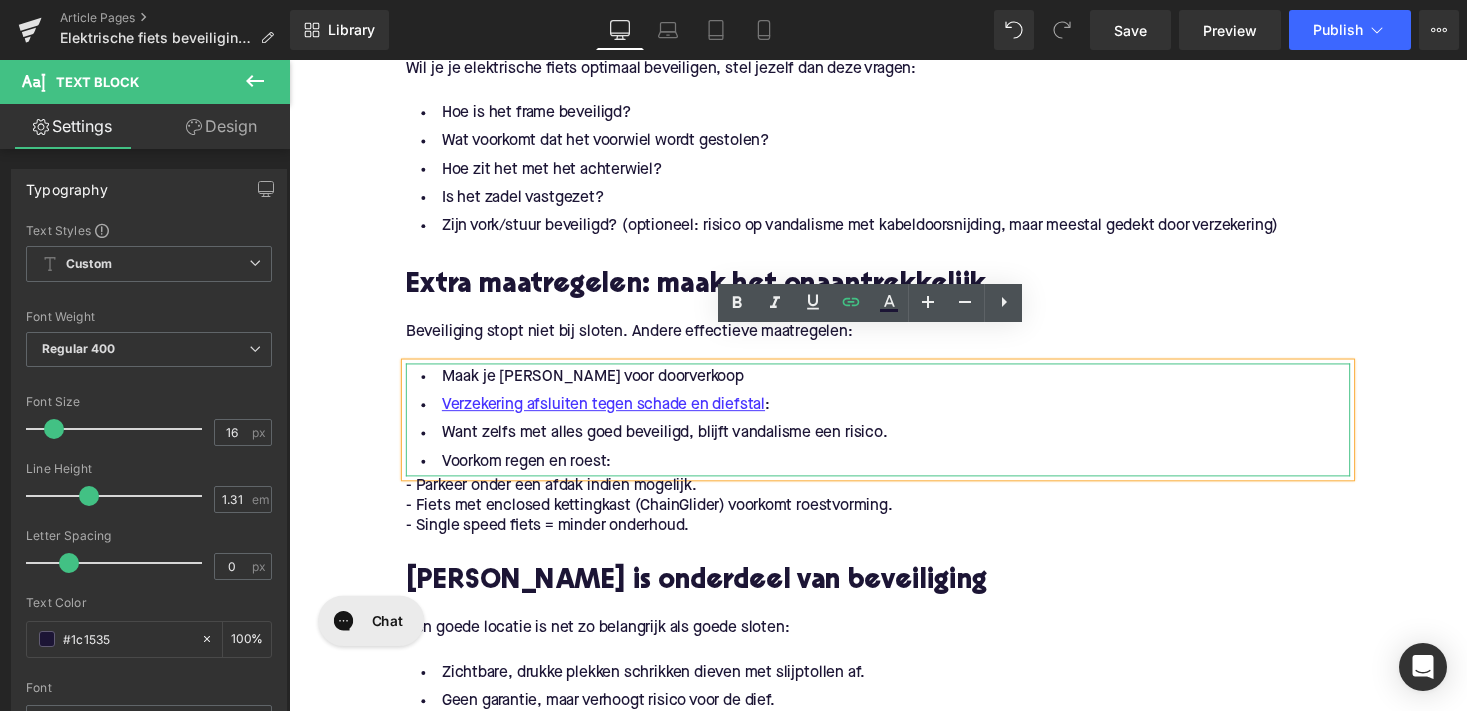 click on "Want zelfs met alles goed beveiligd, blijft vandalisme een risico." at bounding box center [894, 444] 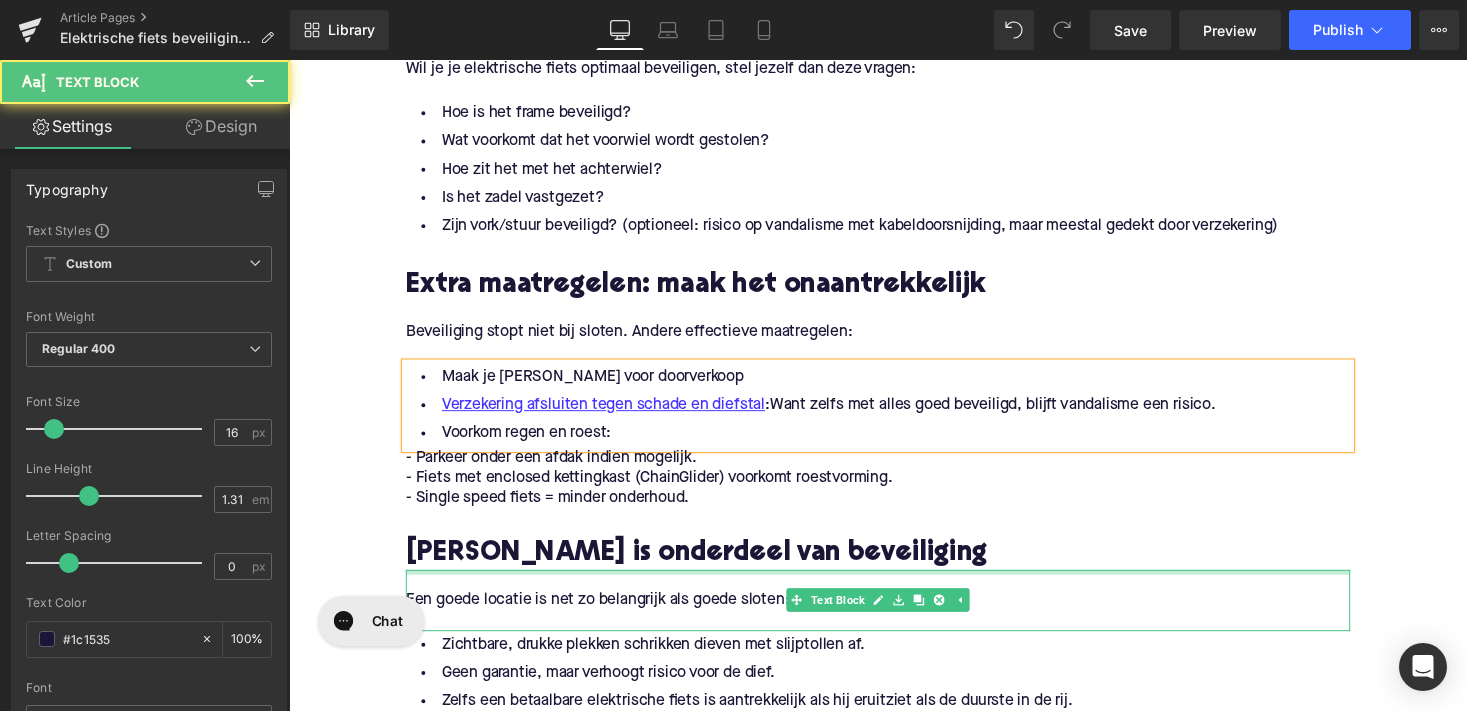click at bounding box center (894, 586) 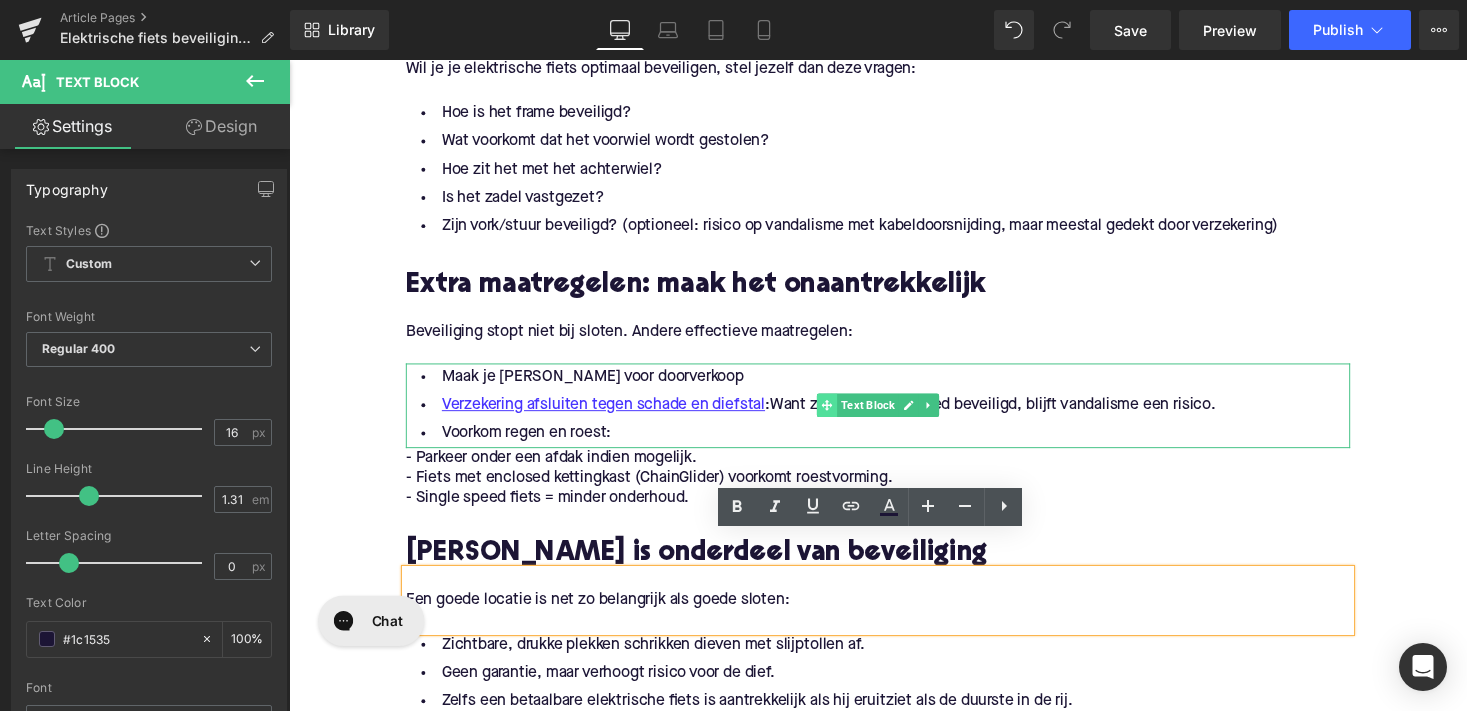 click at bounding box center (841, 415) 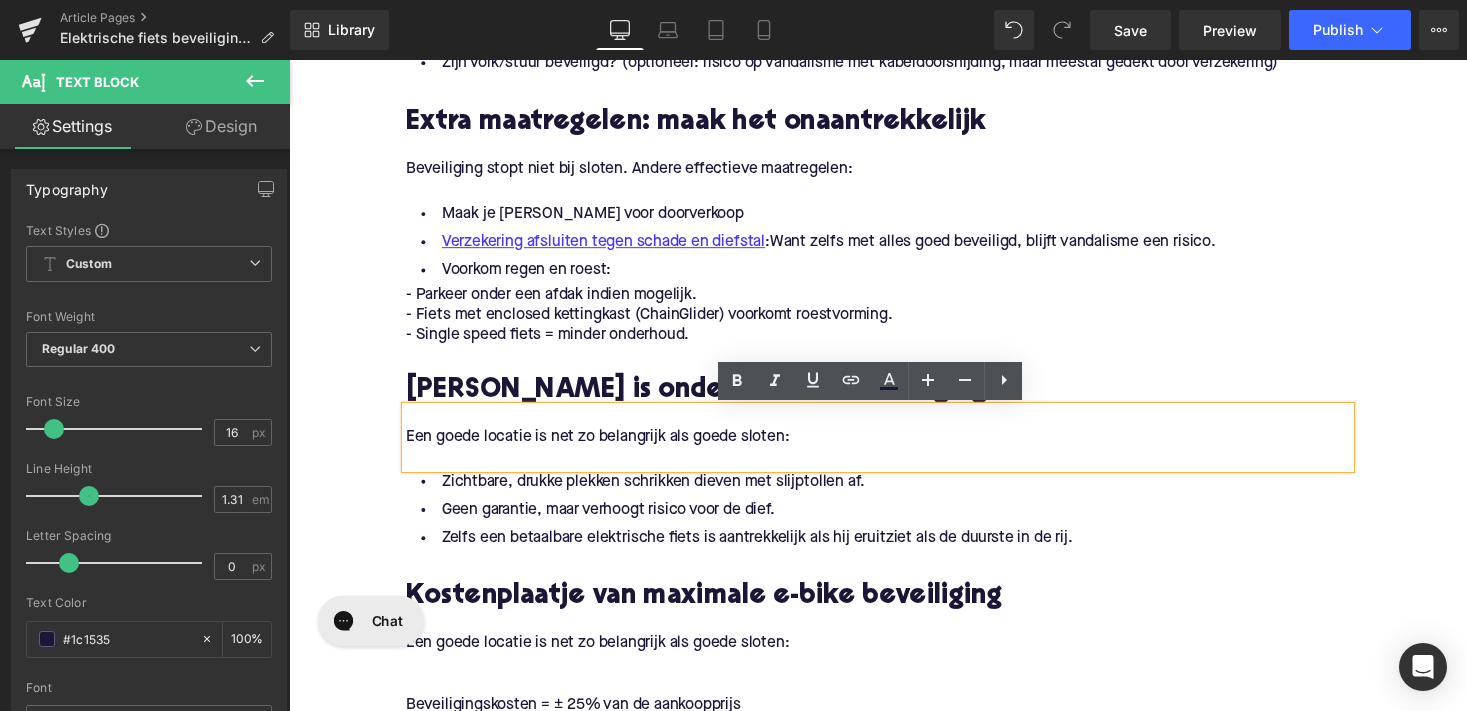 scroll, scrollTop: 2665, scrollLeft: 0, axis: vertical 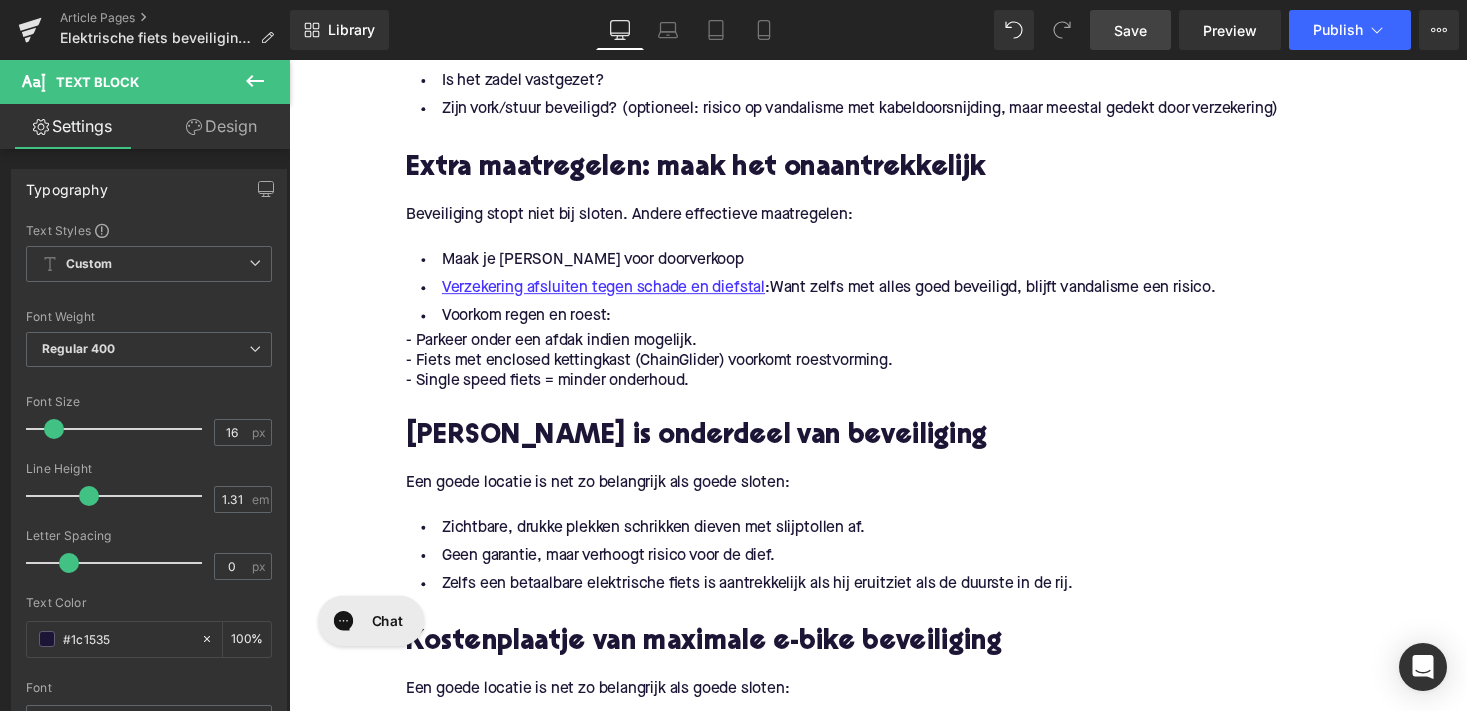 click on "Save" at bounding box center [1130, 30] 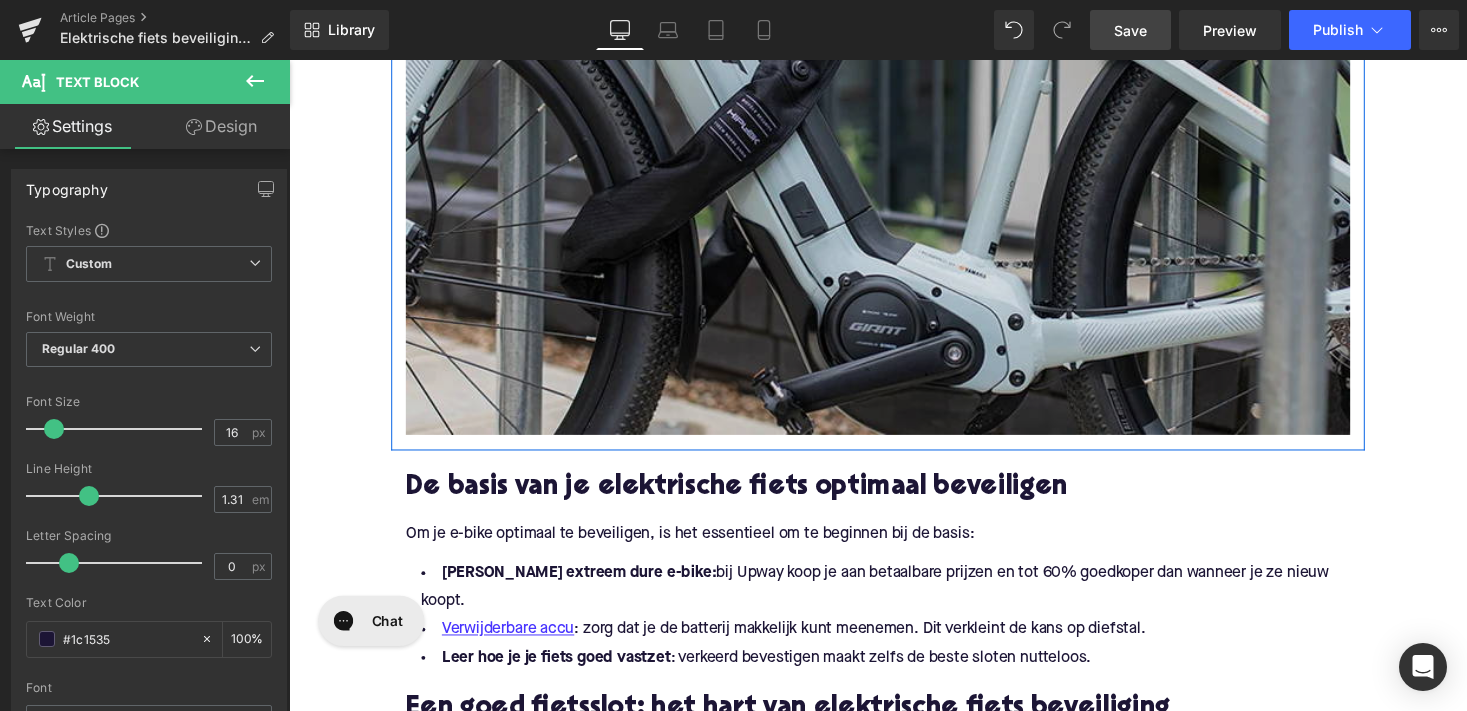 scroll, scrollTop: 947, scrollLeft: 0, axis: vertical 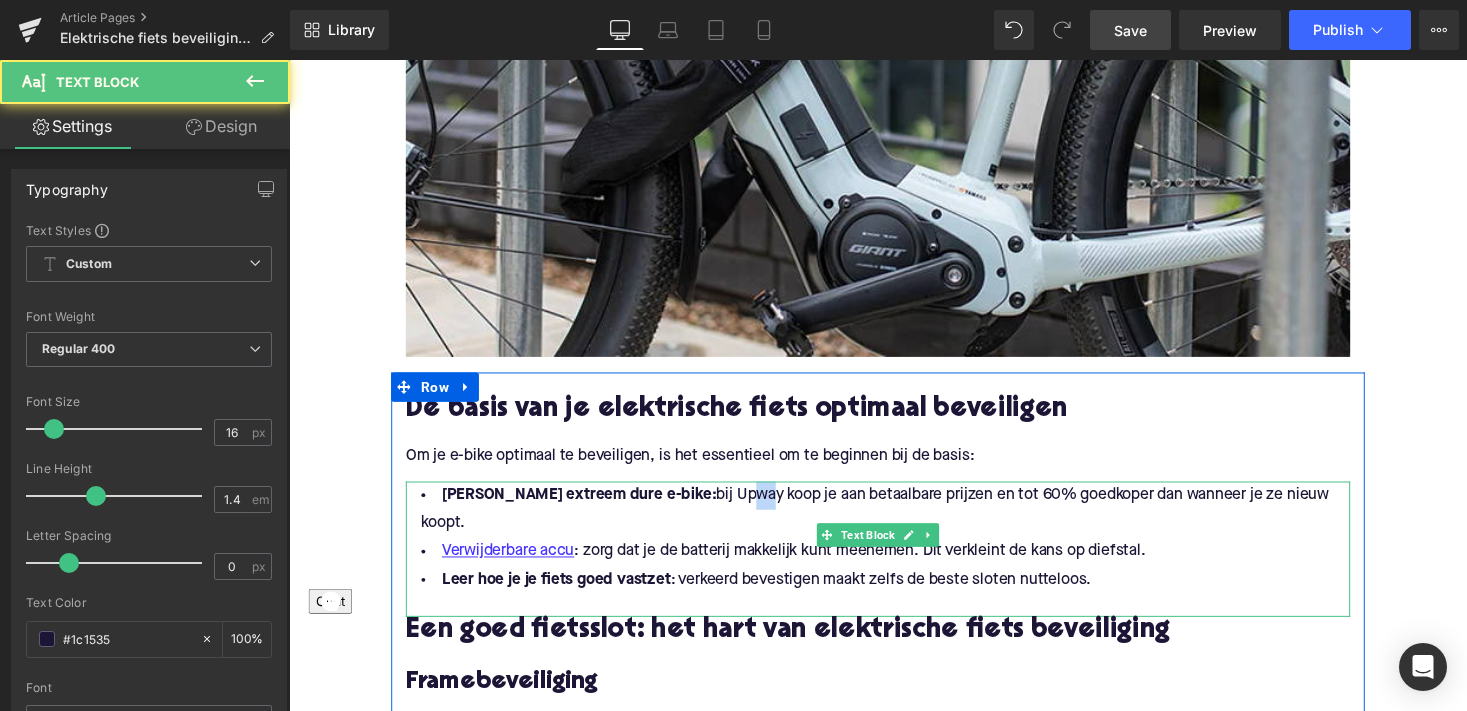 drag, startPoint x: 664, startPoint y: 505, endPoint x: 681, endPoint y: 505, distance: 17 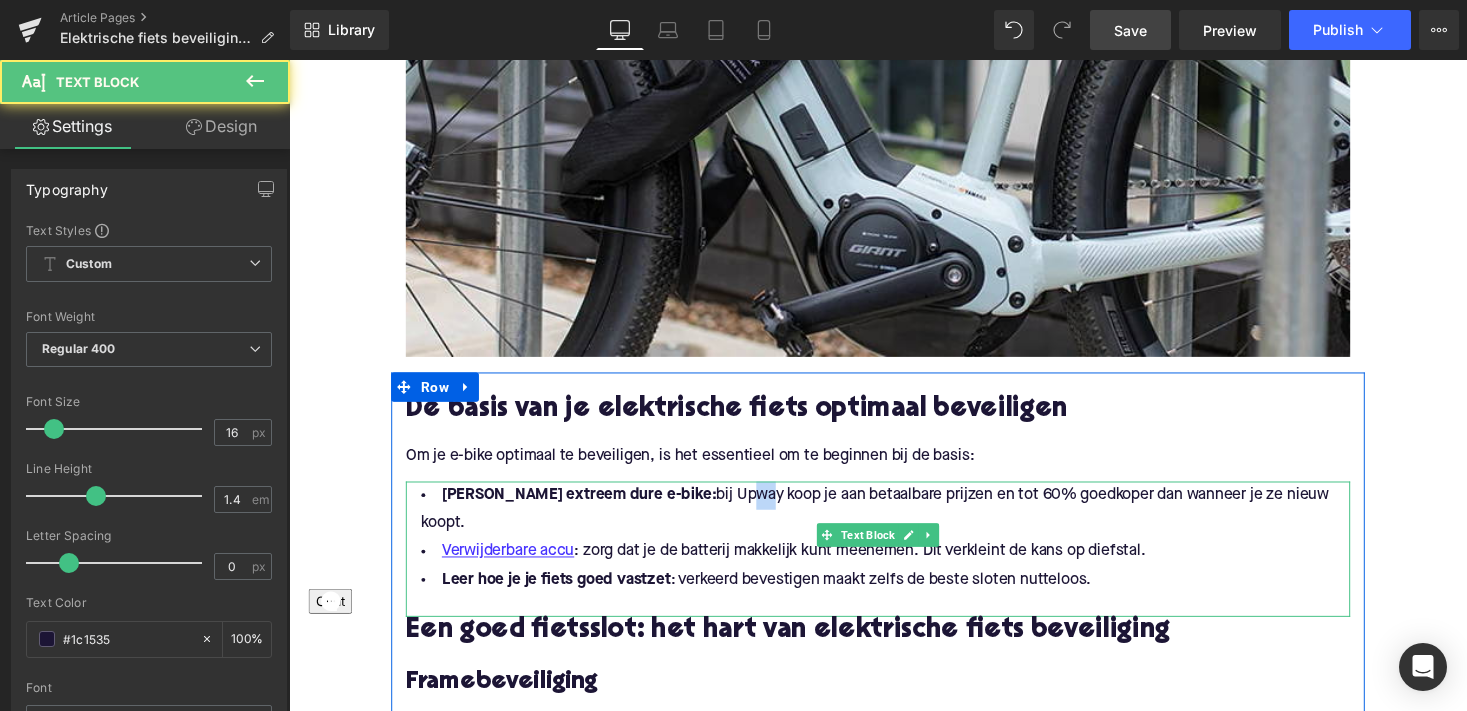 click on "[PERSON_NAME] extreem dure e-bike:  bij Upway koop je aan betaalbare prijzen en tot 60% goedkoper dan wanneer je ze nieuw koopt." at bounding box center (894, 522) 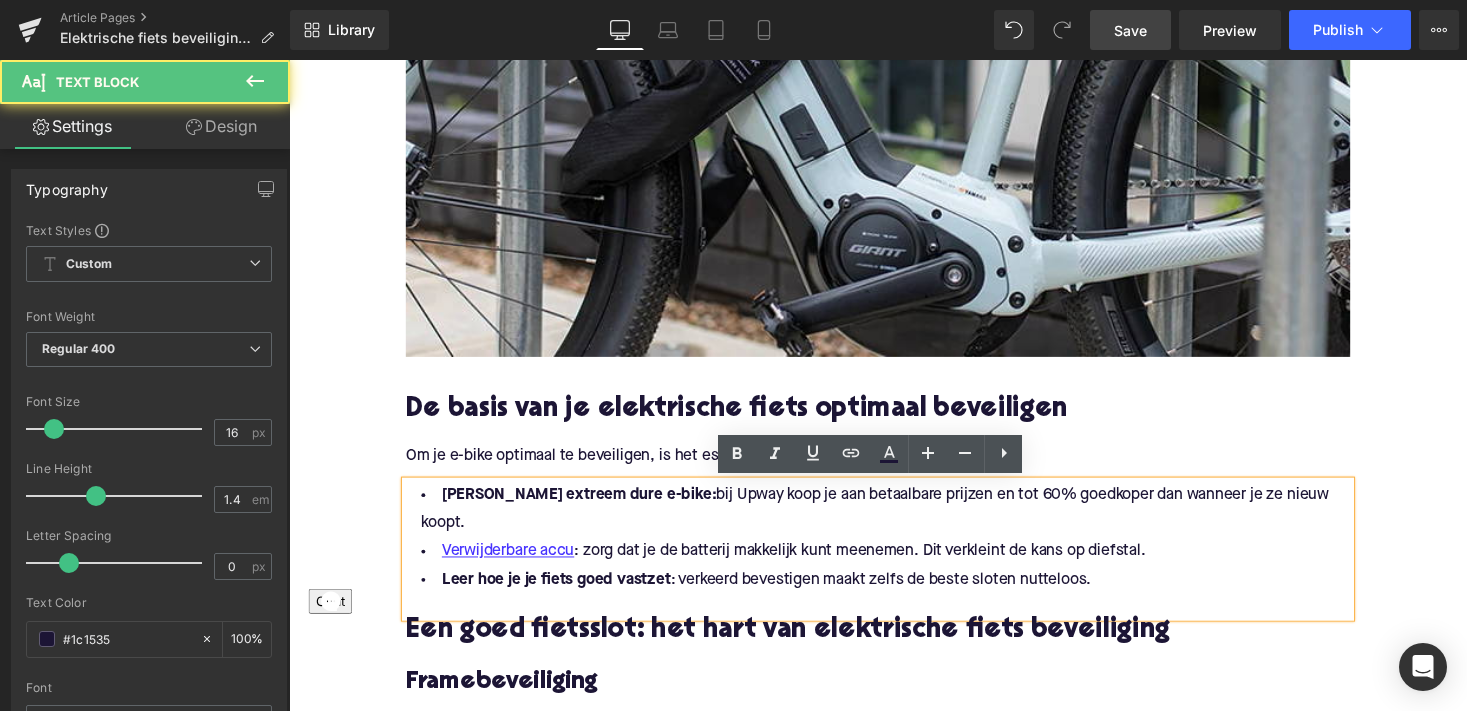 click on "[PERSON_NAME] extreem dure e-bike:  bij Upway koop je aan betaalbare prijzen en tot 60% goedkoper dan wanneer je ze nieuw koopt." at bounding box center [894, 522] 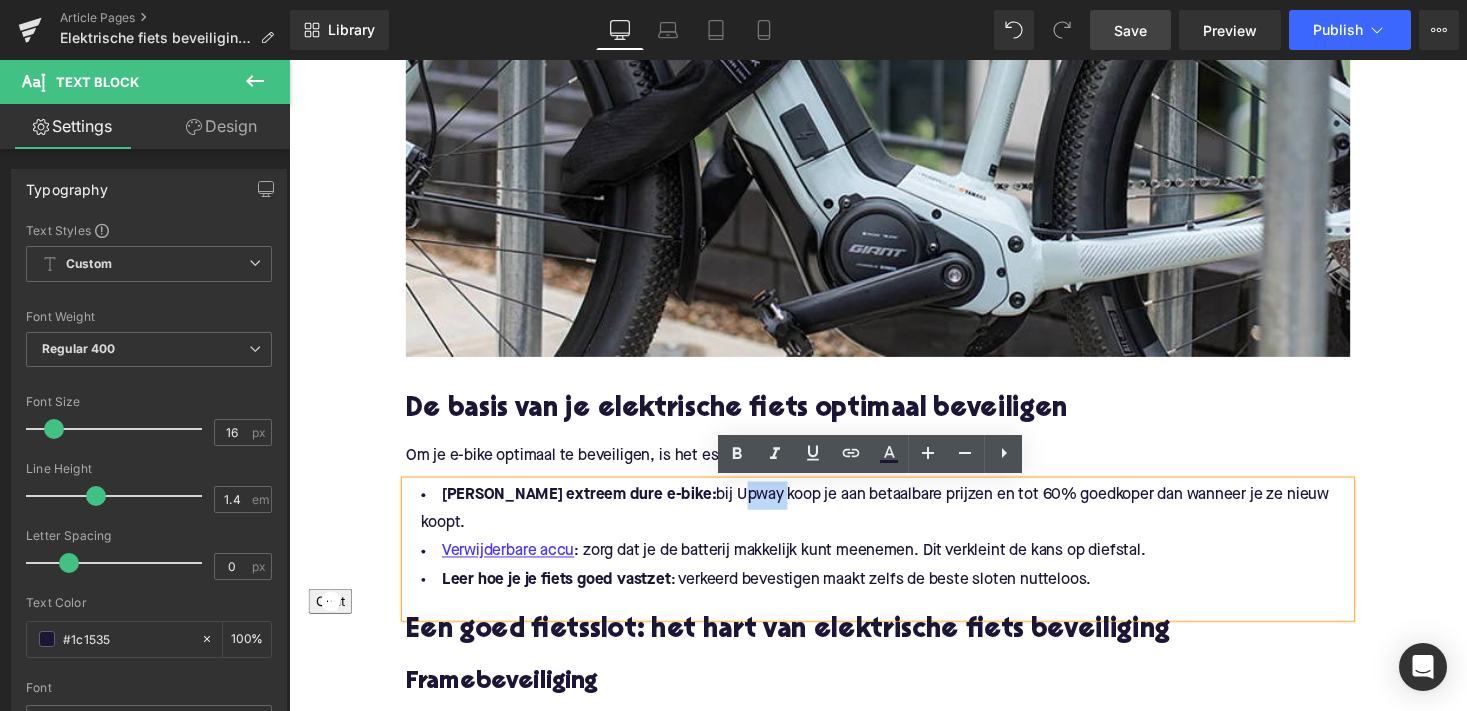 drag, startPoint x: 655, startPoint y: 507, endPoint x: 700, endPoint y: 508, distance: 45.01111 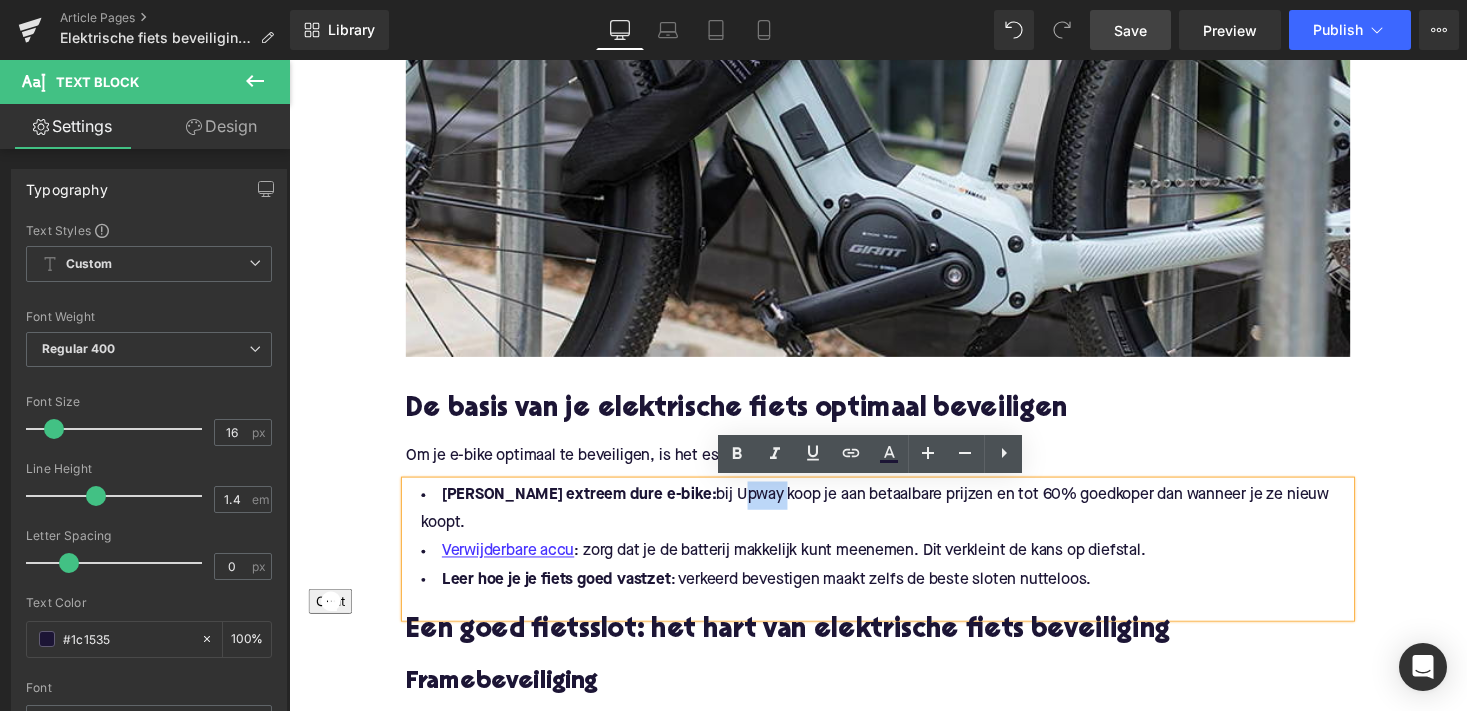 click on "[PERSON_NAME] extreem dure e-bike:  bij Upway koop je aan betaalbare prijzen en tot 60% goedkoper dan wanneer je ze nieuw koopt." at bounding box center (894, 522) 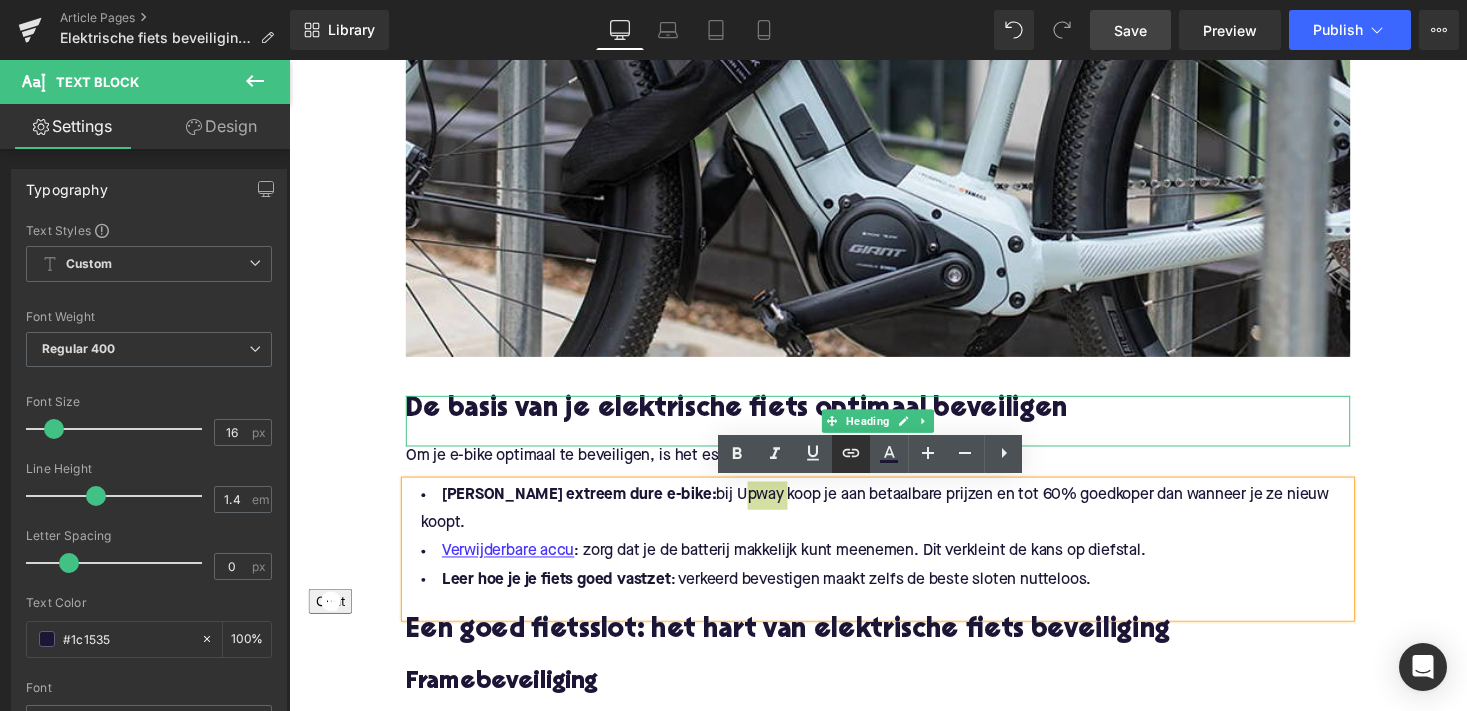 click 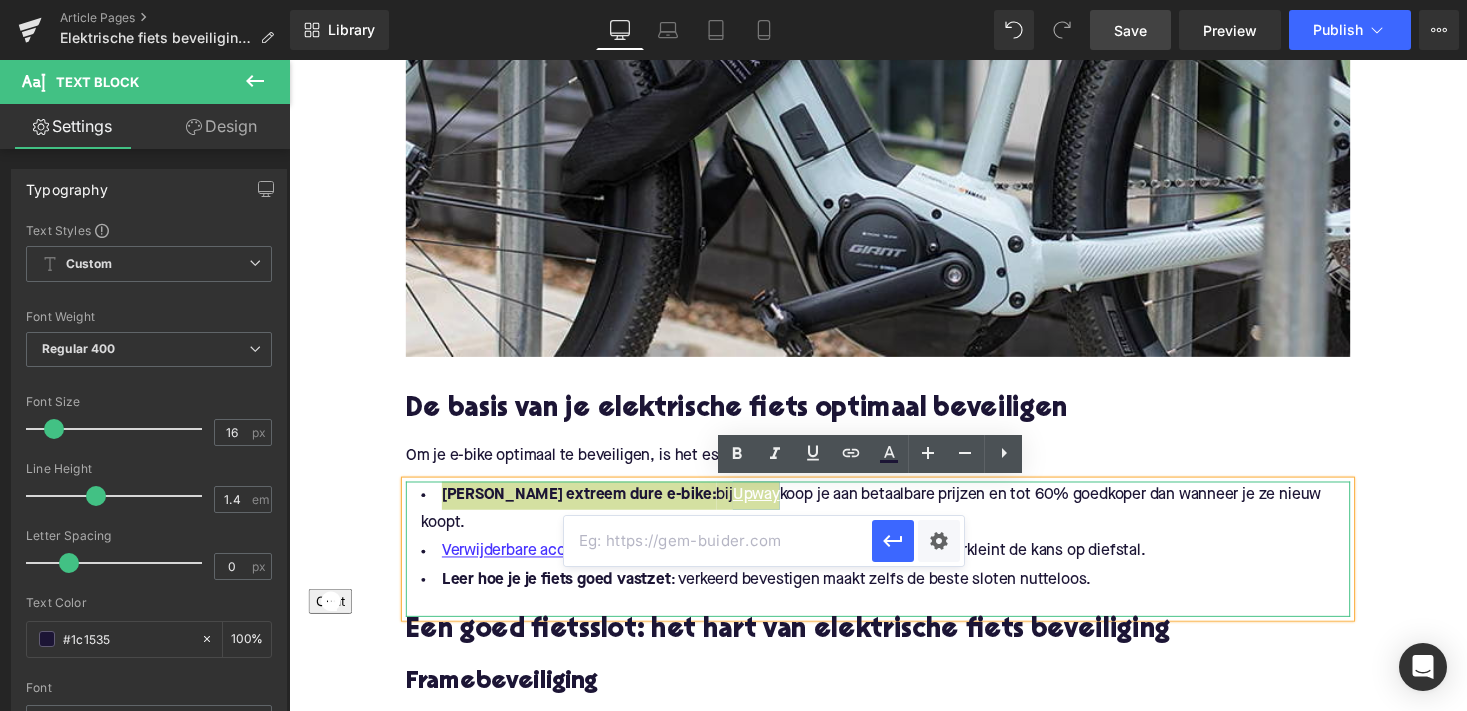click at bounding box center [718, 541] 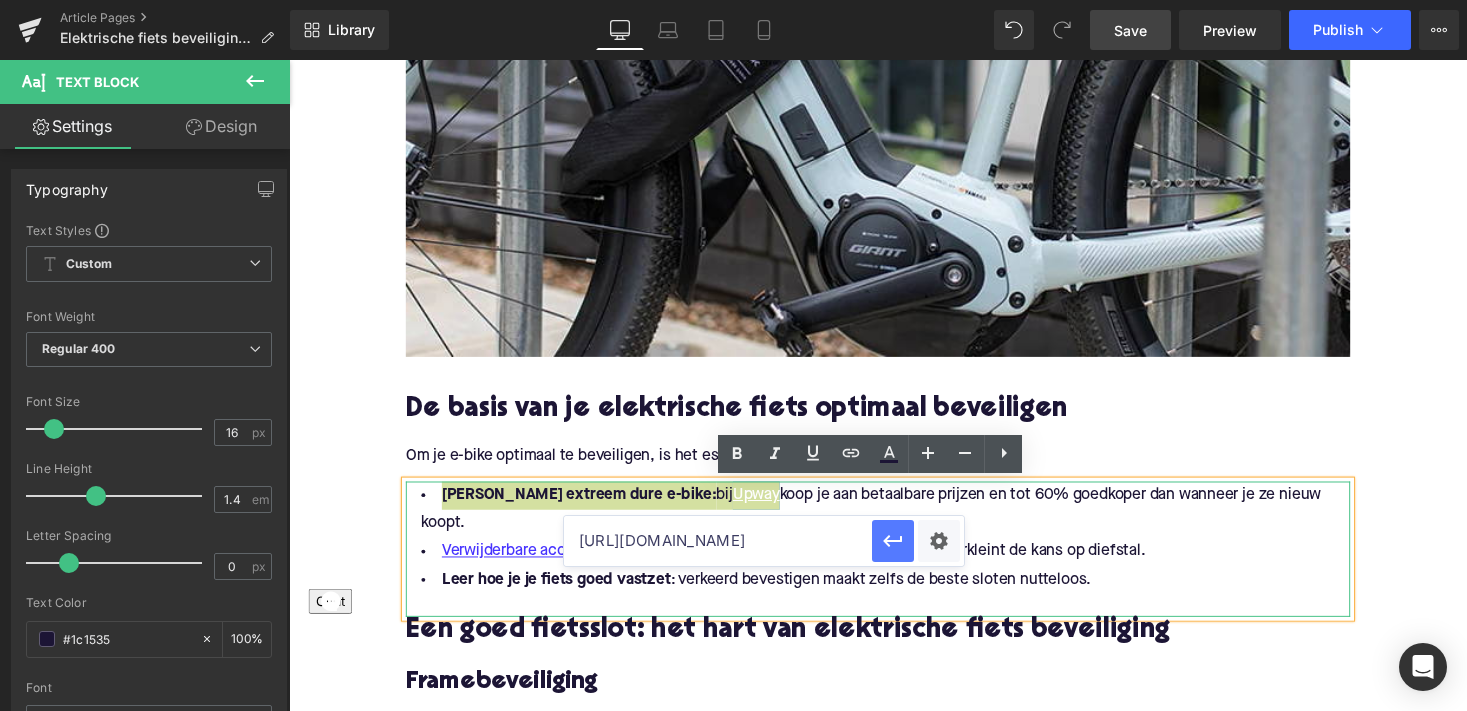 type on "[URL][DOMAIN_NAME]" 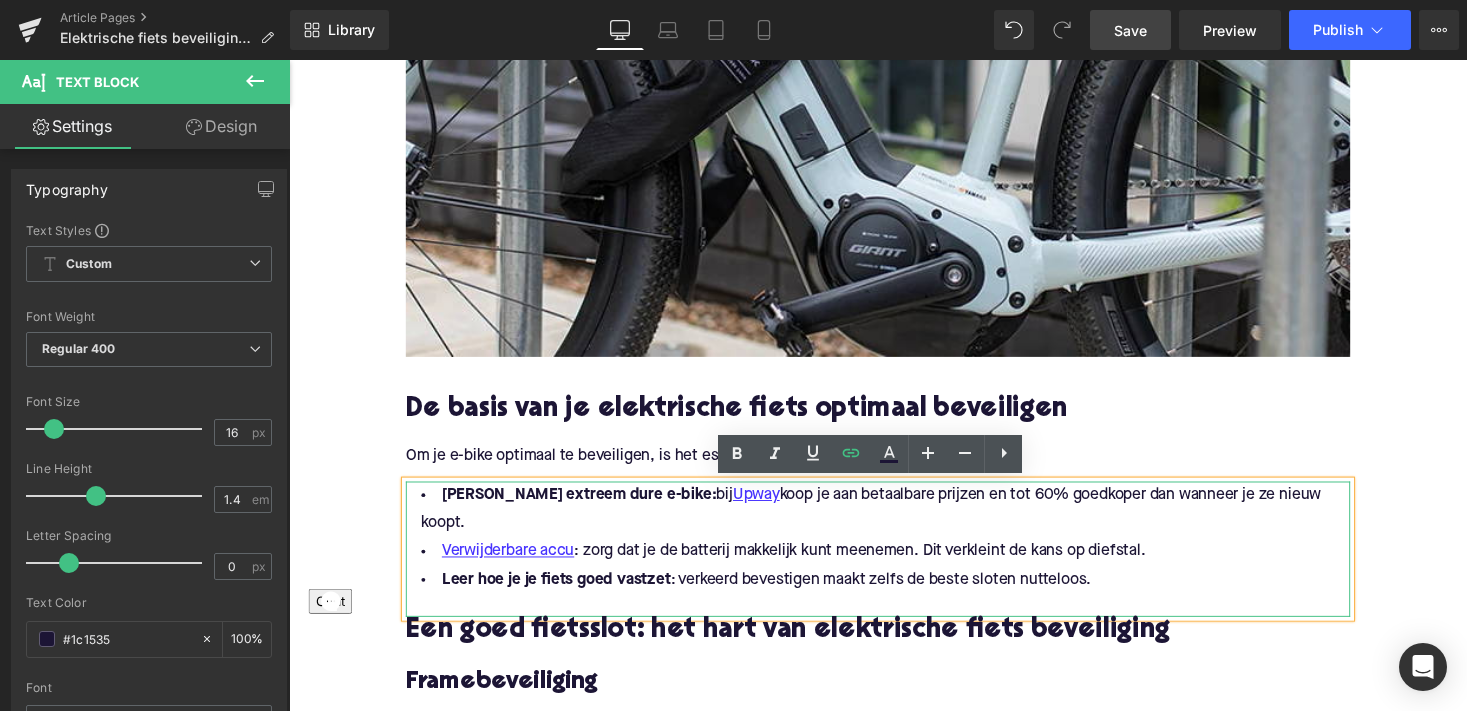 click at bounding box center (894, 620) 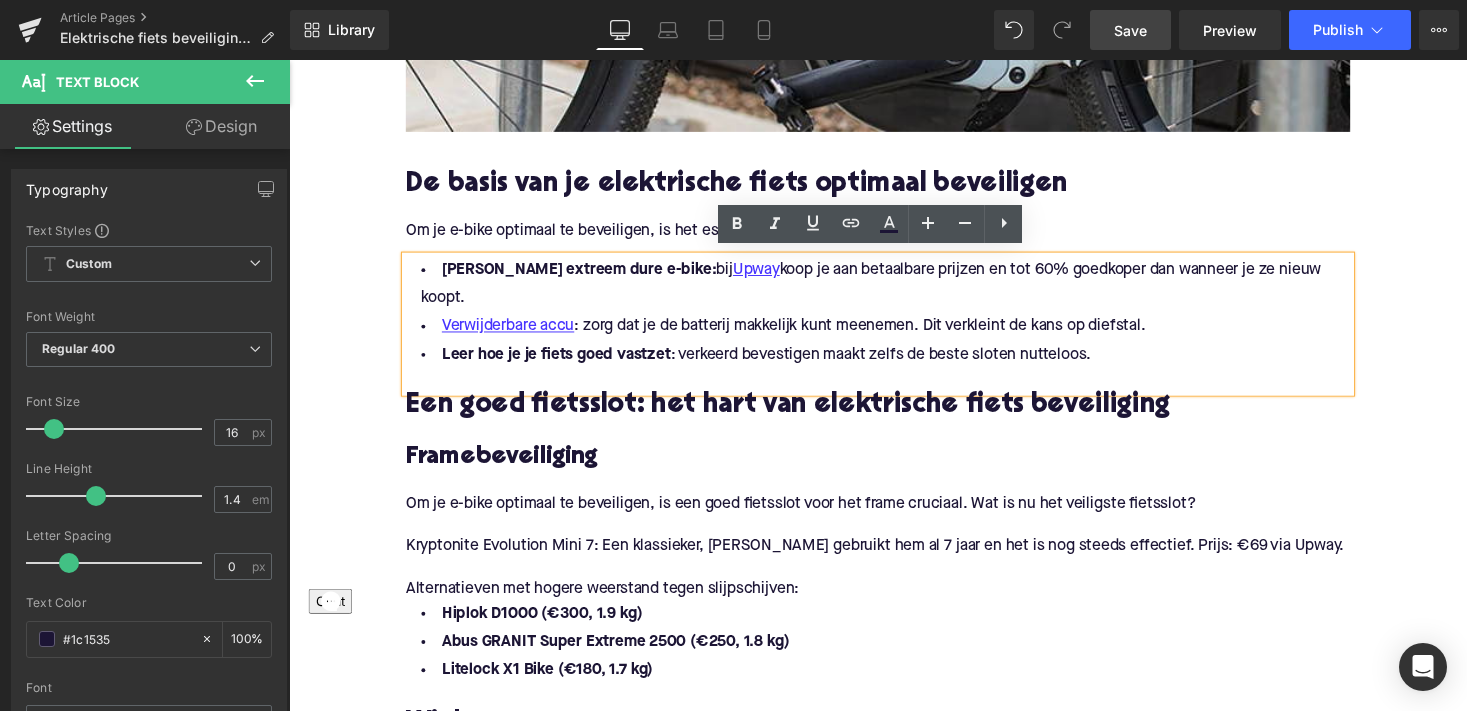 scroll, scrollTop: 1184, scrollLeft: 0, axis: vertical 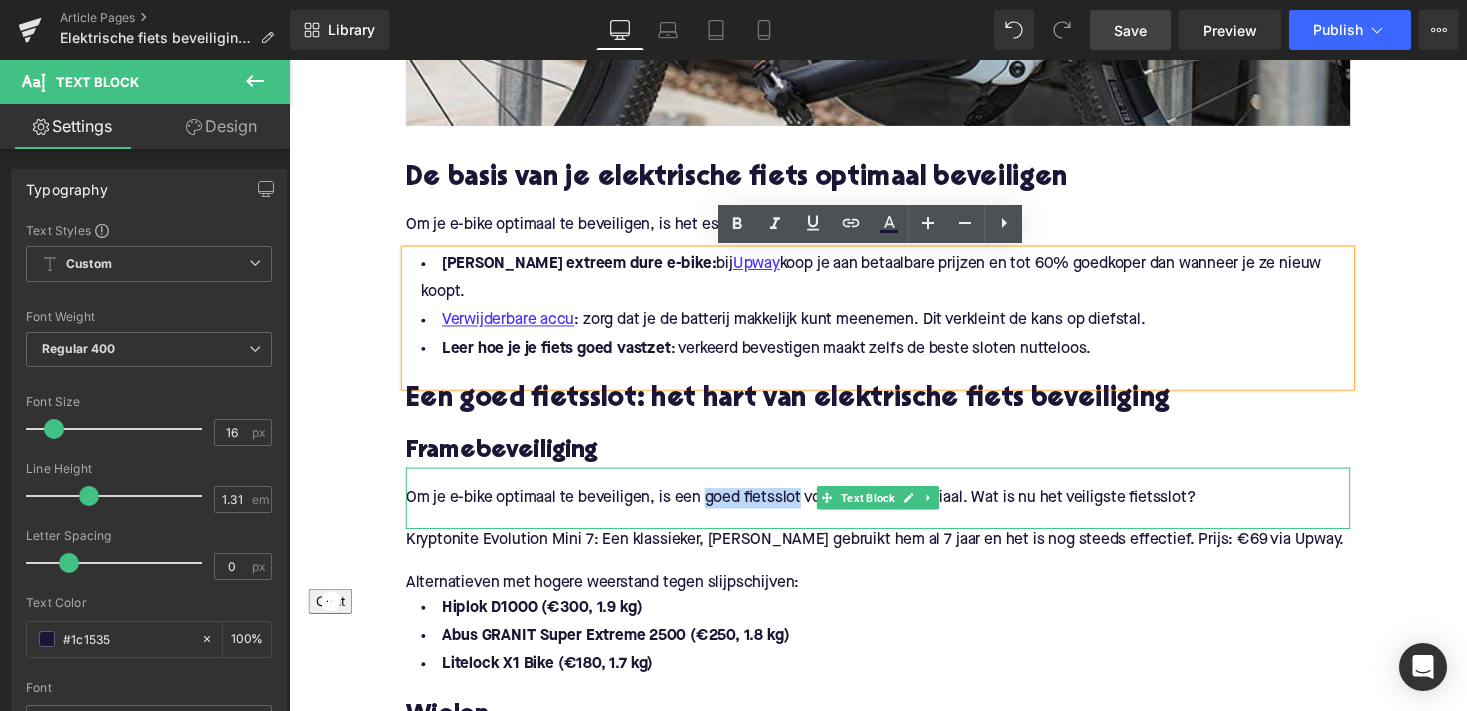 drag, startPoint x: 713, startPoint y: 481, endPoint x: 813, endPoint y: 485, distance: 100.07997 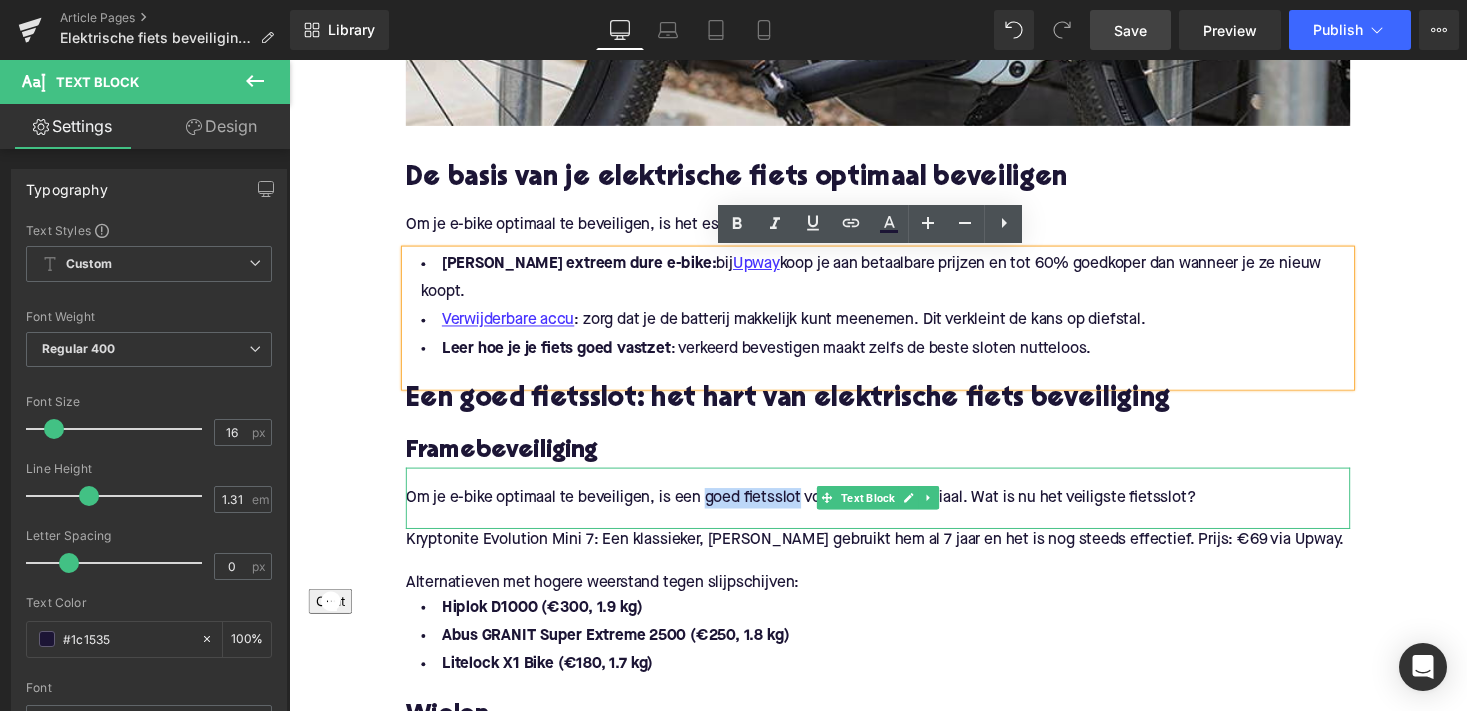 click on "Om je e-bike optimaal te beveiligen, is een goed fietsslot voor het frame cruciaal. Wat is nu het veiligste fietsslot?" at bounding box center (894, 510) 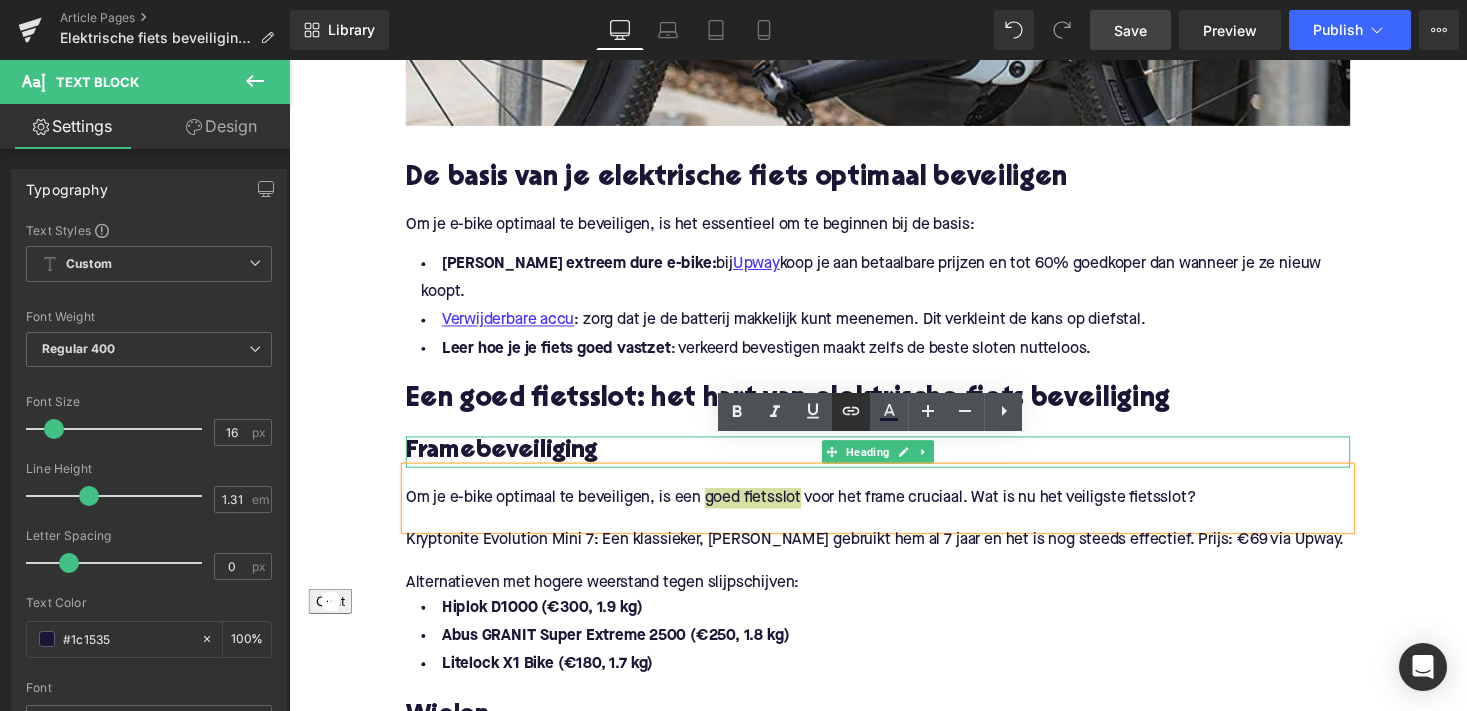 click 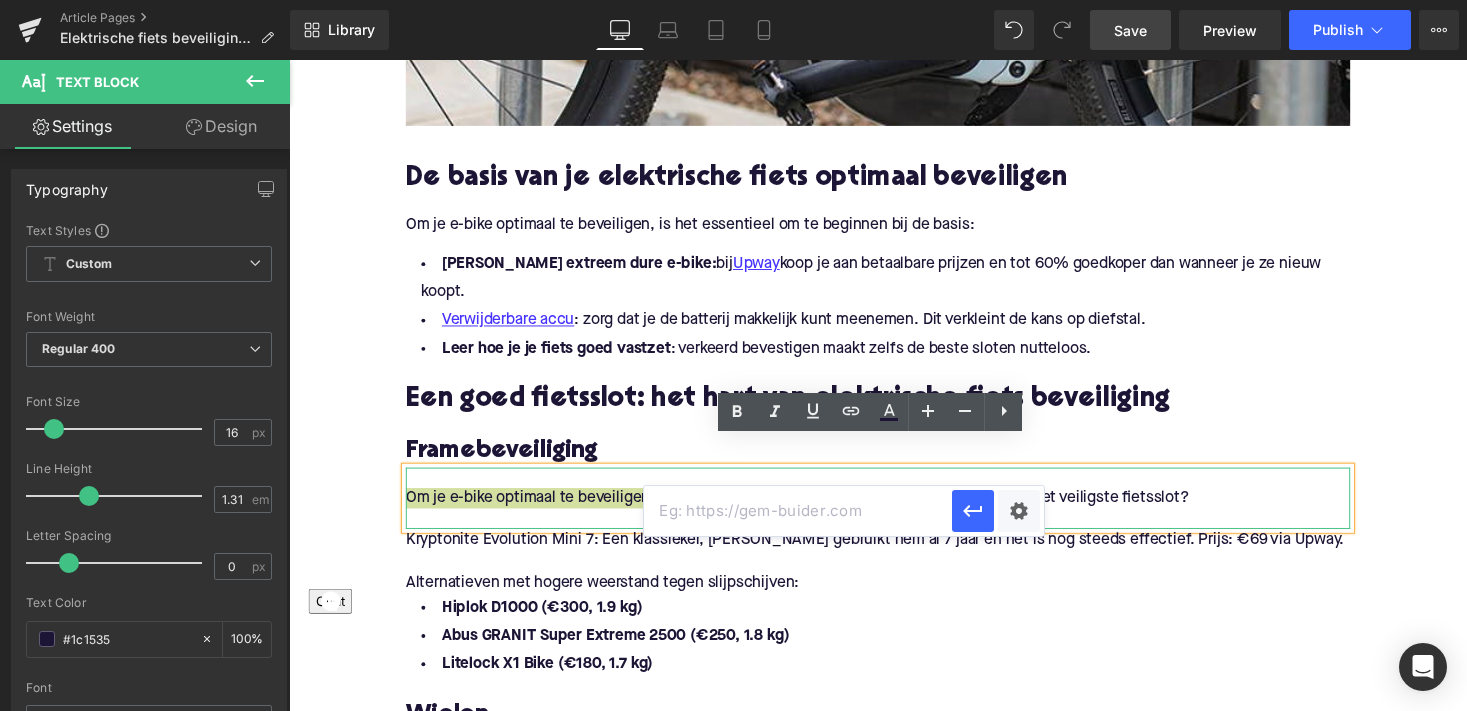 click at bounding box center [798, 511] 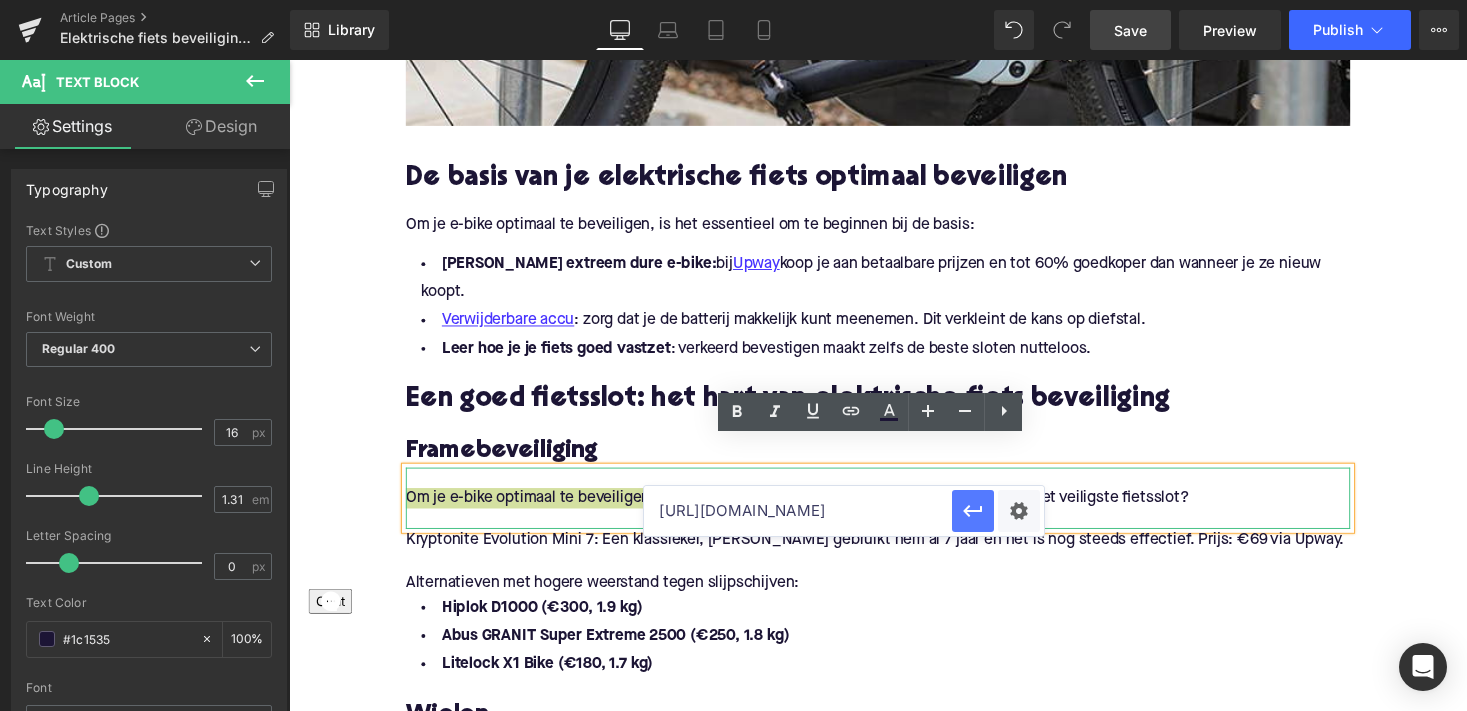 type on "[URL][DOMAIN_NAME]" 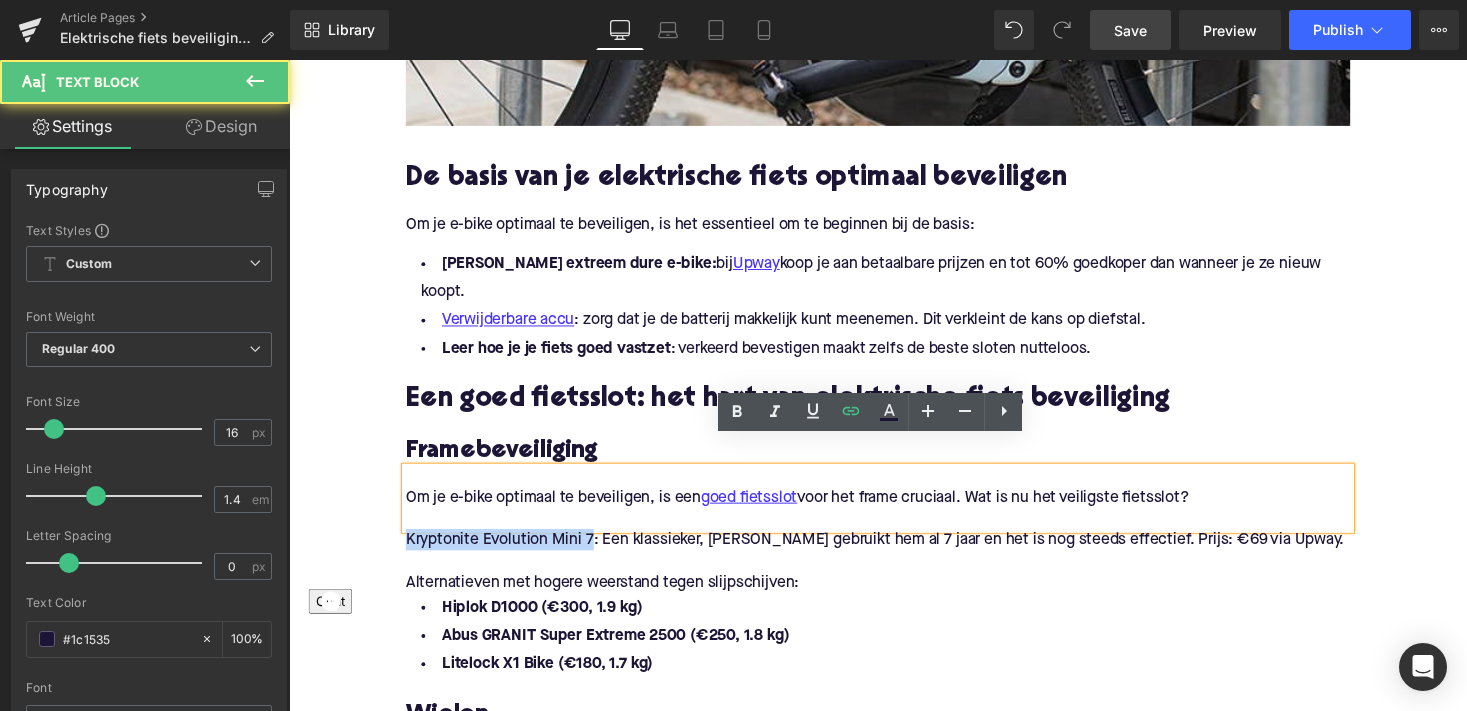drag, startPoint x: 595, startPoint y: 521, endPoint x: 395, endPoint y: 525, distance: 200.04 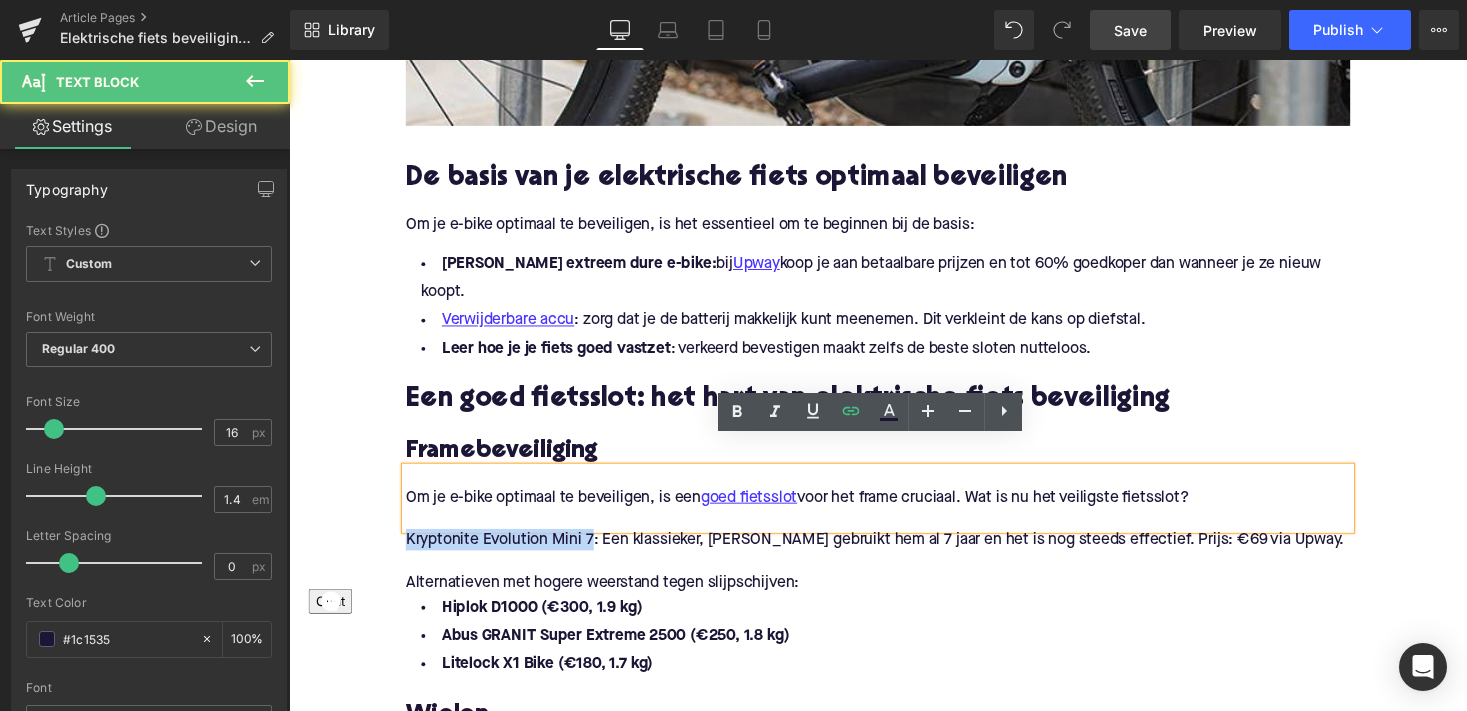 click on "De basis van je elektrische fiets optimaal beveiligen Heading         Om je e-bike optimaal te beveiligen, is het essentieel om te beginnen bij de basis: Text Block         Geen extreem dure e-bike:  bij  Upway  koop je aan betaalbare prijzen en tot 60% goedkoper dan wanneer je ze nieuw koopt. Verwijderbare accu : zorg dat je de batterij makkelijk kunt meenemen. Dit verkleint de kans op diefstal. [PERSON_NAME] hoe je je fiets goed vastzet : verkeerd bevestigen maakt zelfs de beste sloten nutteloos. Text Block         Een goed fietsslot: het hart van elektrische fiets beveiliging Heading         Framebeveiliging Heading         Om je e-bike optimaal te beveiligen, is een  goed fietsslot  voor het frame cruciaal. Wat is nu het veiligste fietsslot? Text Block         Kryptonite Evolution Mini 7: Een klassieker, [PERSON_NAME] gebruikt hem al 7 jaar en het is nog steeds effectief. Prijs: €69 via Upway. Alternatieven met hogere weerstand tegen slijpschijven: Text Block         Hiplok D1000 (€300, 1.9 kg) Text Block" at bounding box center [894, 1372] 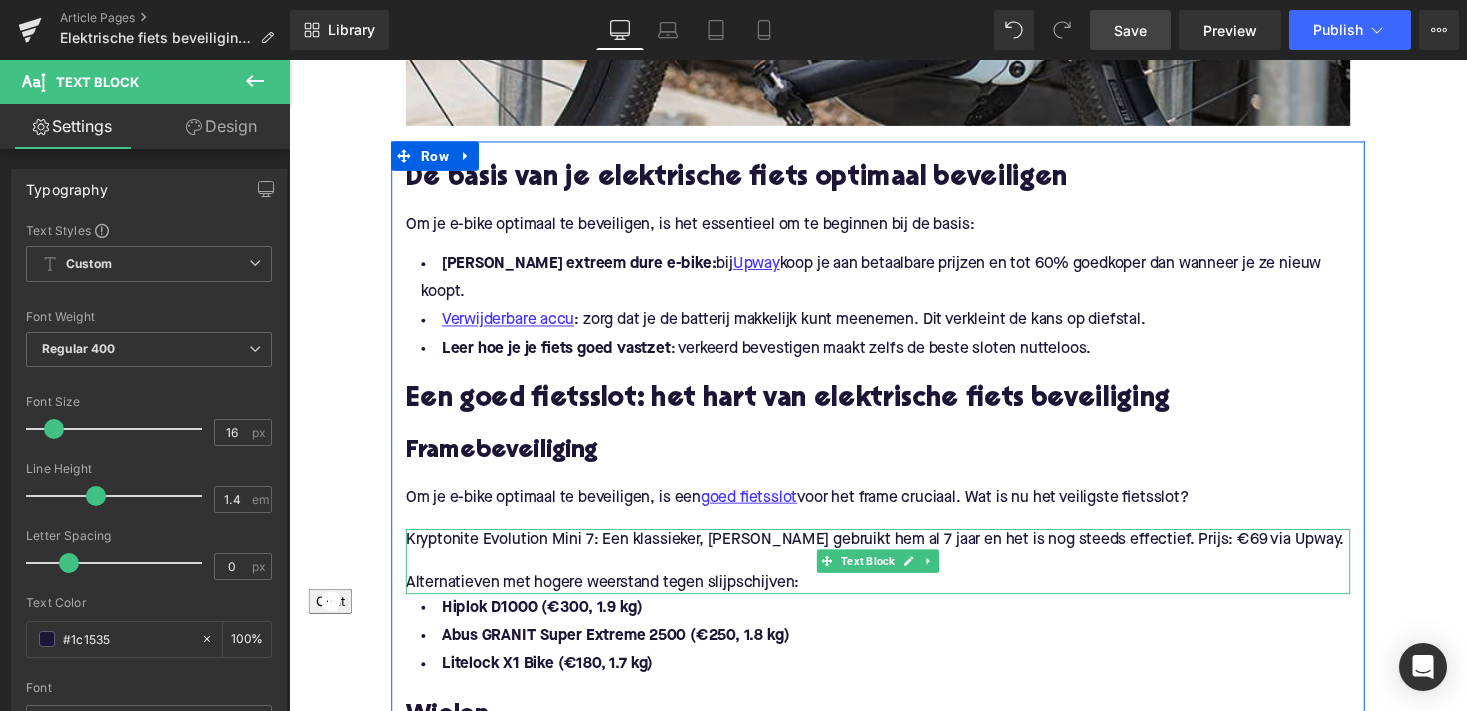 click on "Alternatieven met hogere weerstand tegen slijpschijven:" at bounding box center [611, 598] 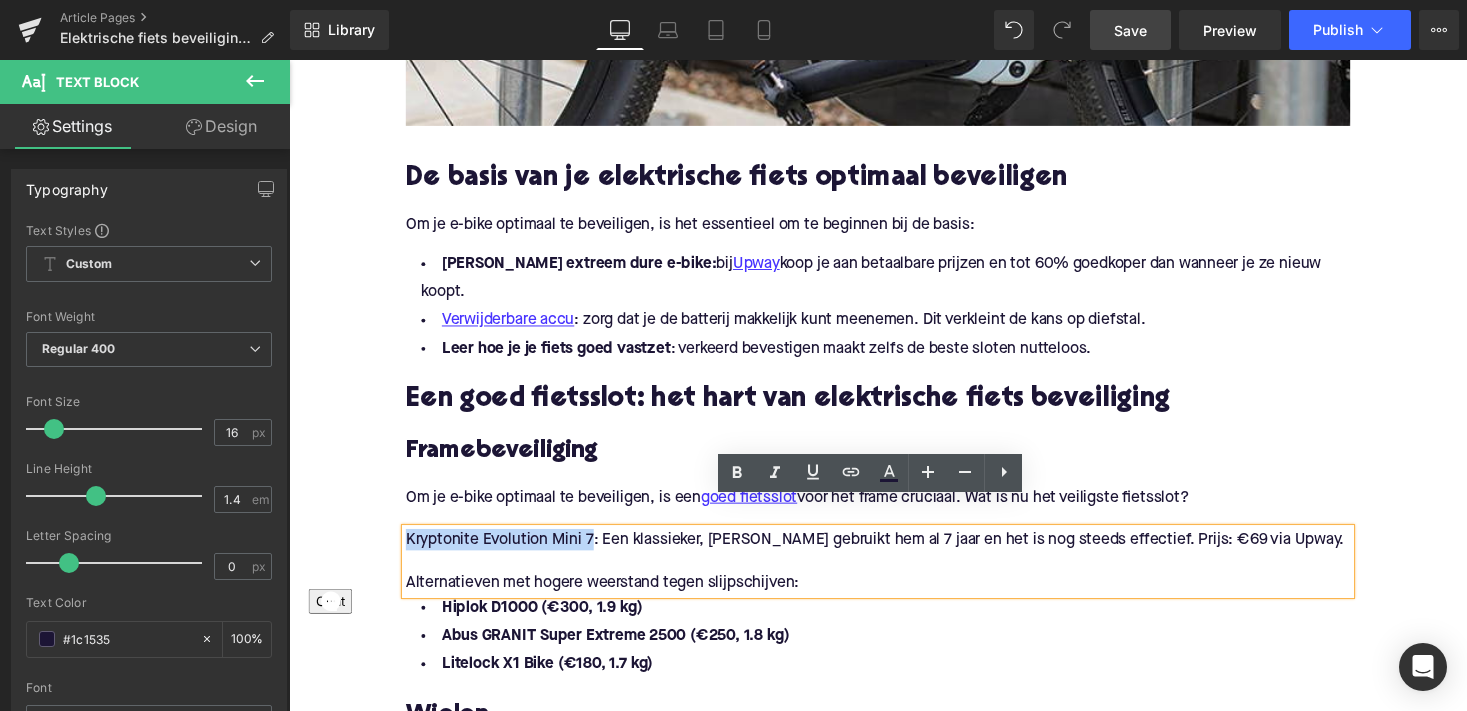 drag, startPoint x: 597, startPoint y: 519, endPoint x: 399, endPoint y: 524, distance: 198.06313 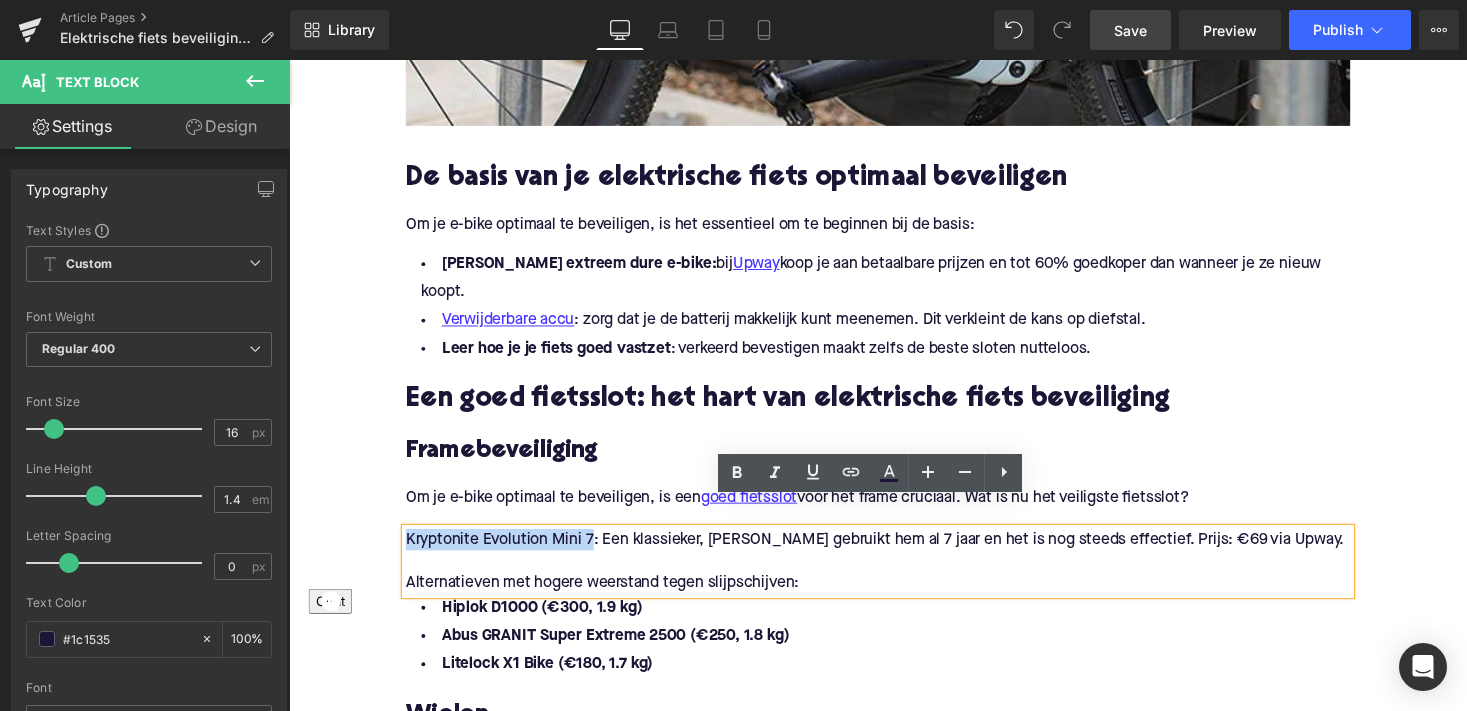 click on "De basis van je elektrische fiets optimaal beveiligen Heading         Om je e-bike optimaal te beveiligen, is het essentieel om te beginnen bij de basis: Text Block         Geen extreem dure e-bike:  bij  Upway  koop je aan betaalbare prijzen en tot 60% goedkoper dan wanneer je ze nieuw koopt. Verwijderbare accu : zorg dat je de batterij makkelijk kunt meenemen. Dit verkleint de kans op diefstal. [PERSON_NAME] hoe je je fiets goed vastzet : verkeerd bevestigen maakt zelfs de beste sloten nutteloos. Text Block         Een goed fietsslot: het hart van elektrische fiets beveiliging Heading         Framebeveiliging Heading         Om je e-bike optimaal te beveiligen, is een  goed fietsslot  voor het frame cruciaal. Wat is nu het veiligste fietsslot? Text Block         Kryptonite Evolution Mini 7: Een klassieker, [PERSON_NAME] gebruikt hem al 7 jaar en het is nog steeds effectief. Prijs: €69 via Upway. Alternatieven met hogere weerstand tegen slijpschijven: Text Block         Hiplok D1000 (€300, 1.9 kg) Text Block" at bounding box center [894, 1372] 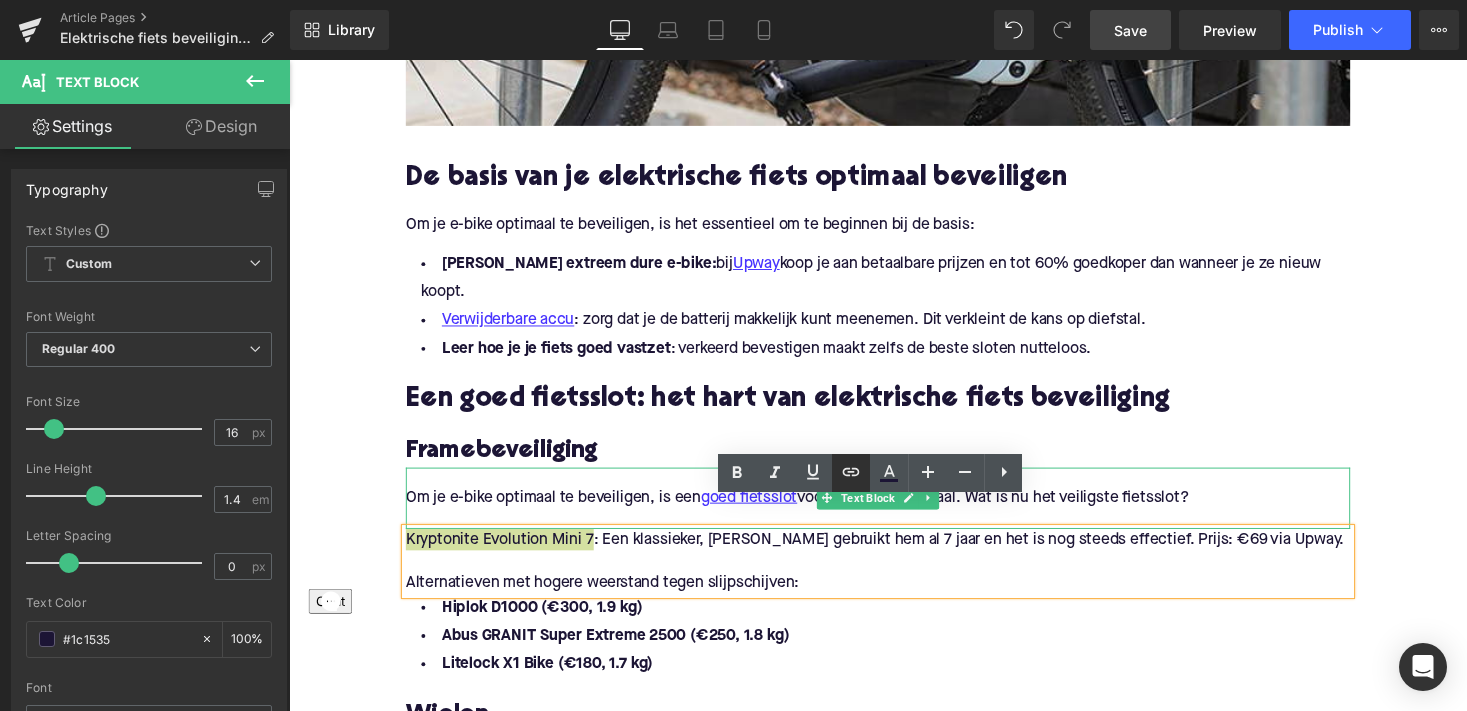 click 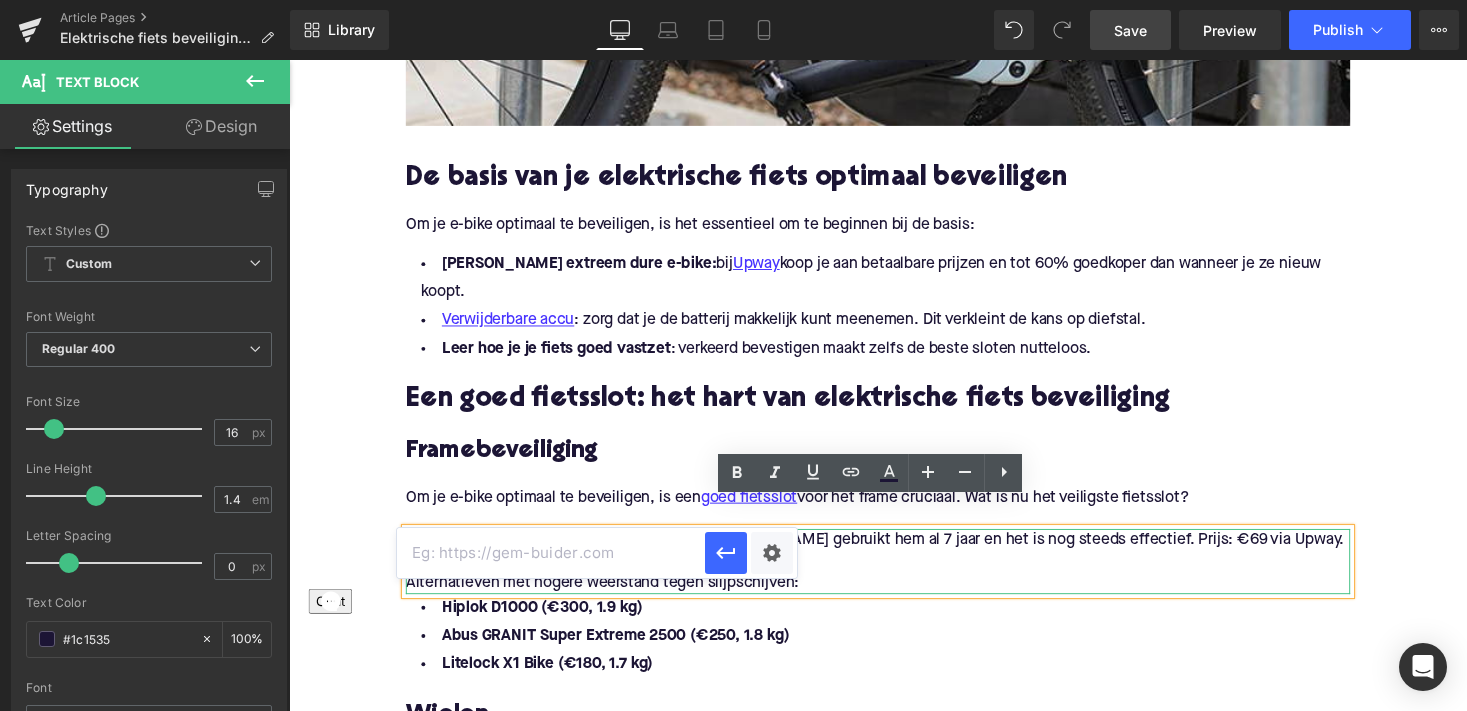 click at bounding box center [551, 553] 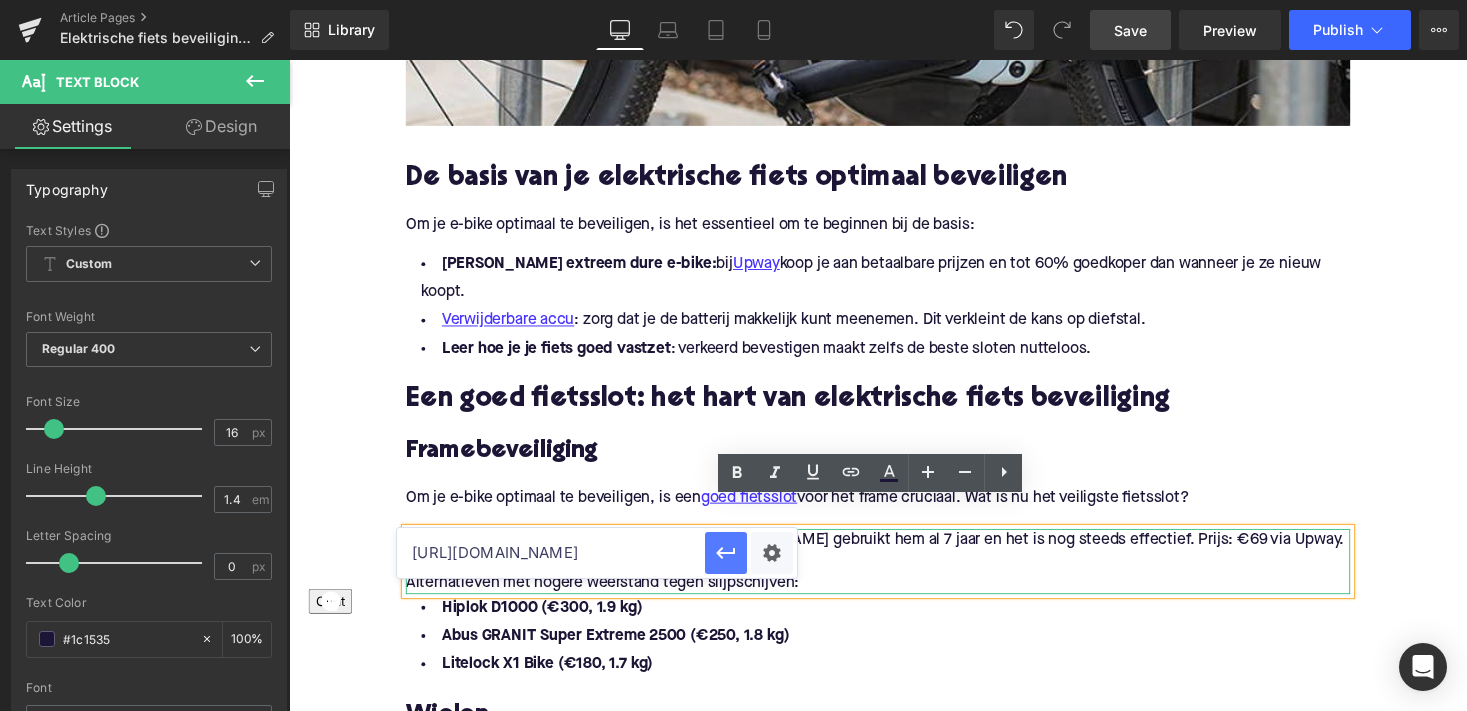 type on "[URL][DOMAIN_NAME]" 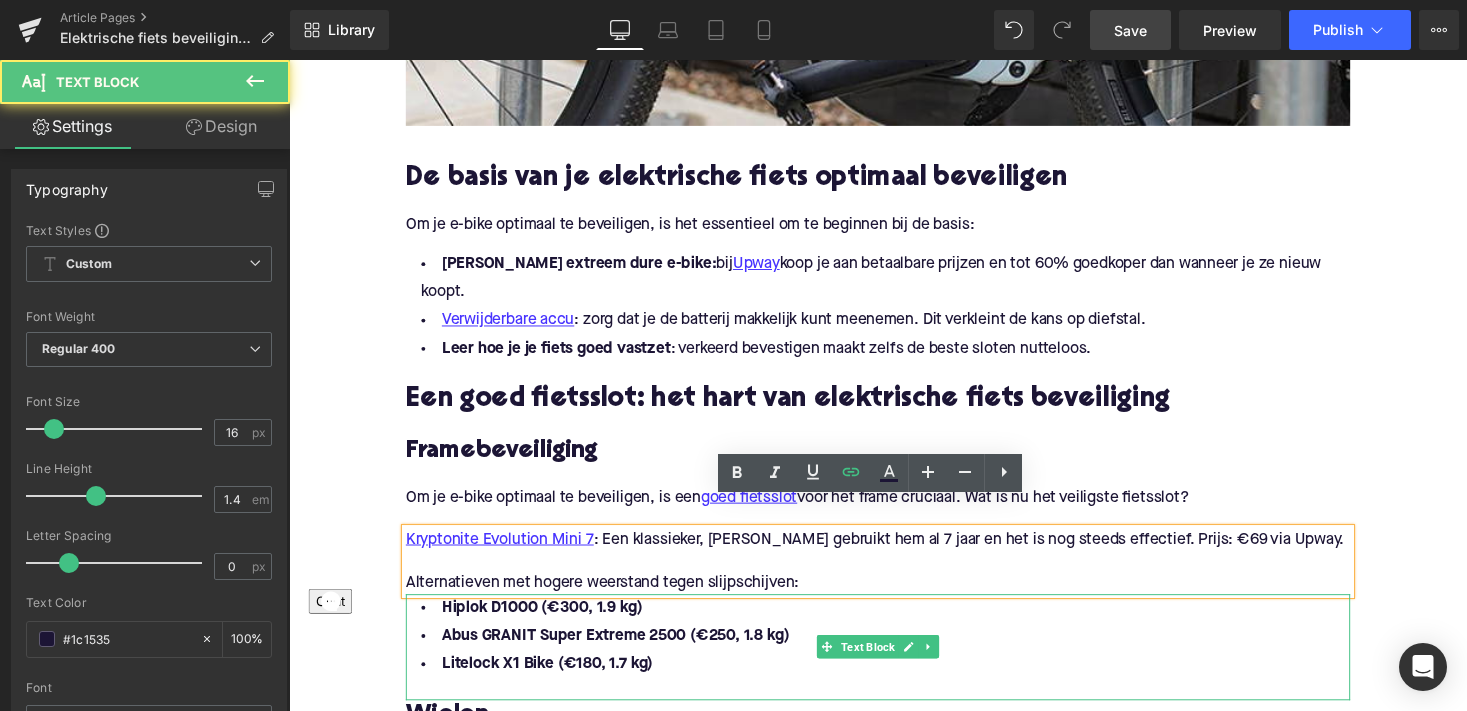 click on "Hiplok D1000 (€300, 1.9 kg)" at bounding box center [894, 623] 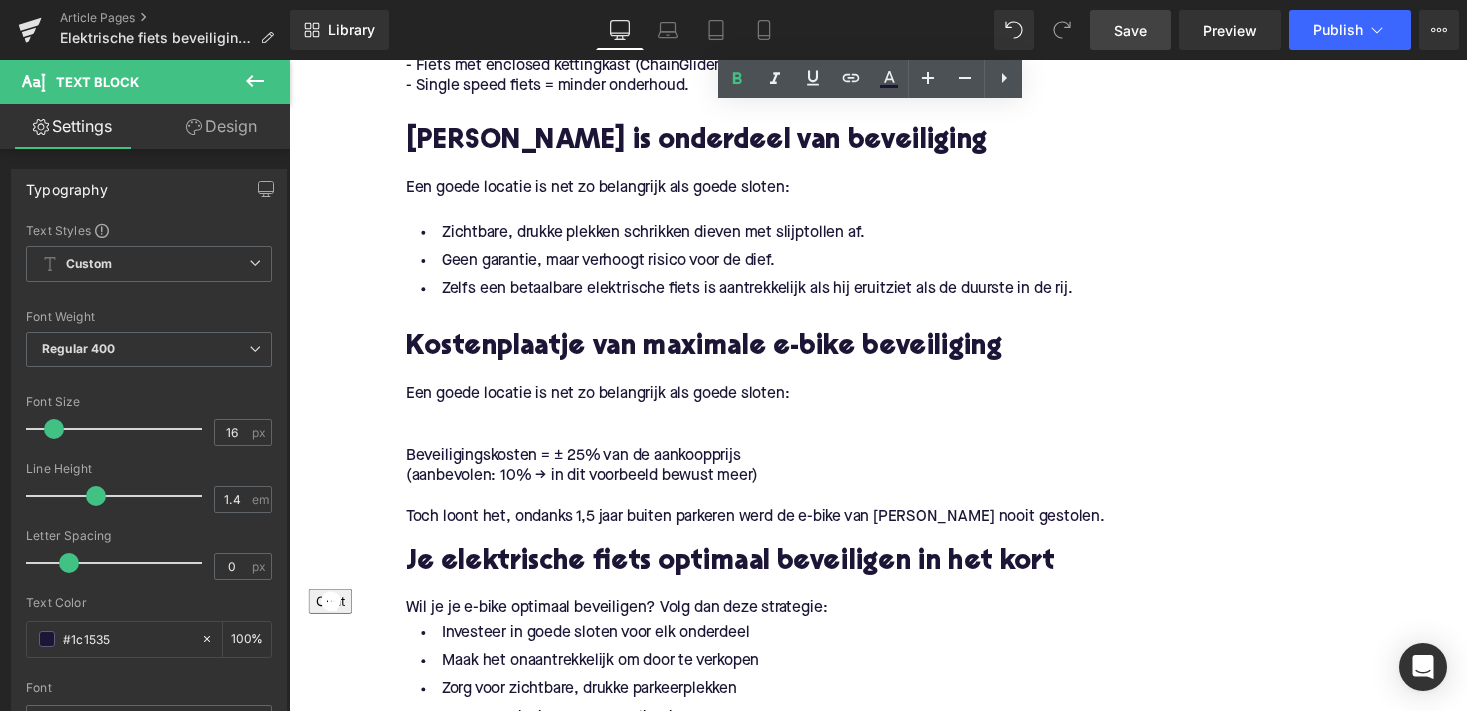 scroll, scrollTop: 3062, scrollLeft: 0, axis: vertical 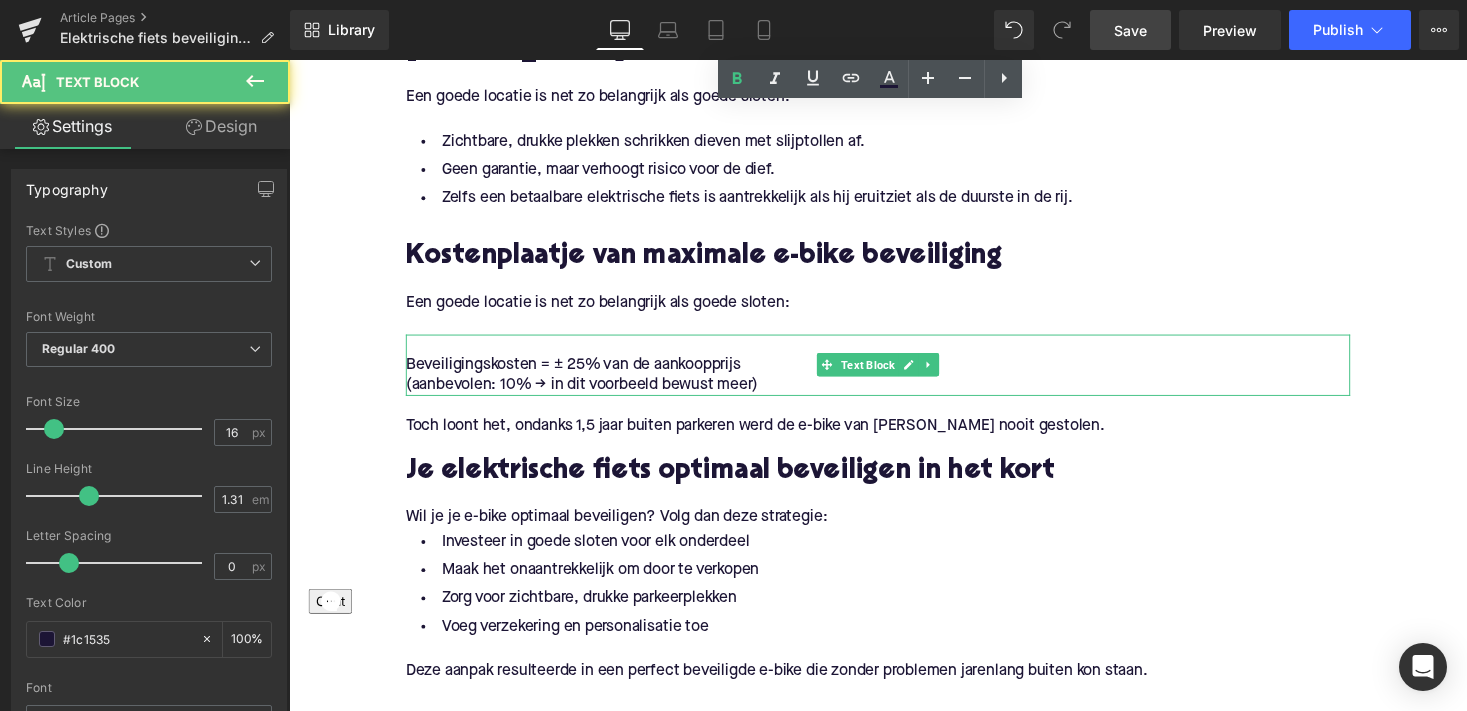 click on "Beveiligingskosten = ± 25% van de aankoopprijs" at bounding box center [894, 373] 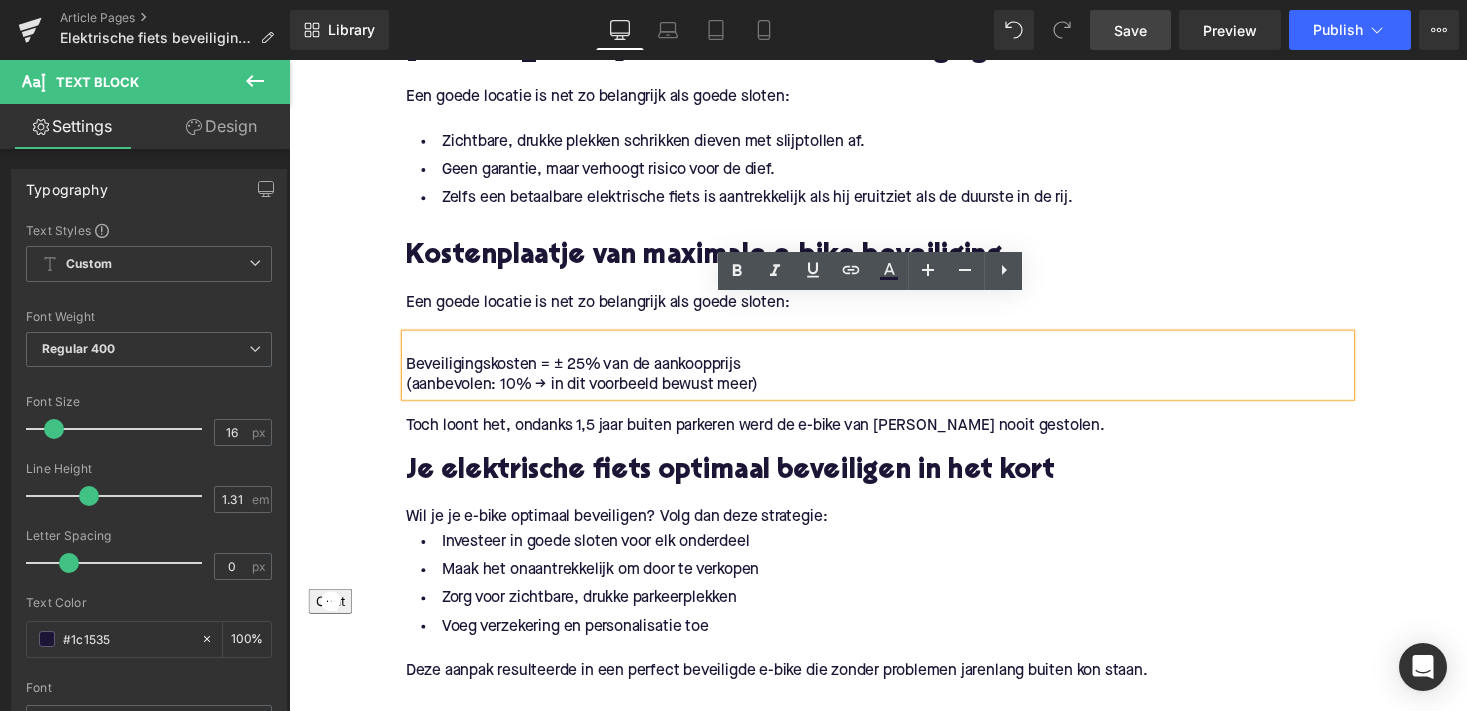 click on "Wil je je e-bike optimaal beveiligen? Volg dan deze strategie: Text Block" at bounding box center [894, 520] 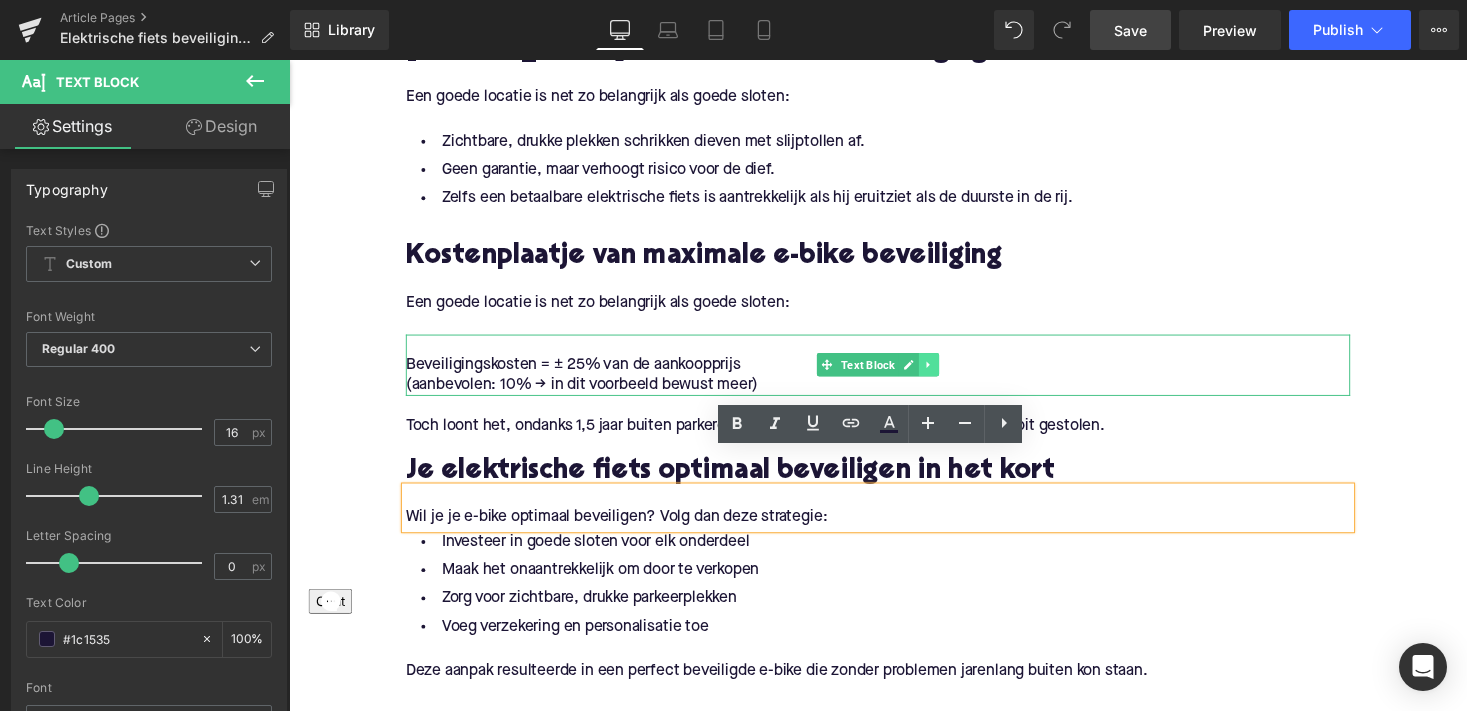 click 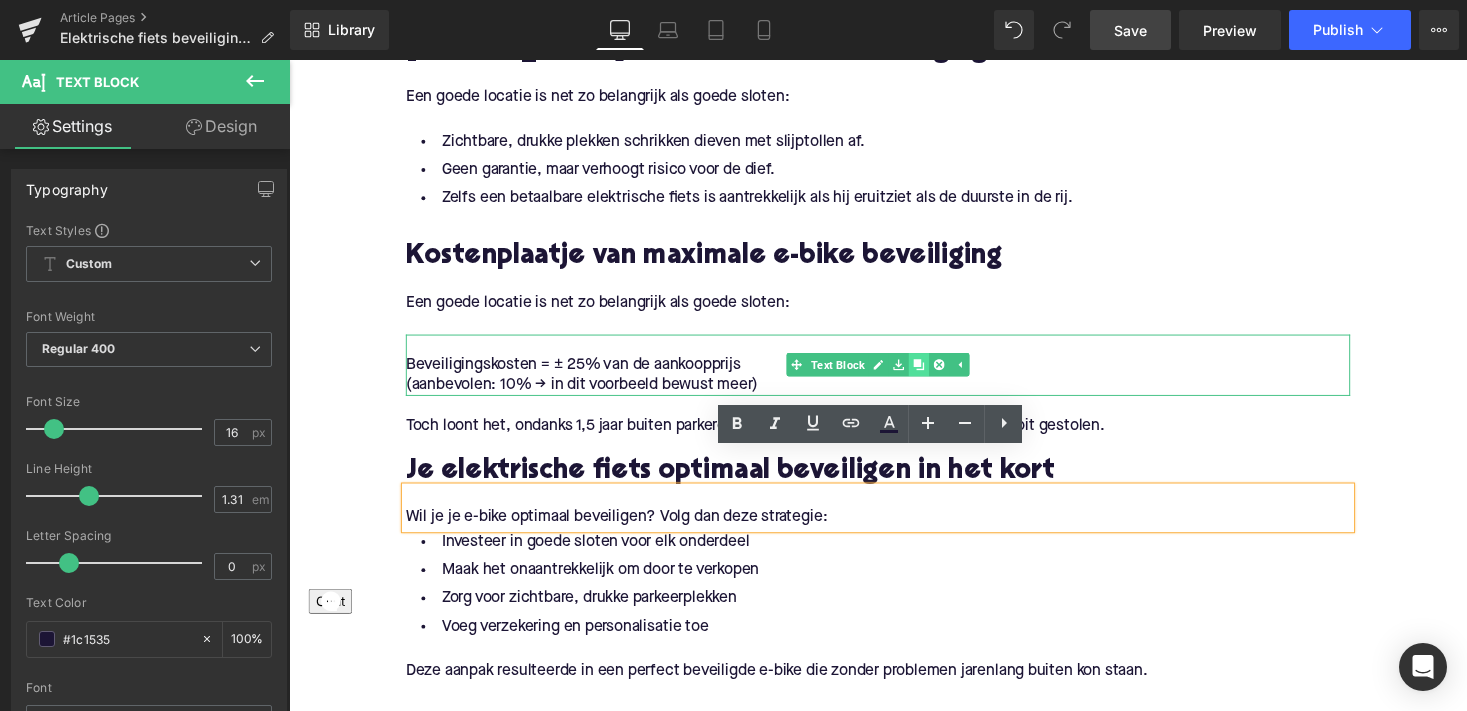 click 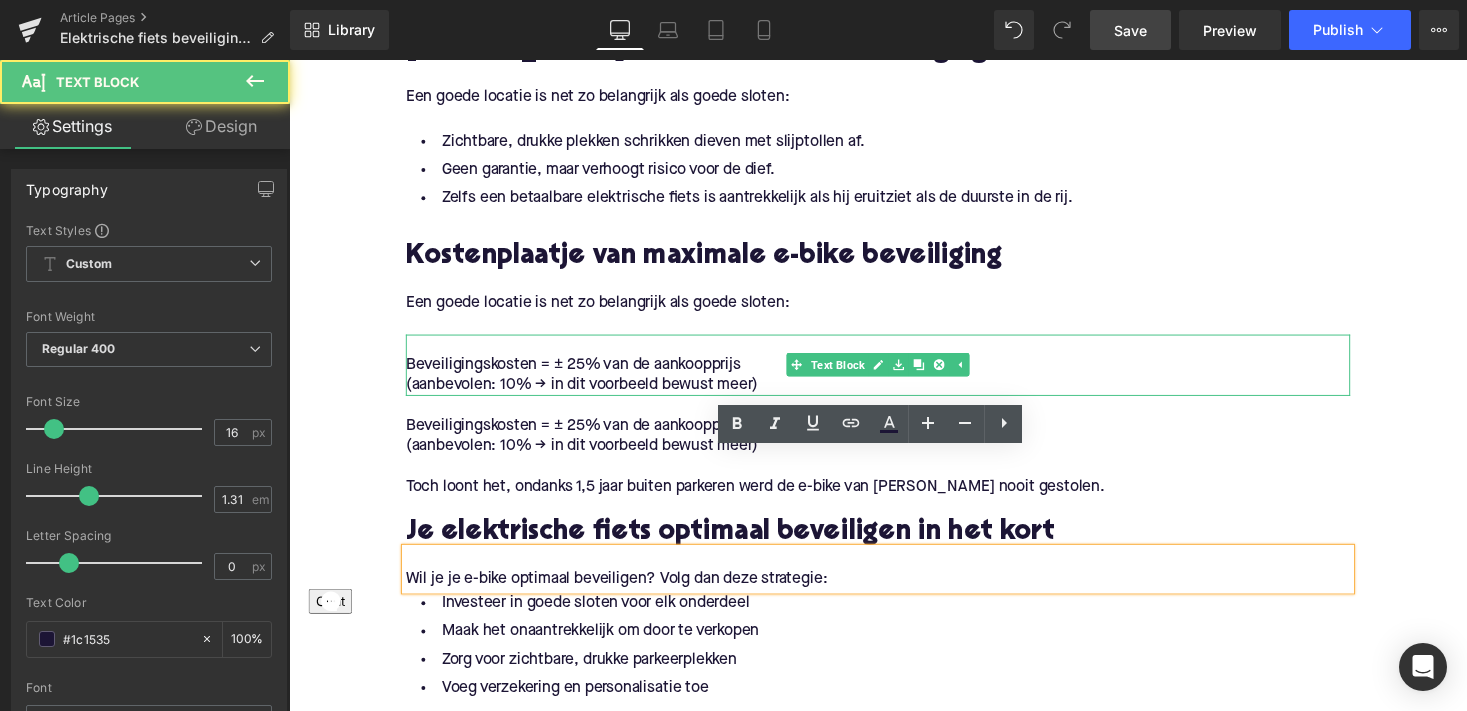 click on "Beveiligingskosten = ± 25% van de aankoopprijs" at bounding box center [894, 373] 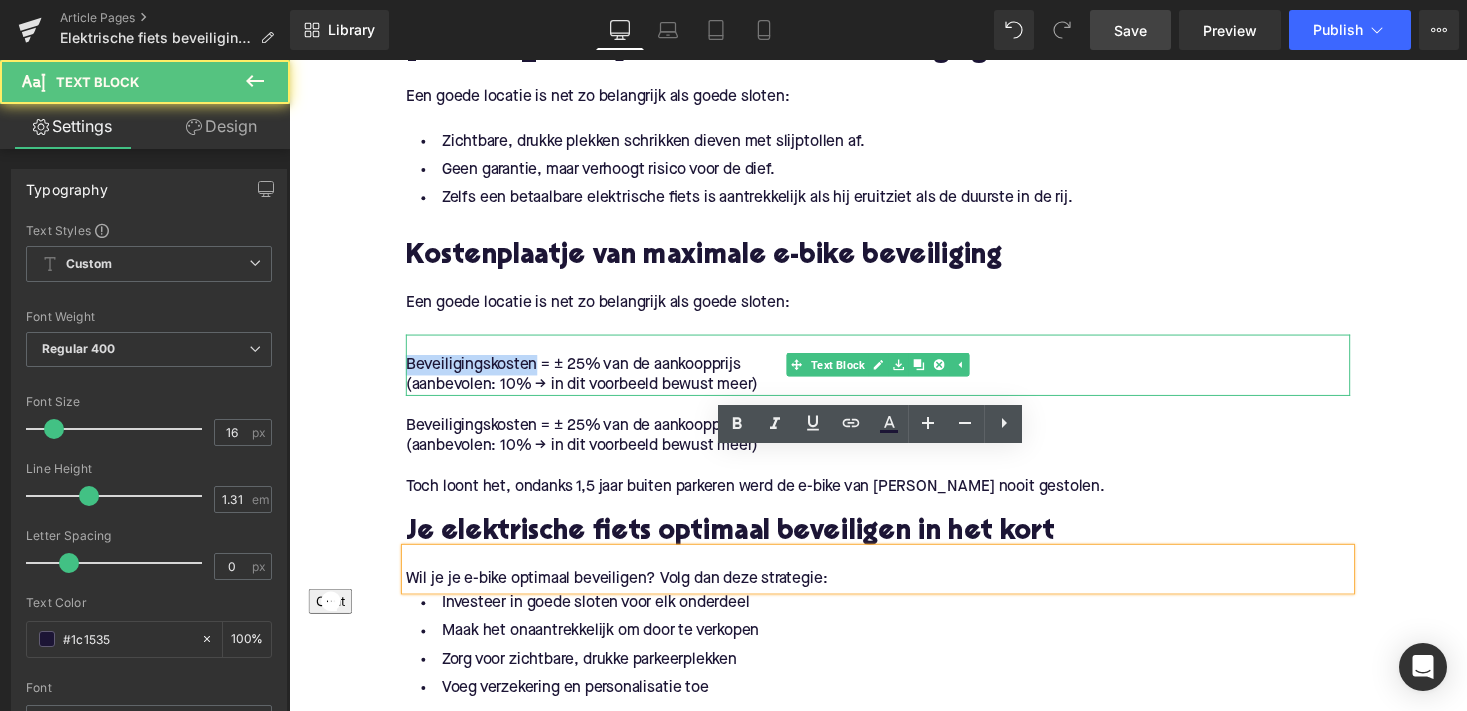 click on "Beveiligingskosten = ± 25% van de aankoopprijs" at bounding box center [894, 373] 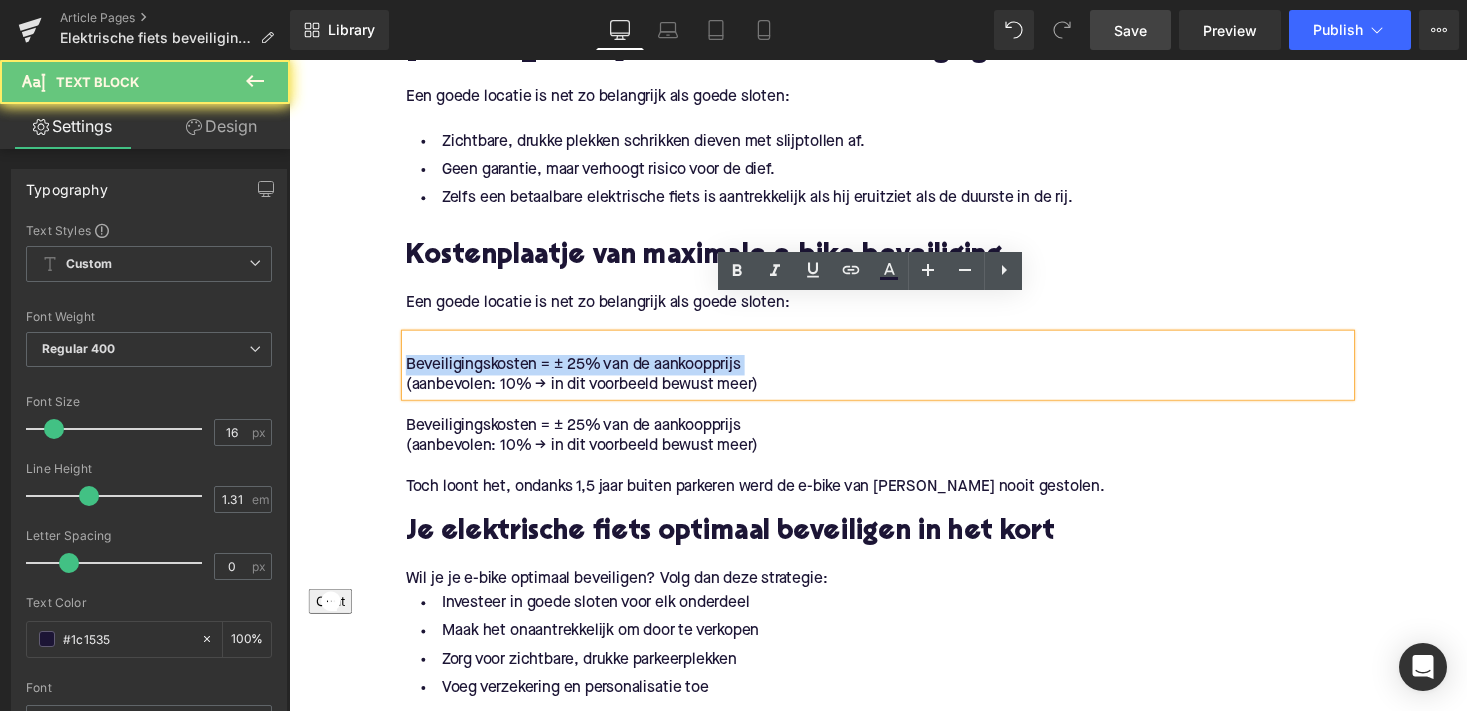 click on "Beveiligingskosten = ± 25% van de aankoopprijs" at bounding box center [894, 373] 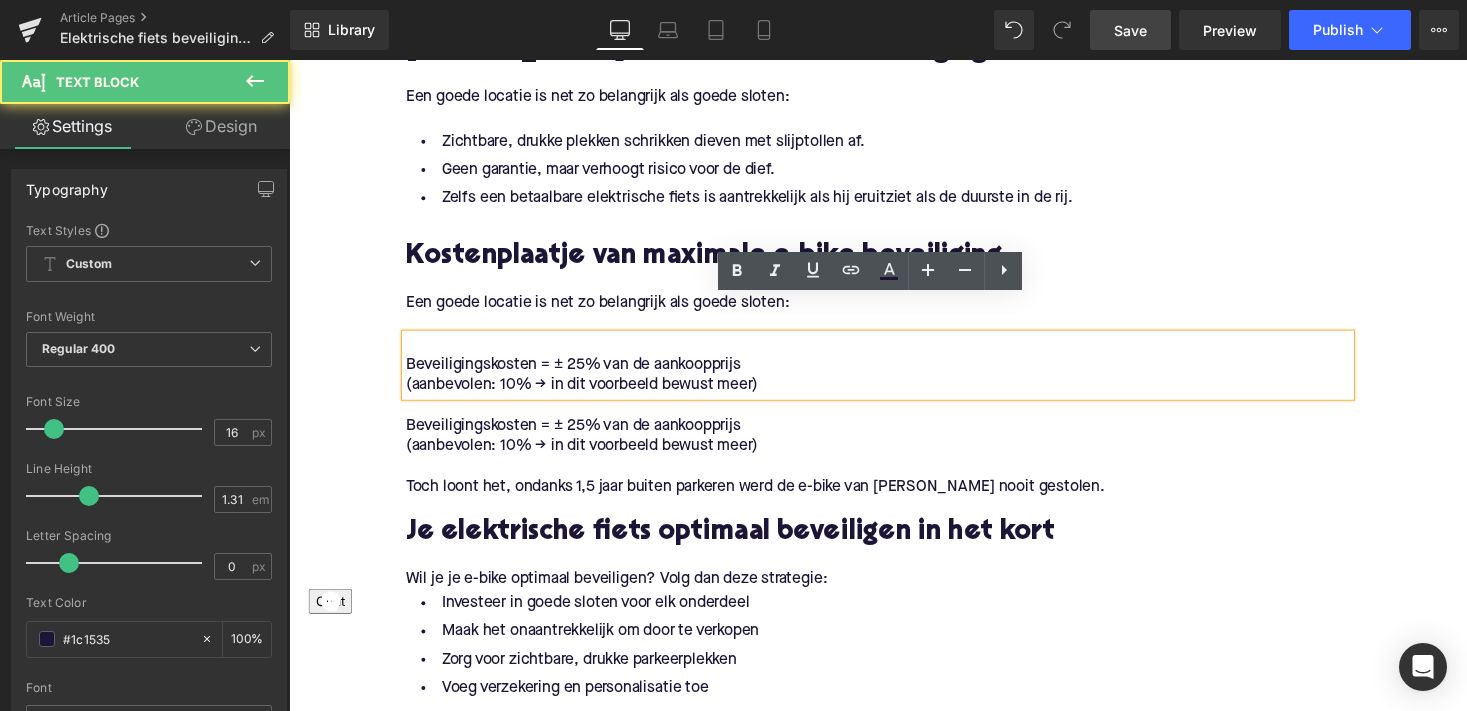 click at bounding box center [894, 352] 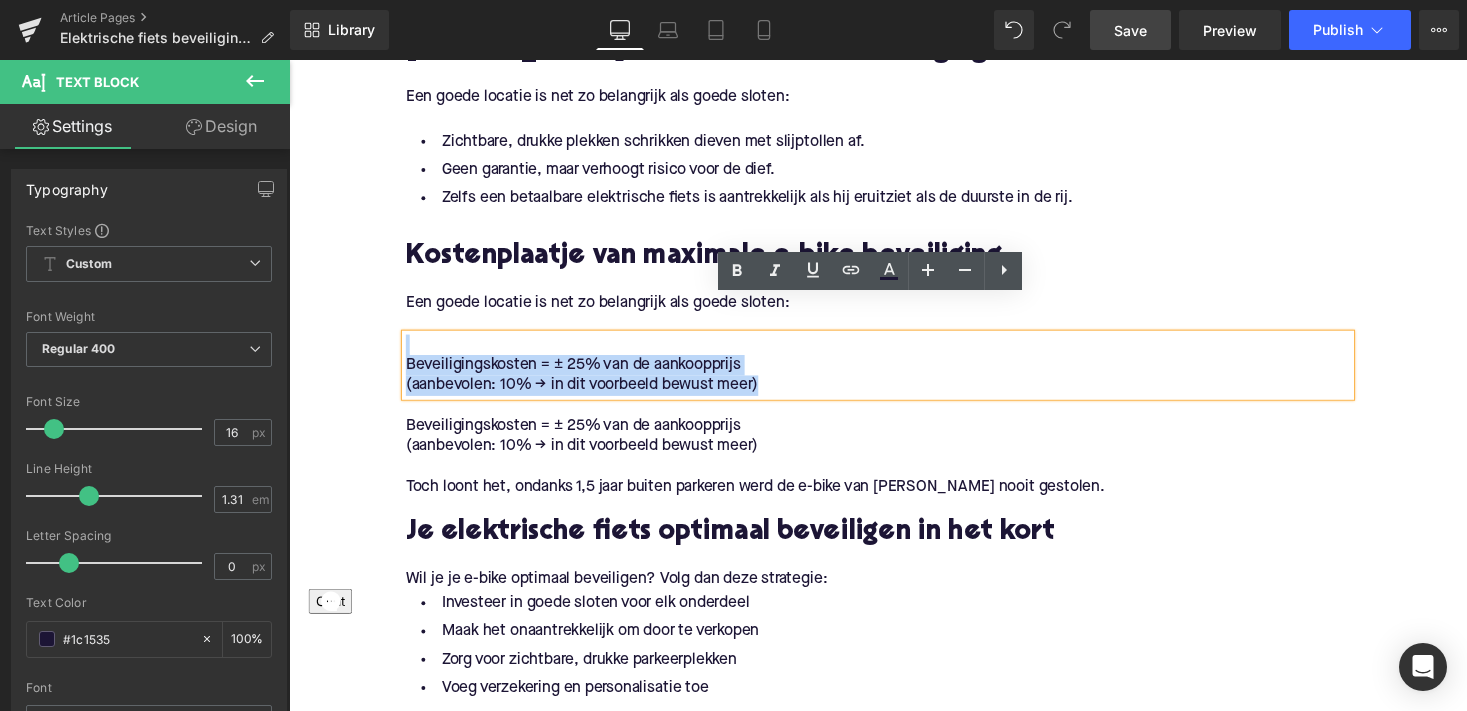 drag, startPoint x: 792, startPoint y: 360, endPoint x: 397, endPoint y: 305, distance: 398.81073 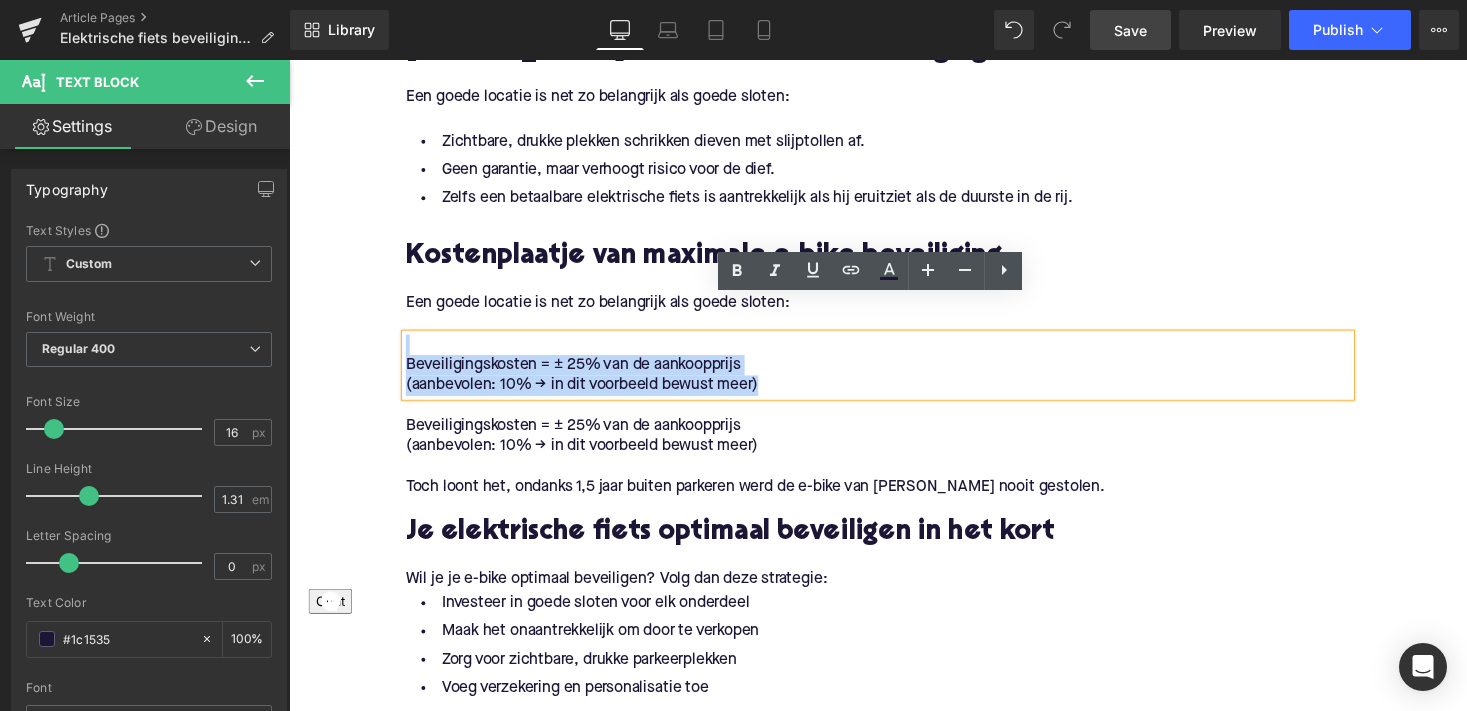 click on "De basis van je elektrische fiets optimaal beveiligen Heading         Om je e-bike optimaal te beveiligen, is het essentieel om te beginnen bij de basis: Text Block         Geen extreem dure e-bike:  bij  Upway  koop je aan betaalbare prijzen en tot 60% goedkoper dan wanneer je ze nieuw koopt. Verwijderbare accu : zorg dat je de batterij makkelijk kunt meenemen. Dit verkleint de kans op diefstal. [PERSON_NAME] hoe je je fiets goed vastzet : verkeerd bevestigen maakt zelfs de beste sloten nutteloos. Text Block         Een goed fietsslot: het hart van elektrische fiets beveiliging Heading         Framebeveiliging Heading         Om je e-bike optimaal te beveiligen, is een  goed fietsslot  voor het frame cruciaal. Wat is nu het veiligste fietsslot? Text Block         Kryptonite Evolution Mini 7 : Een klassieker, [PERSON_NAME] gebruikt hem al 7 jaar en het is nog steeds effectief. Prijs: €69 via Upway. Alternatieven met hogere weerstand tegen slijpschijven: Text Block         Hiplok D1000 (€300, 1.9 kg) Text Block" at bounding box center [894, -474] 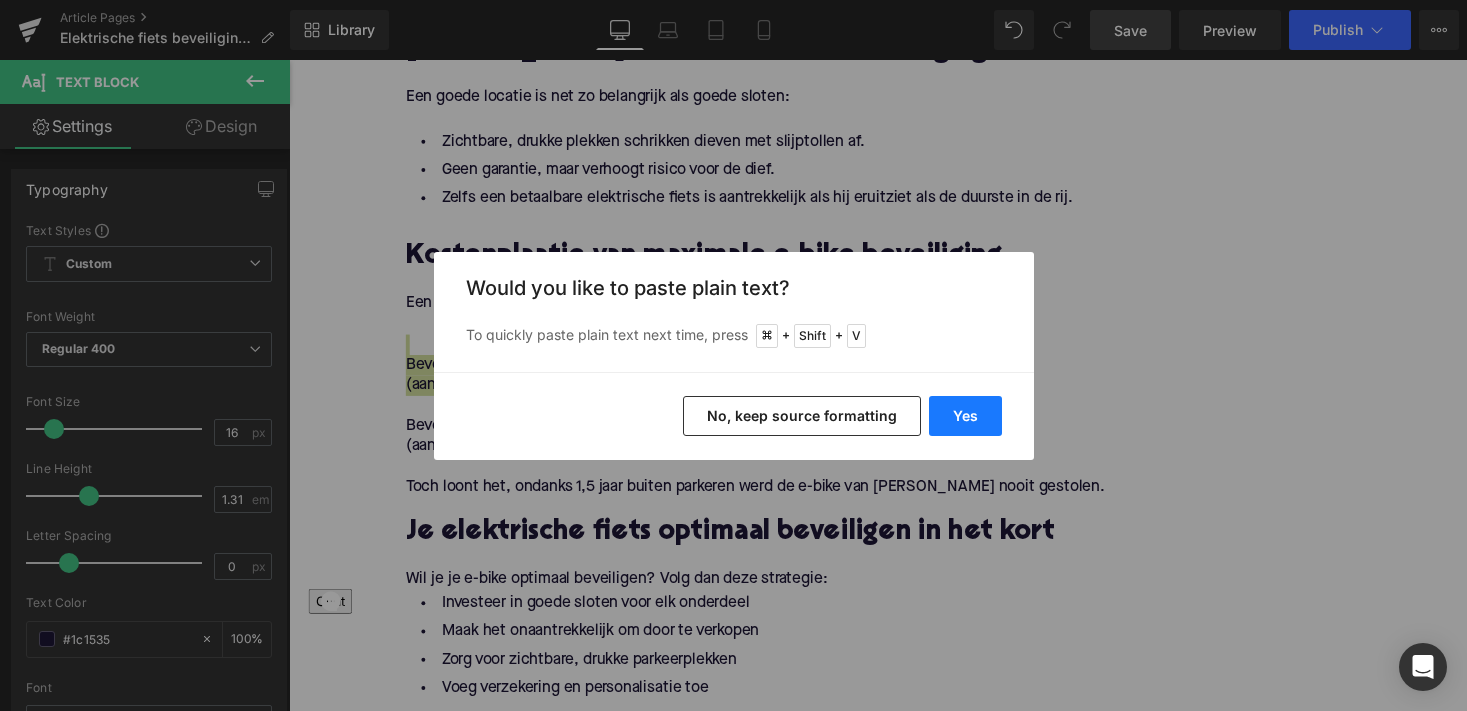 click on "Yes" at bounding box center (965, 416) 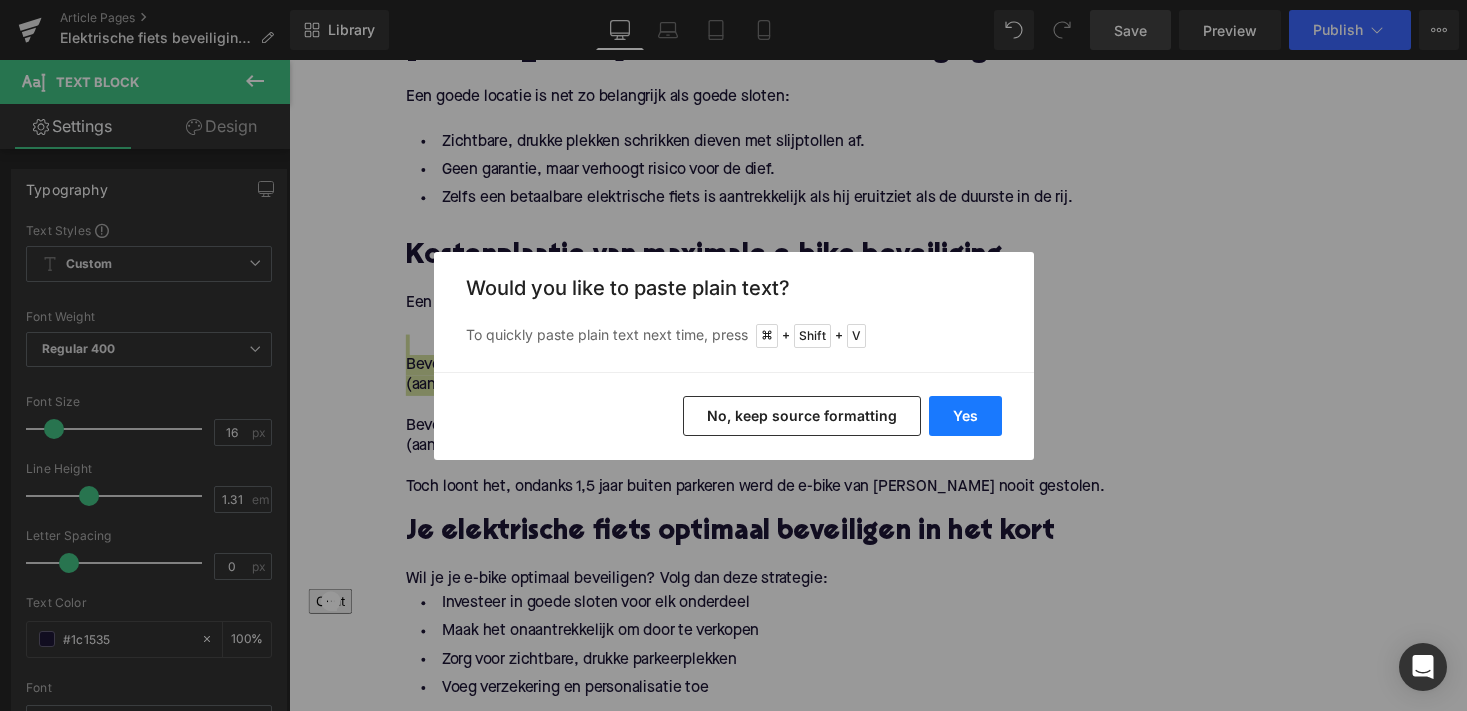 type 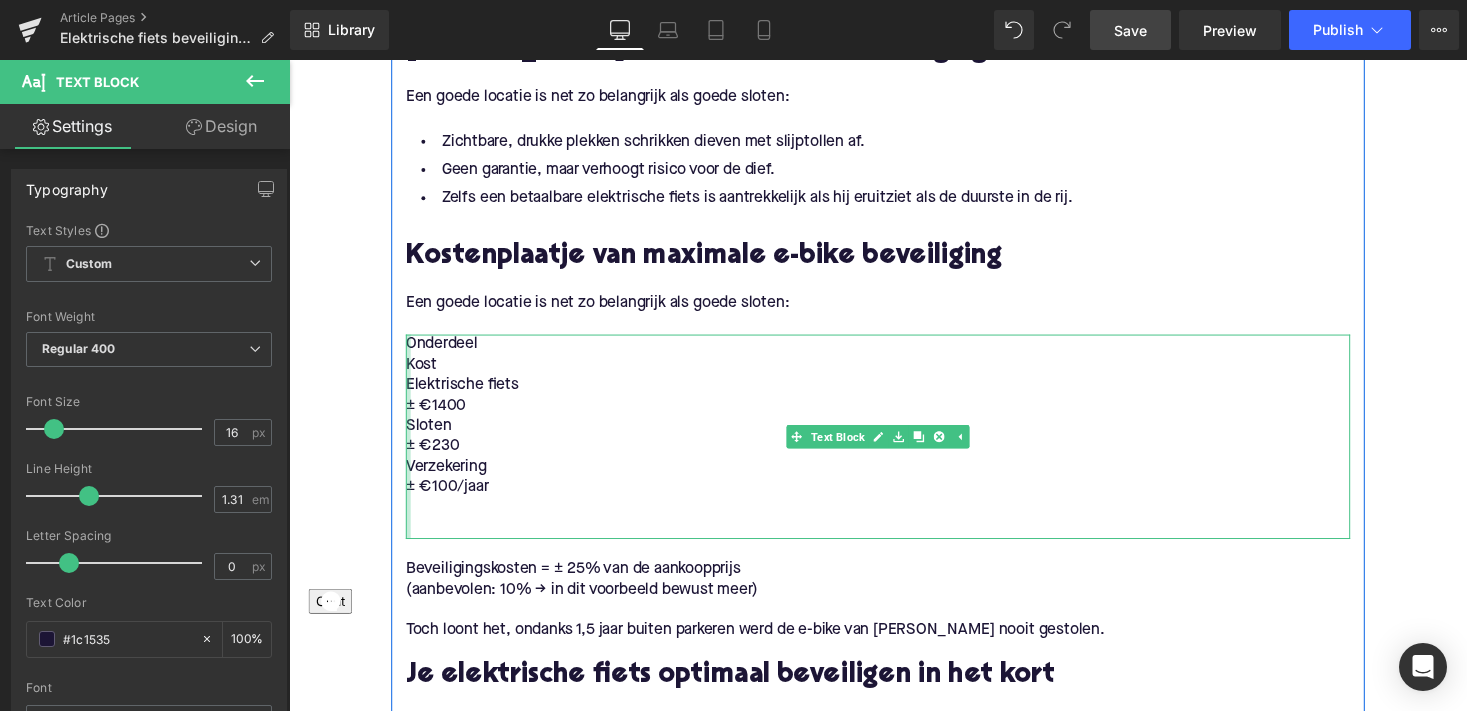 click at bounding box center (411, 447) 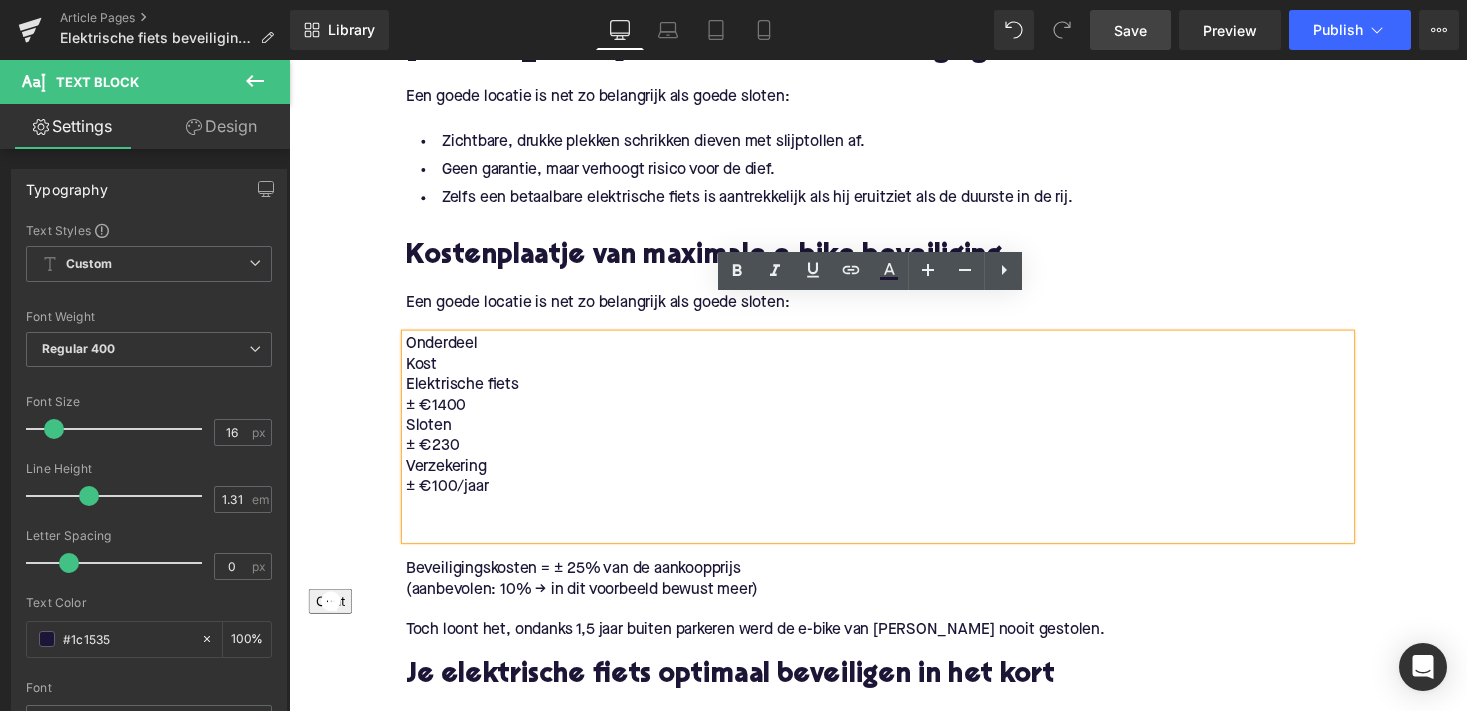 click on "Kost" at bounding box center (894, 373) 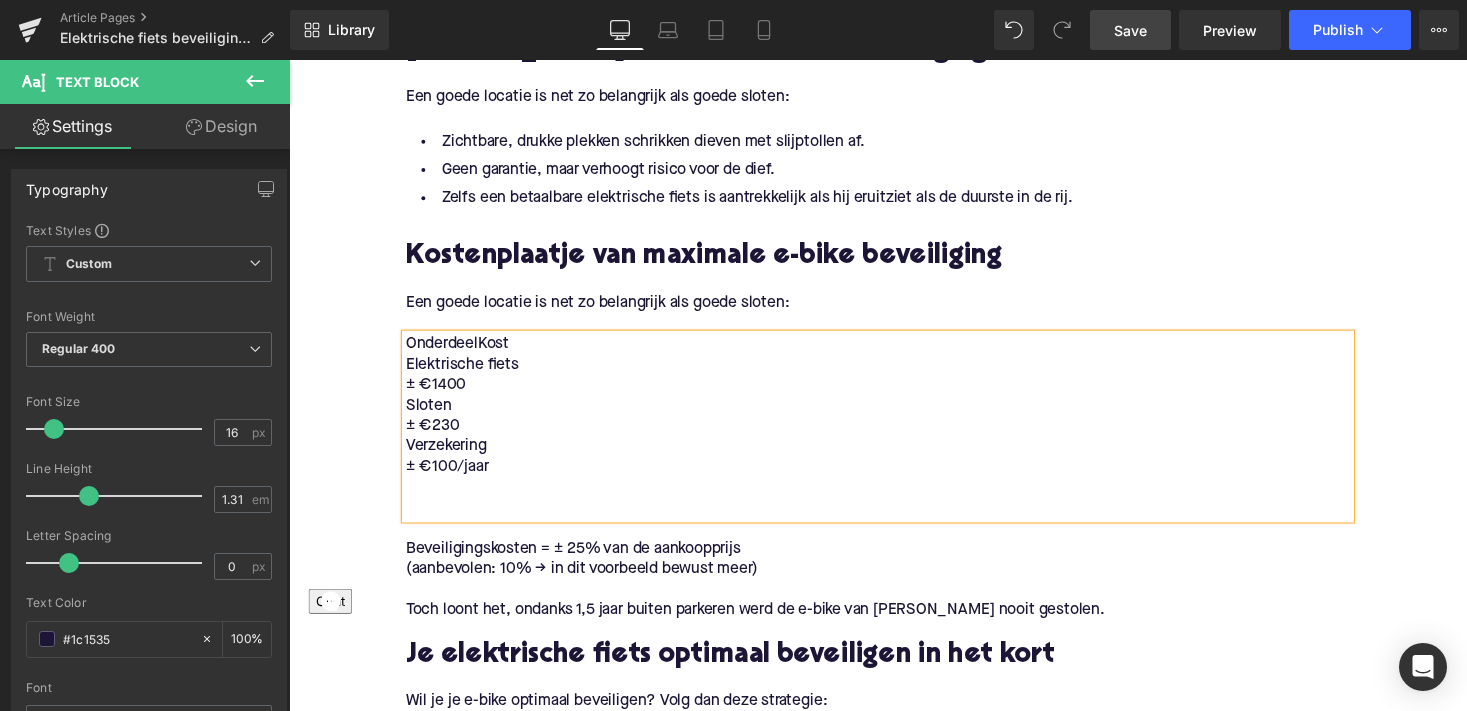 click on "± €1400" at bounding box center [894, 394] 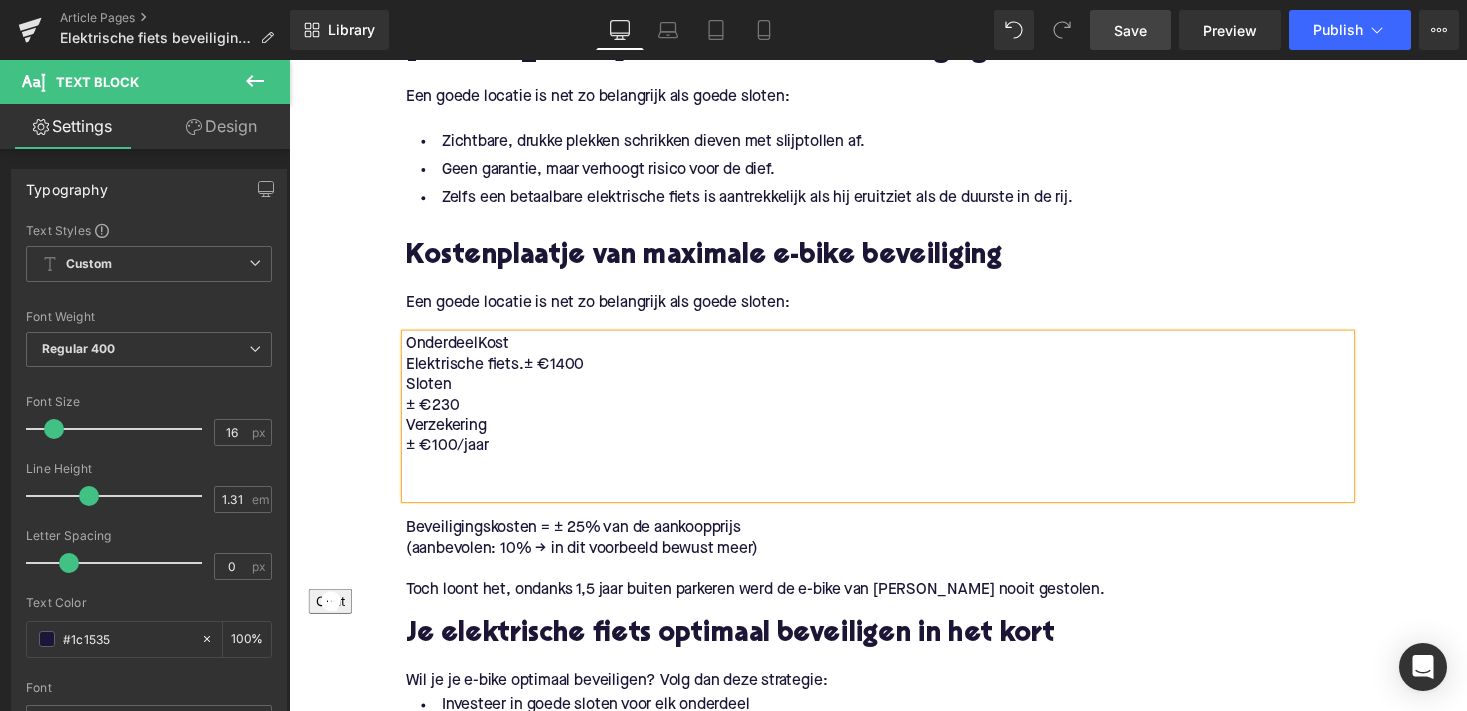 click on "± €230" at bounding box center (894, 415) 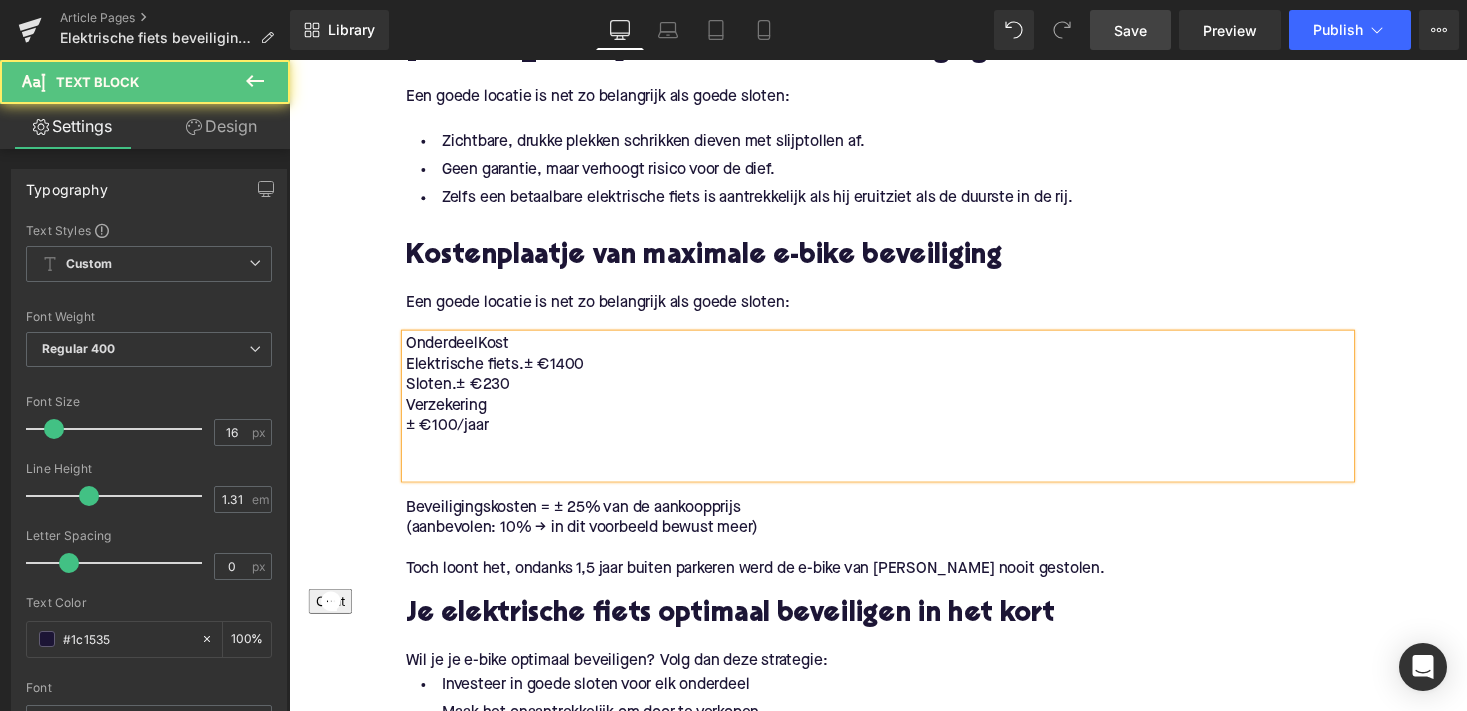 click on "Elektrische fiets.    ± €1400" at bounding box center [894, 373] 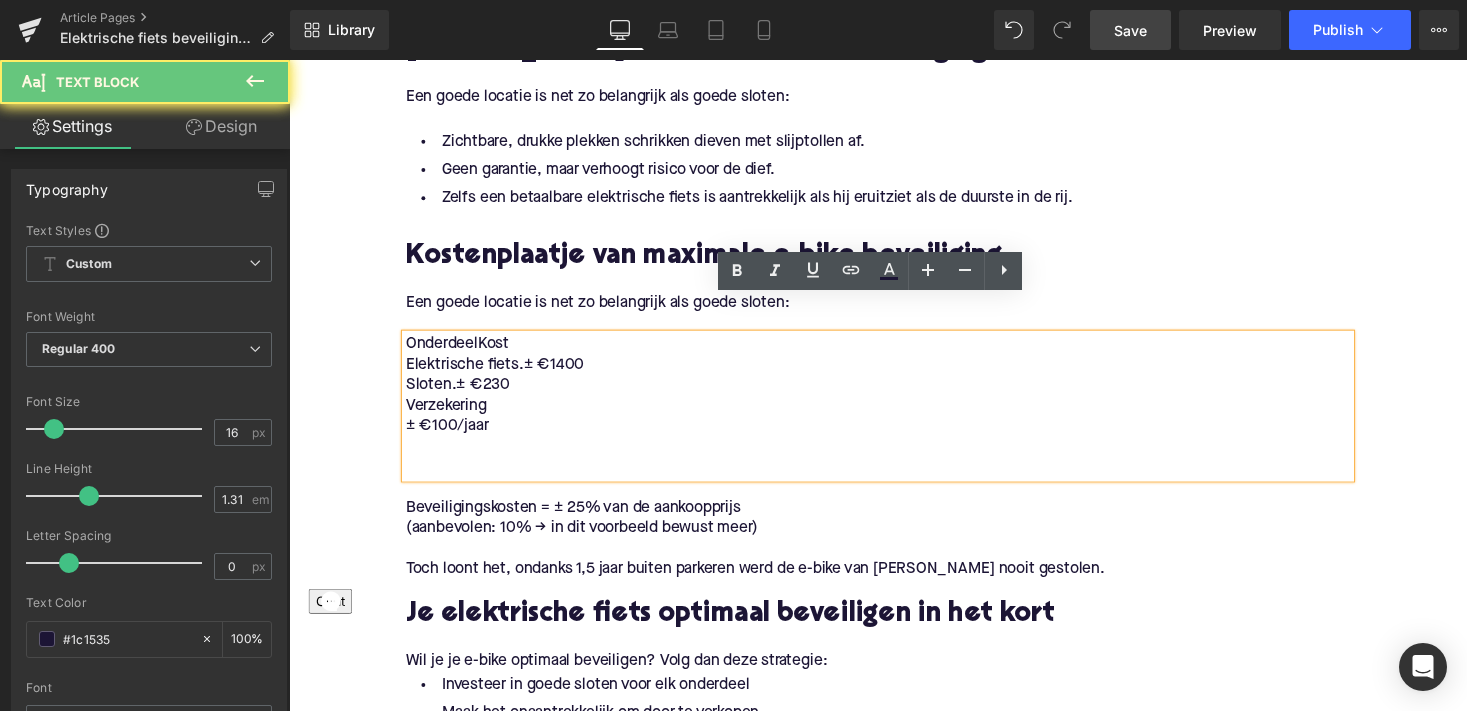 click on "Elektrische fiets.    ± €1400" at bounding box center [894, 373] 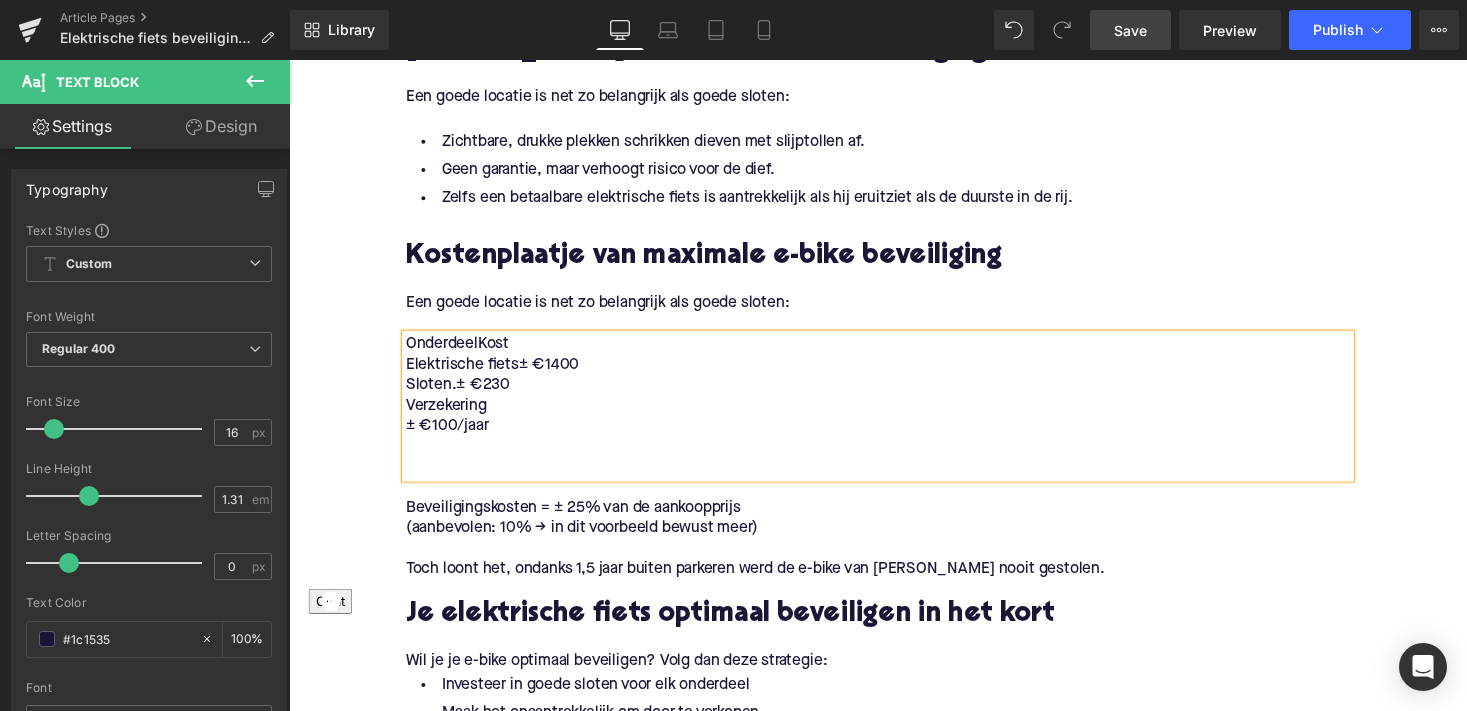 click on "Sloten.                     ± €230" at bounding box center [894, 394] 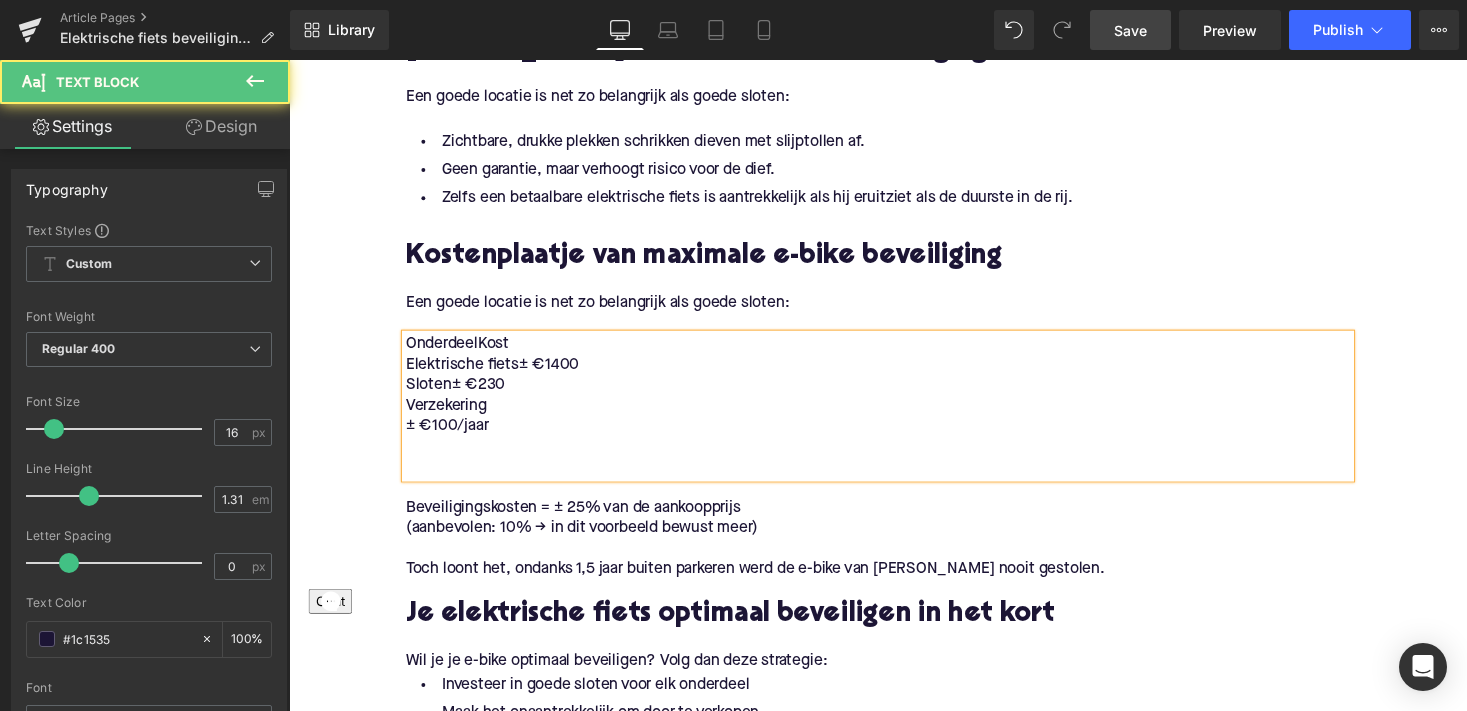 click on "± €1400" at bounding box center [556, 373] 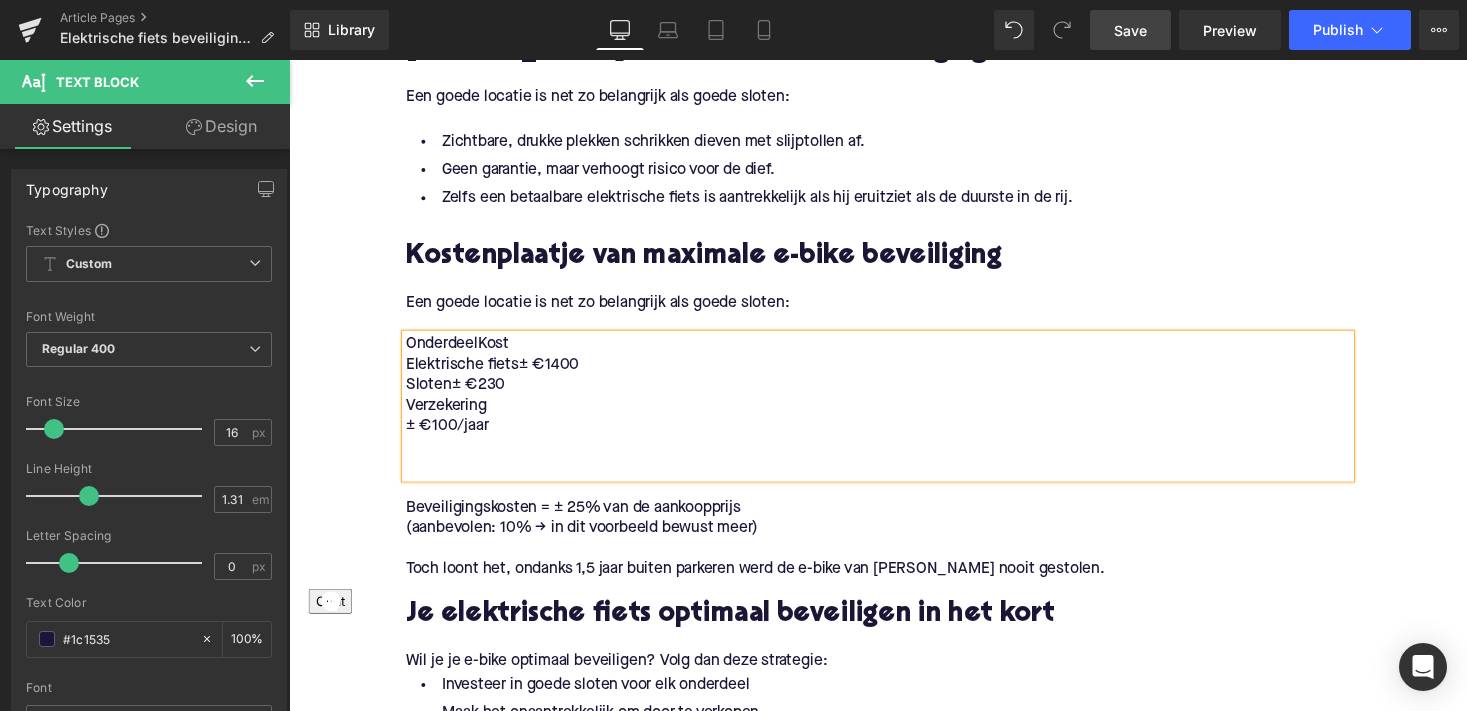 click on "Onderdeel                  Kost" at bounding box center [894, 352] 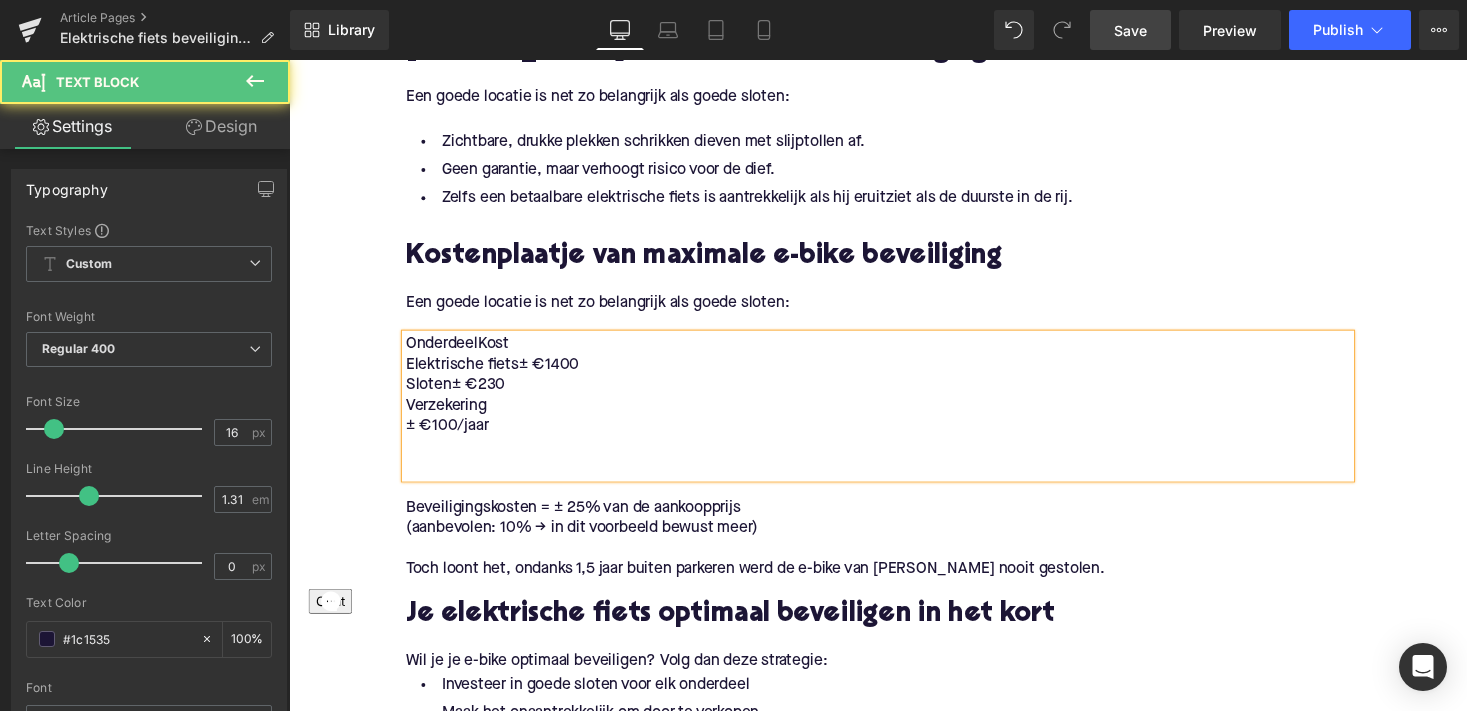 click on "± €230" at bounding box center (483, 394) 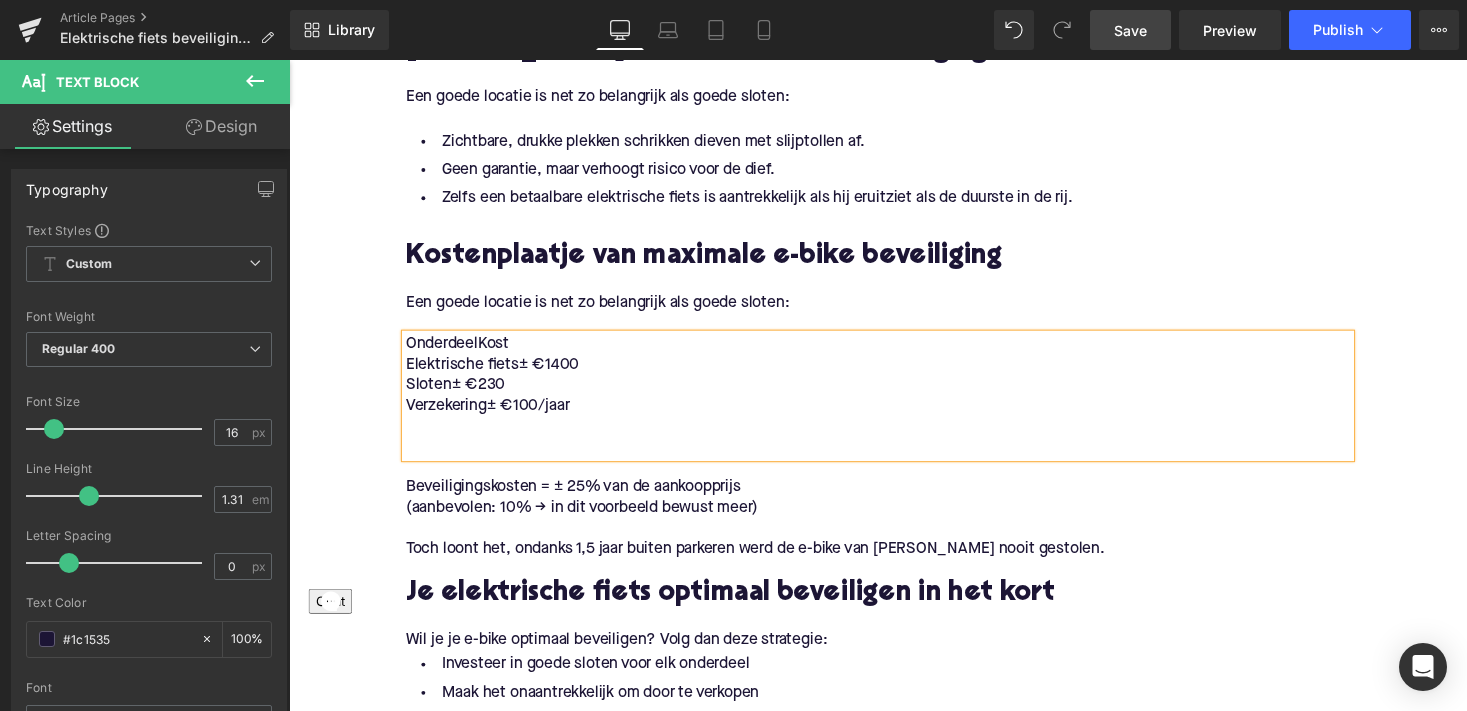click at bounding box center [894, 436] 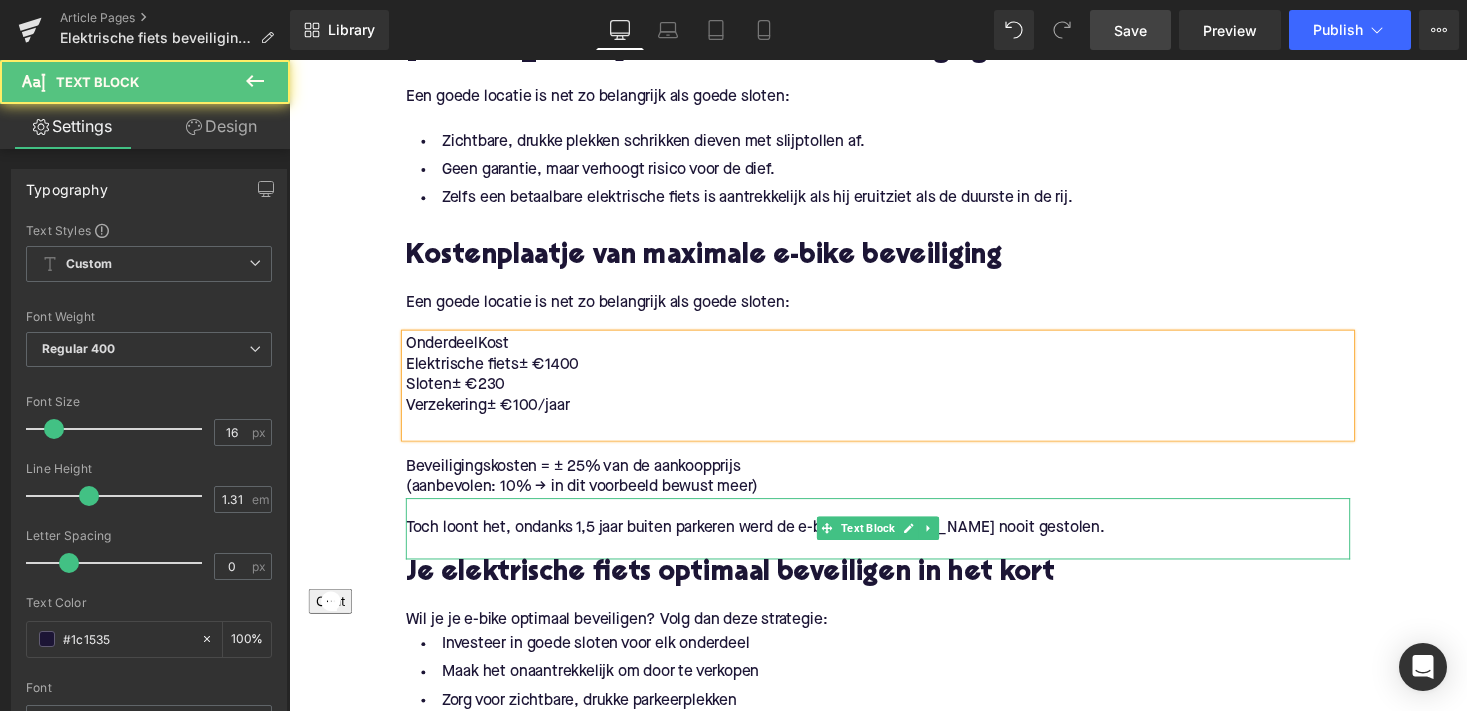 click at bounding box center (894, 520) 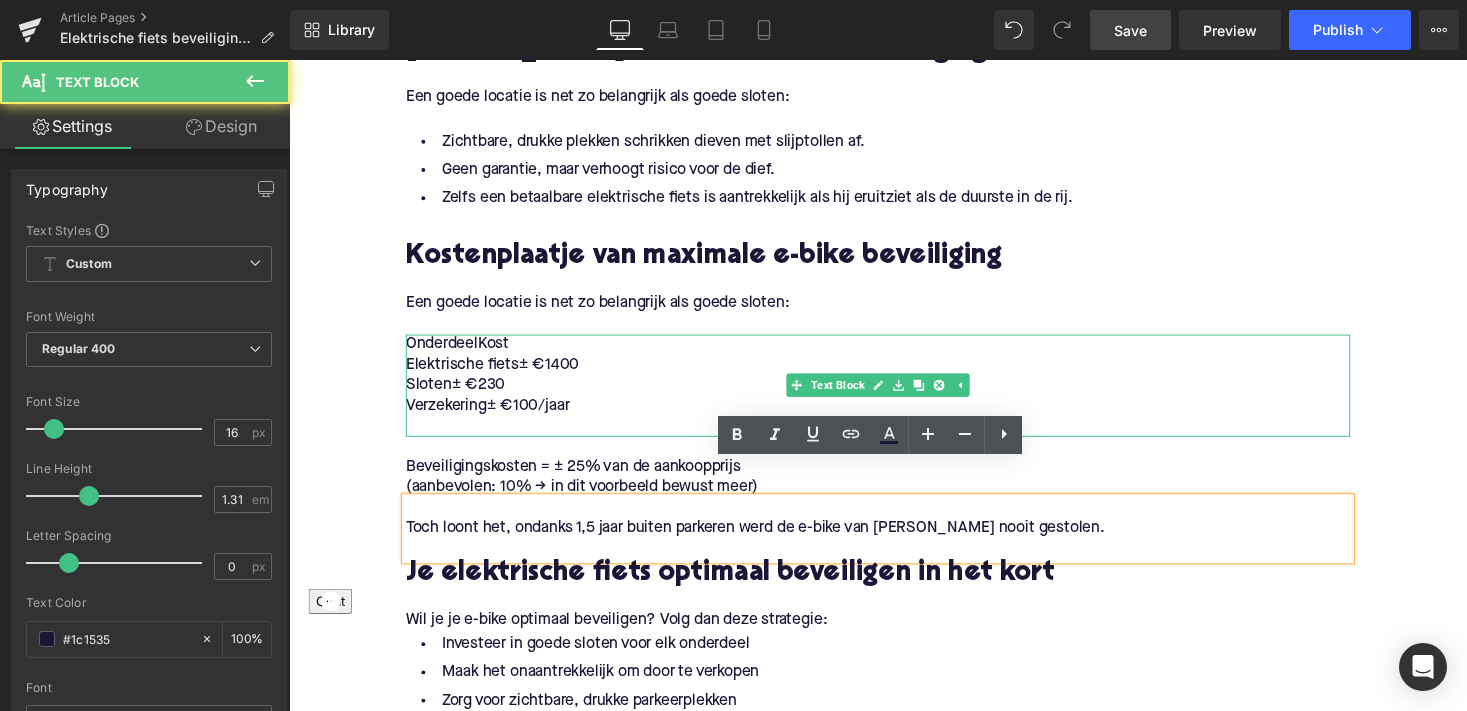 click on "Elektrische fiets      ± €1400" at bounding box center [894, 373] 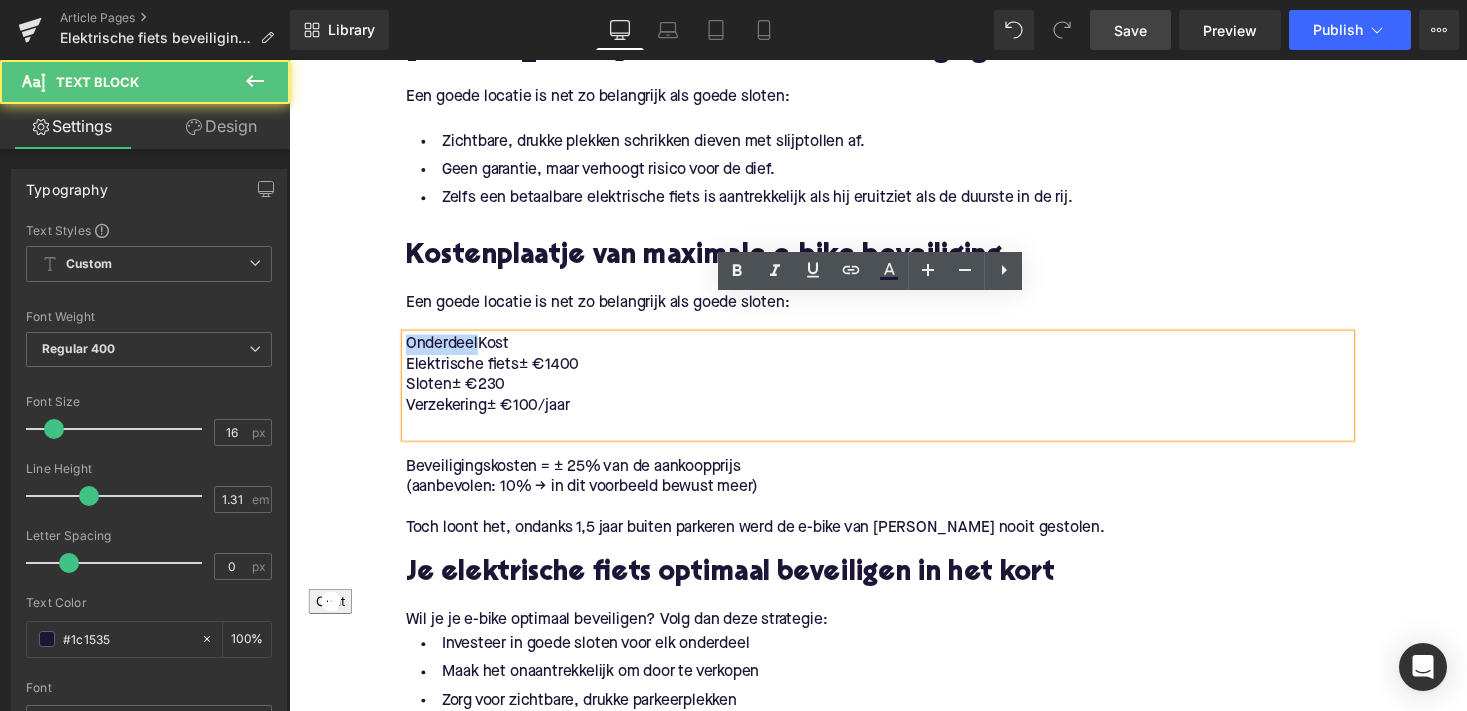 drag, startPoint x: 481, startPoint y: 313, endPoint x: 399, endPoint y: 313, distance: 82 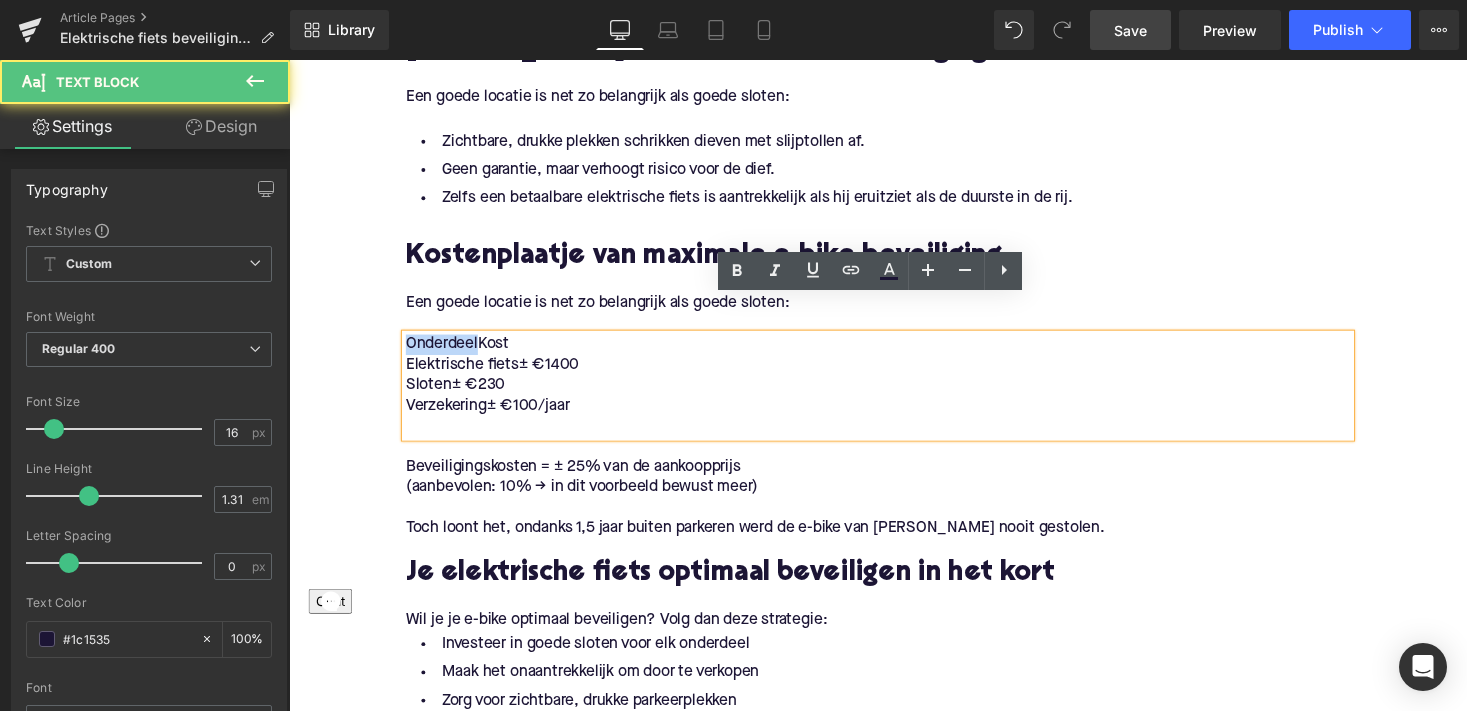 click on "De basis van je elektrische fiets optimaal beveiligen Heading         Om je e-bike optimaal te beveiligen, is het essentieel om te beginnen bij de basis: Text Block         Geen extreem dure e-bike:  bij  Upway  koop je aan betaalbare prijzen en tot 60% goedkoper dan wanneer je ze nieuw koopt. Verwijderbare accu : zorg dat je de batterij makkelijk kunt meenemen. Dit verkleint de kans op diefstal. [PERSON_NAME] hoe je je fiets goed vastzet : verkeerd bevestigen maakt zelfs de beste sloten nutteloos. Text Block         Een goed fietsslot: het hart van elektrische fiets beveiliging Heading         Framebeveiliging Heading         Om je e-bike optimaal te beveiligen, is een  goed fietsslot  voor het frame cruciaal. Wat is nu het veiligste fietsslot? Text Block         Kryptonite Evolution Mini 7 : Een klassieker, [PERSON_NAME] gebruikt hem al 7 jaar en het is nog steeds effectief. Prijs: €69 via Upway. Alternatieven met hogere weerstand tegen slijpschijven: Text Block         Hiplok D1000 (€300, 1.9 kg) Text Block" at bounding box center (894, -453) 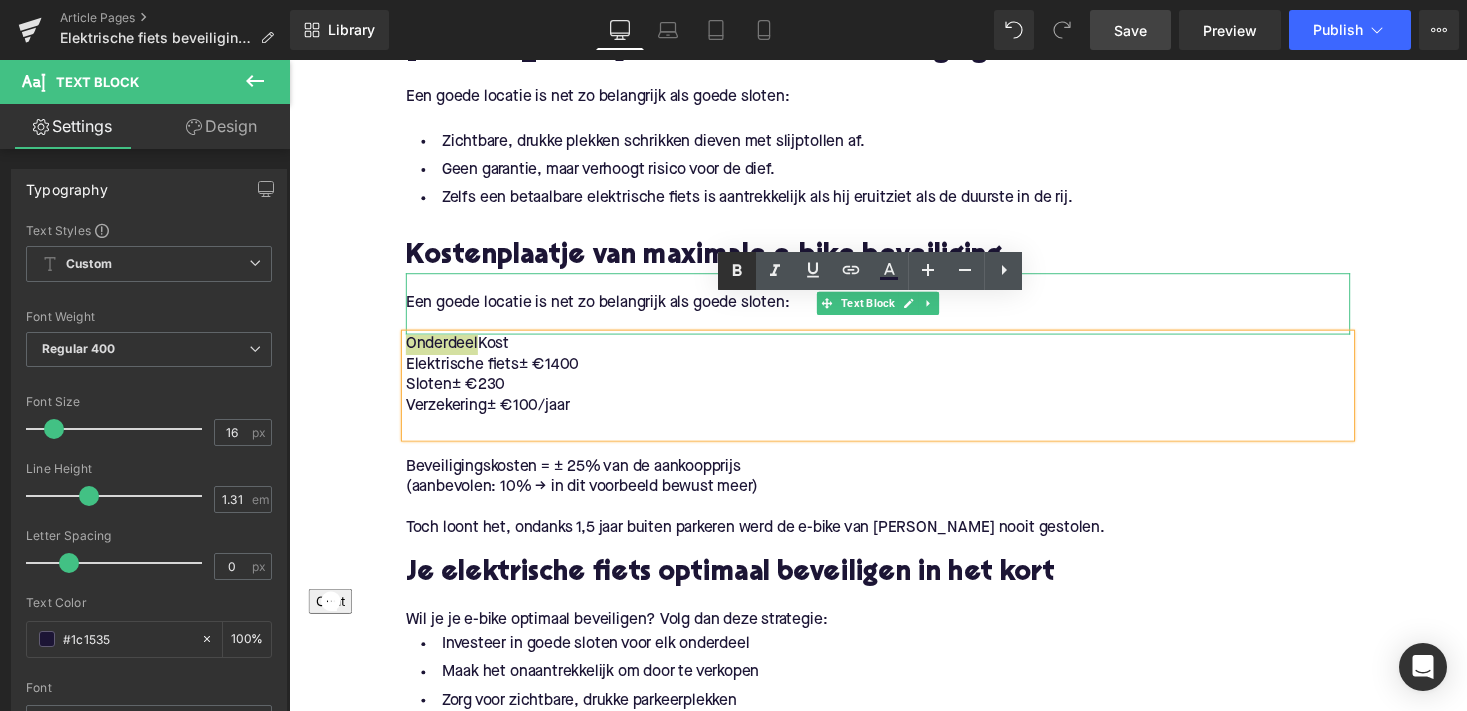 click 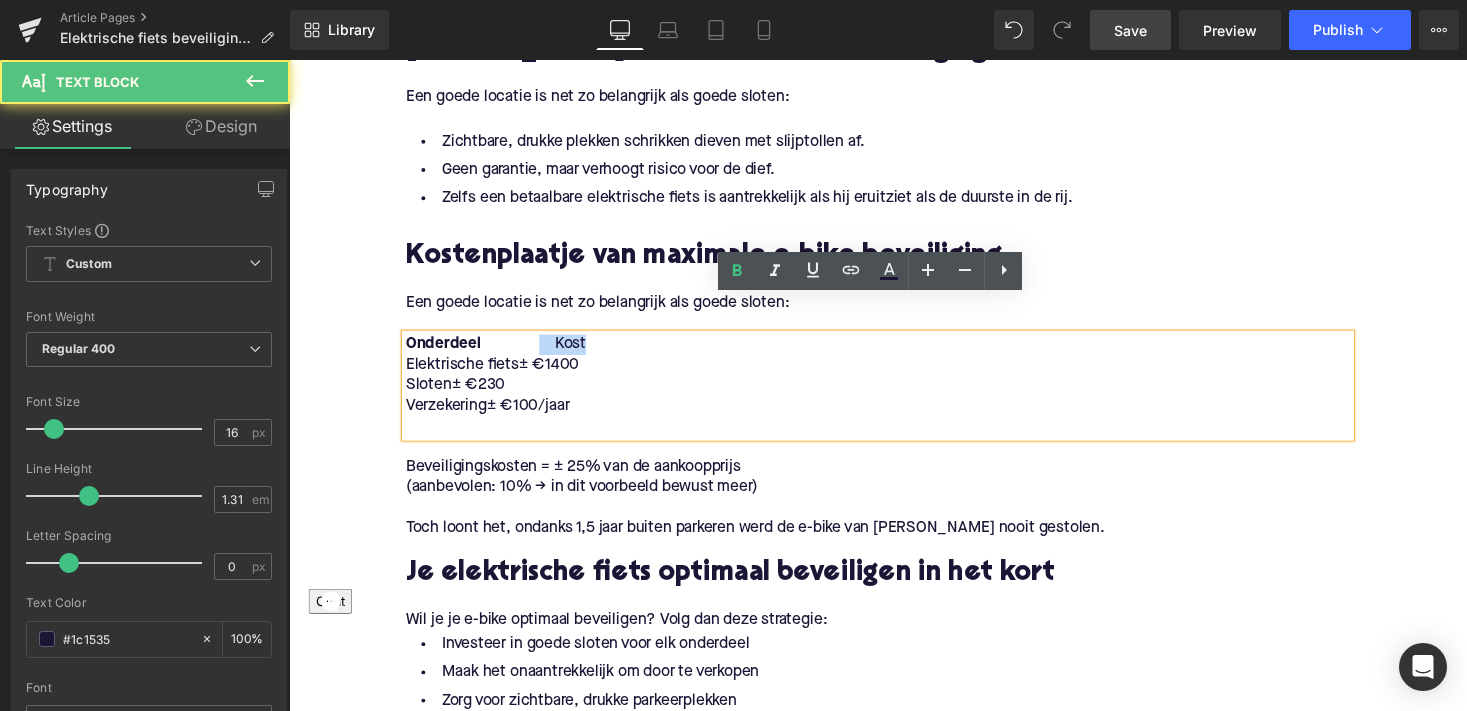 drag, startPoint x: 600, startPoint y: 315, endPoint x: 545, endPoint y: 315, distance: 55 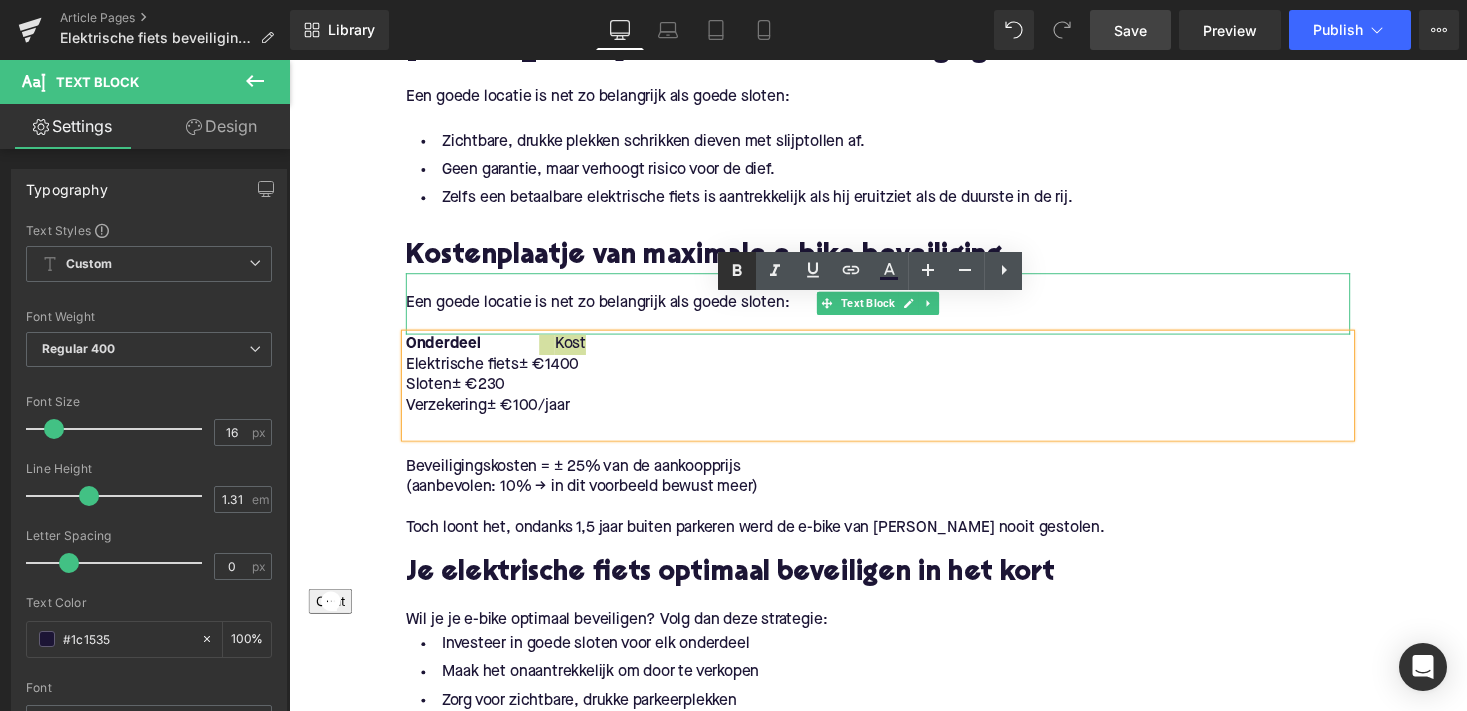 click 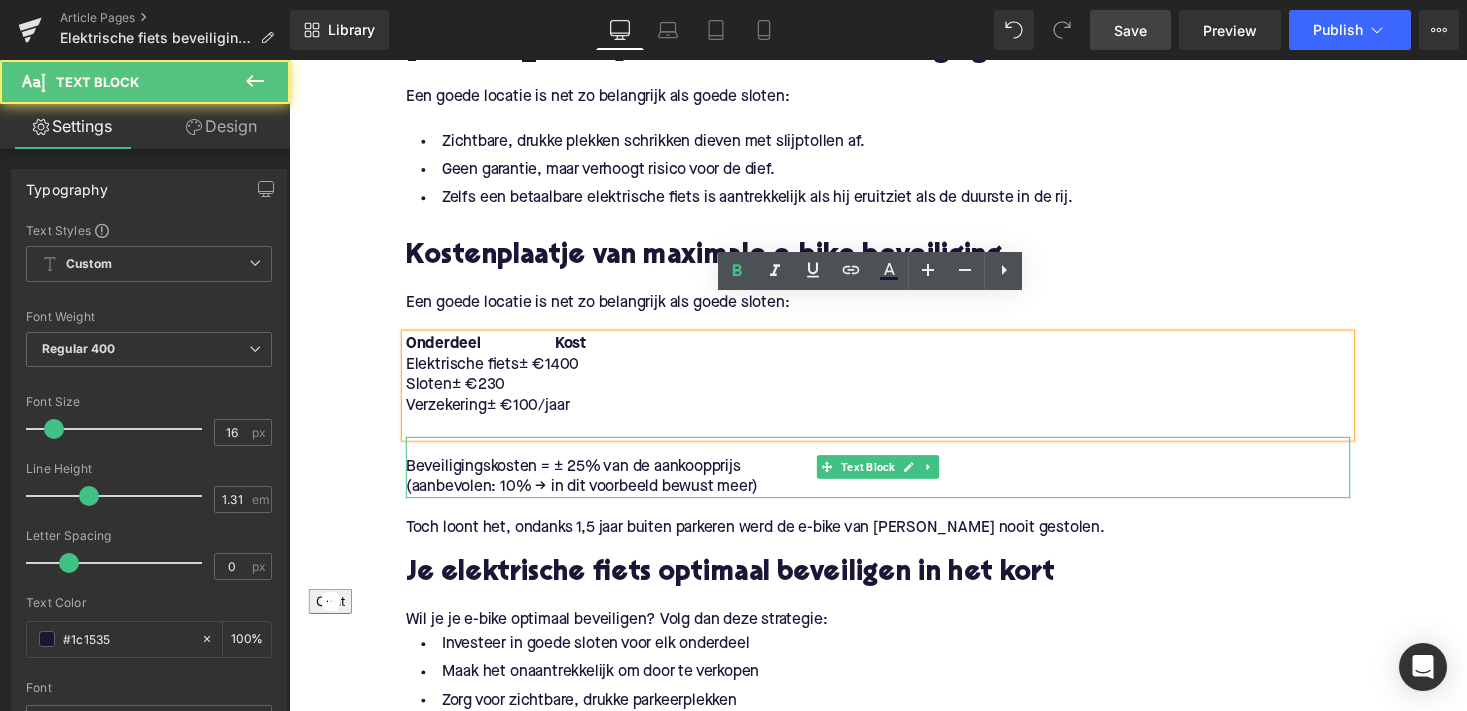 click on "(aanbevolen: 10% → in dit voorbeeld bewust meer)" at bounding box center [894, 499] 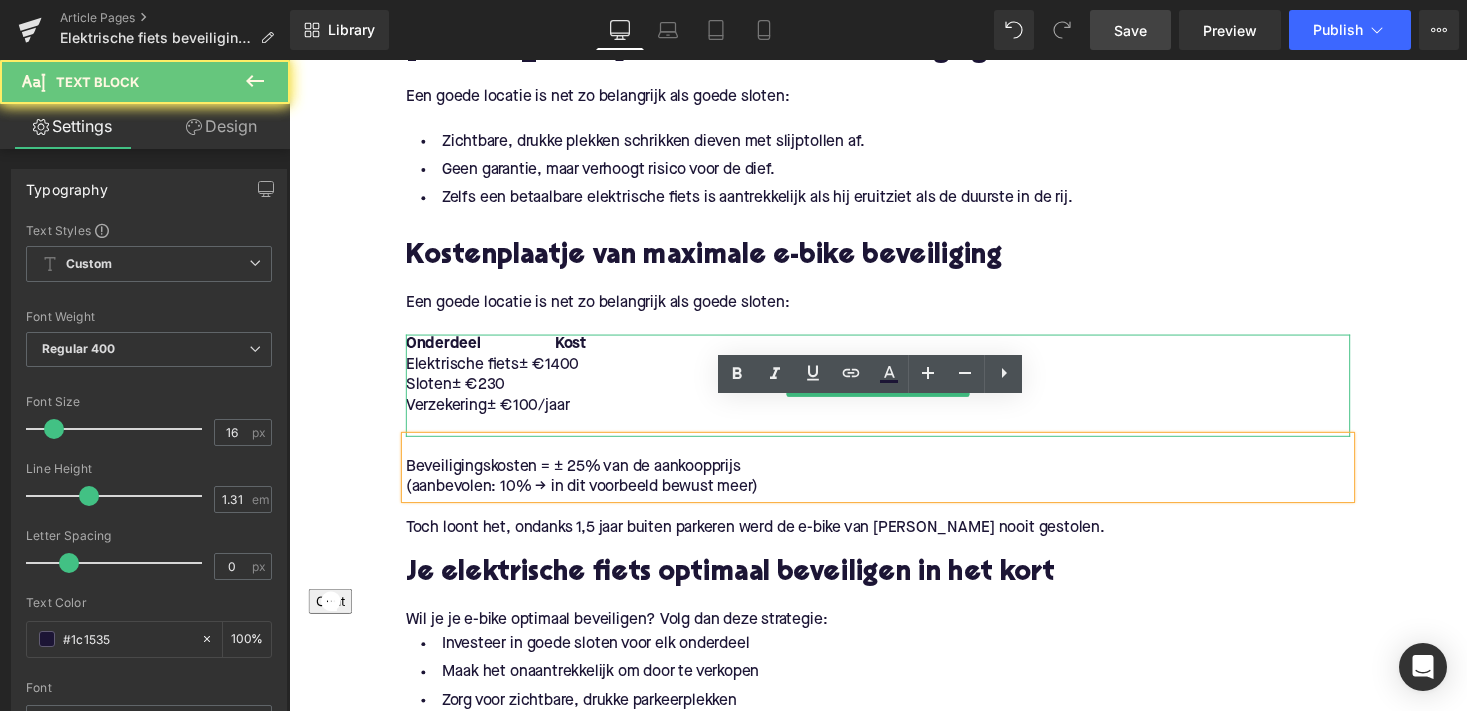 click on "Elektrische fiets      ± €1400" at bounding box center [894, 373] 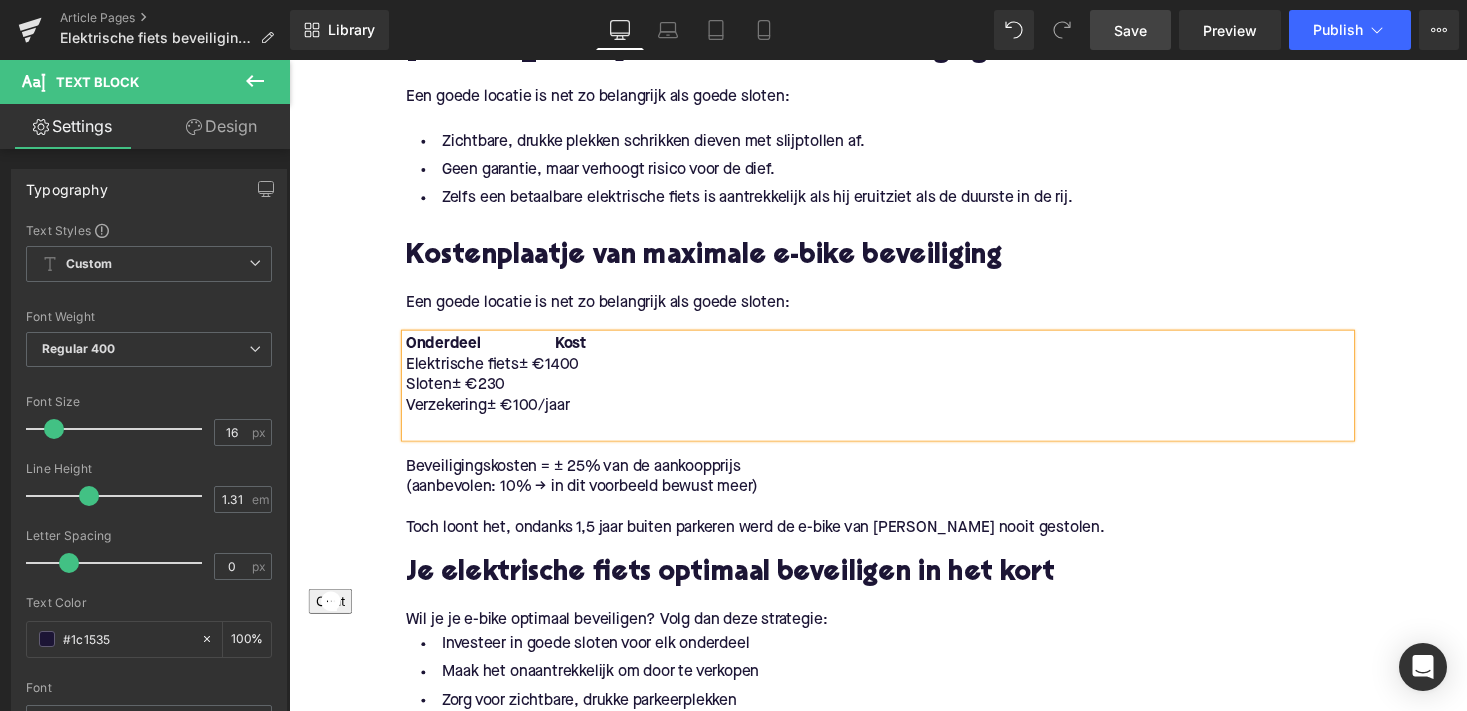 click on "± €230" at bounding box center (483, 394) 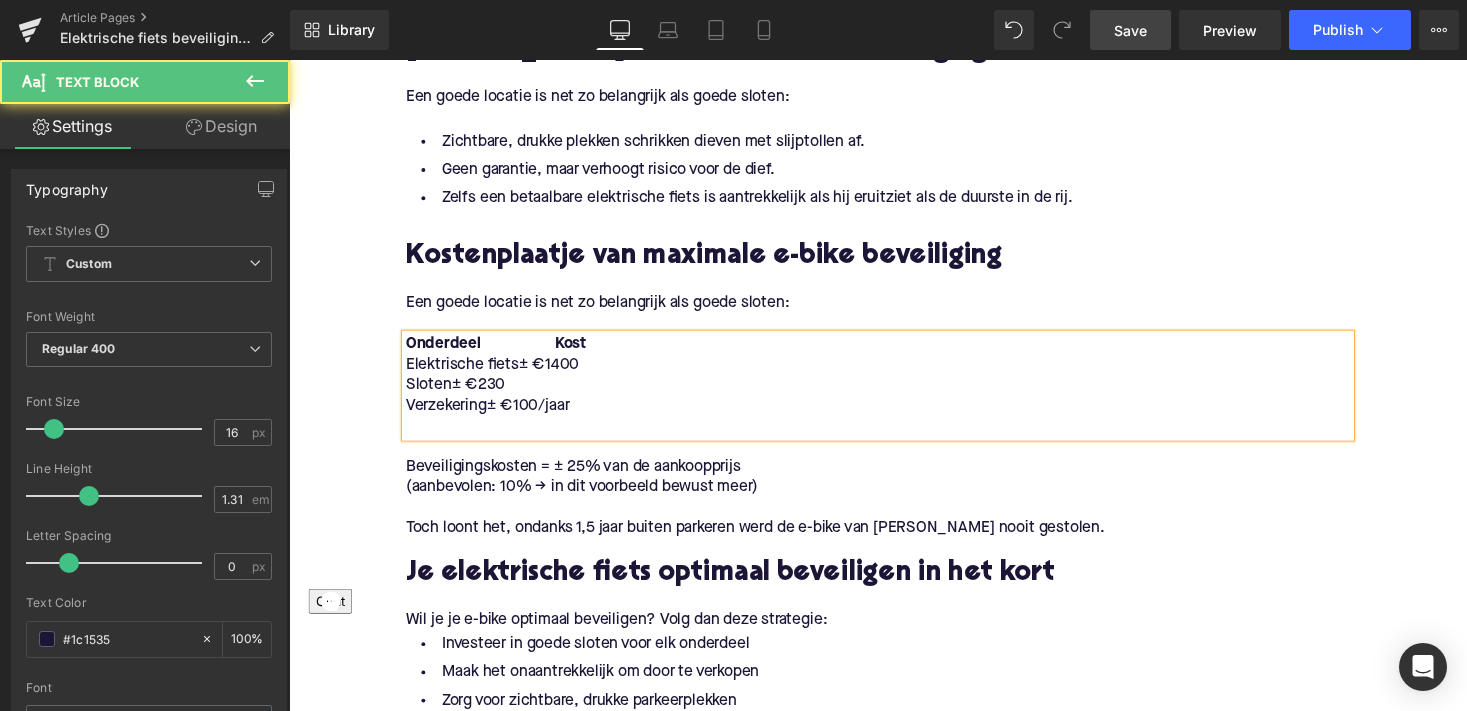 click on "Verzekering             ± €100/jaar" at bounding box center [894, 415] 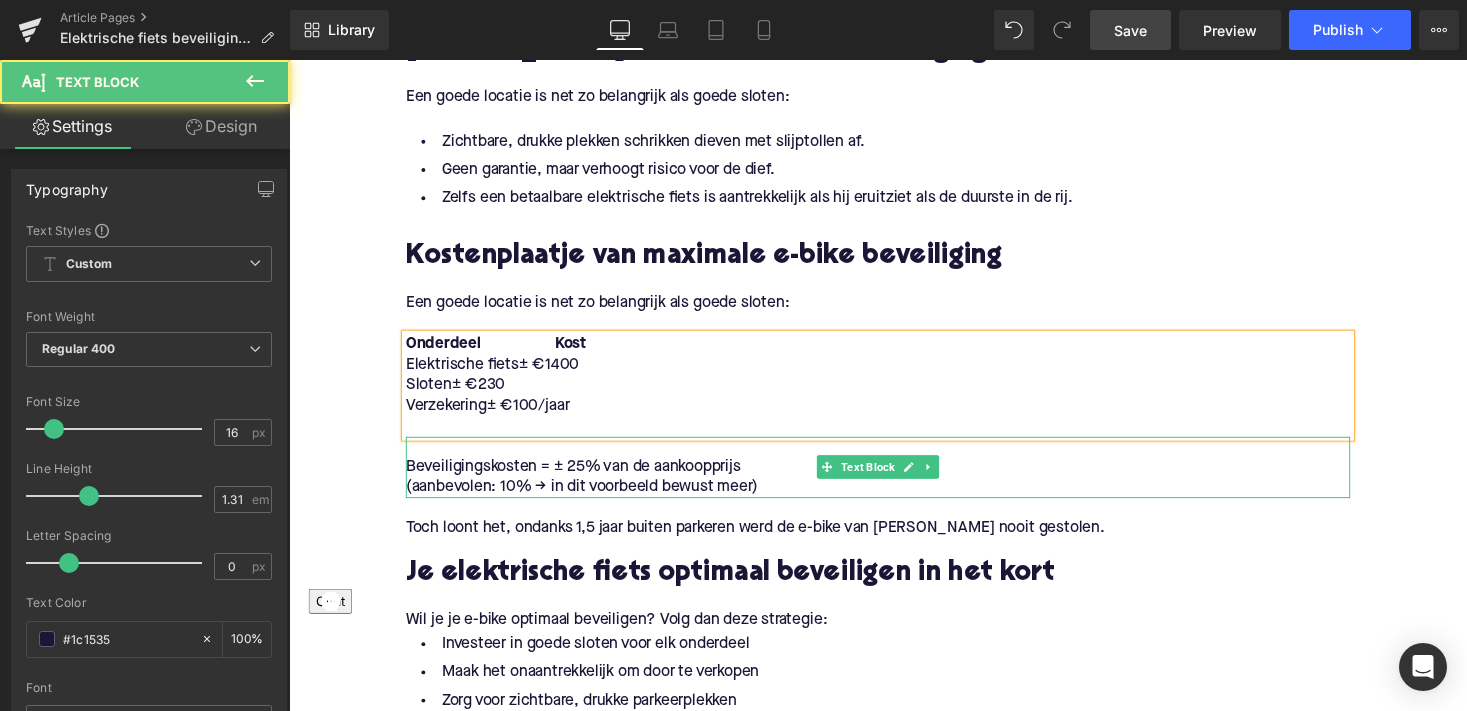 click on "Beveiligingskosten = ± 25% van de aankoopprijs" at bounding box center [894, 478] 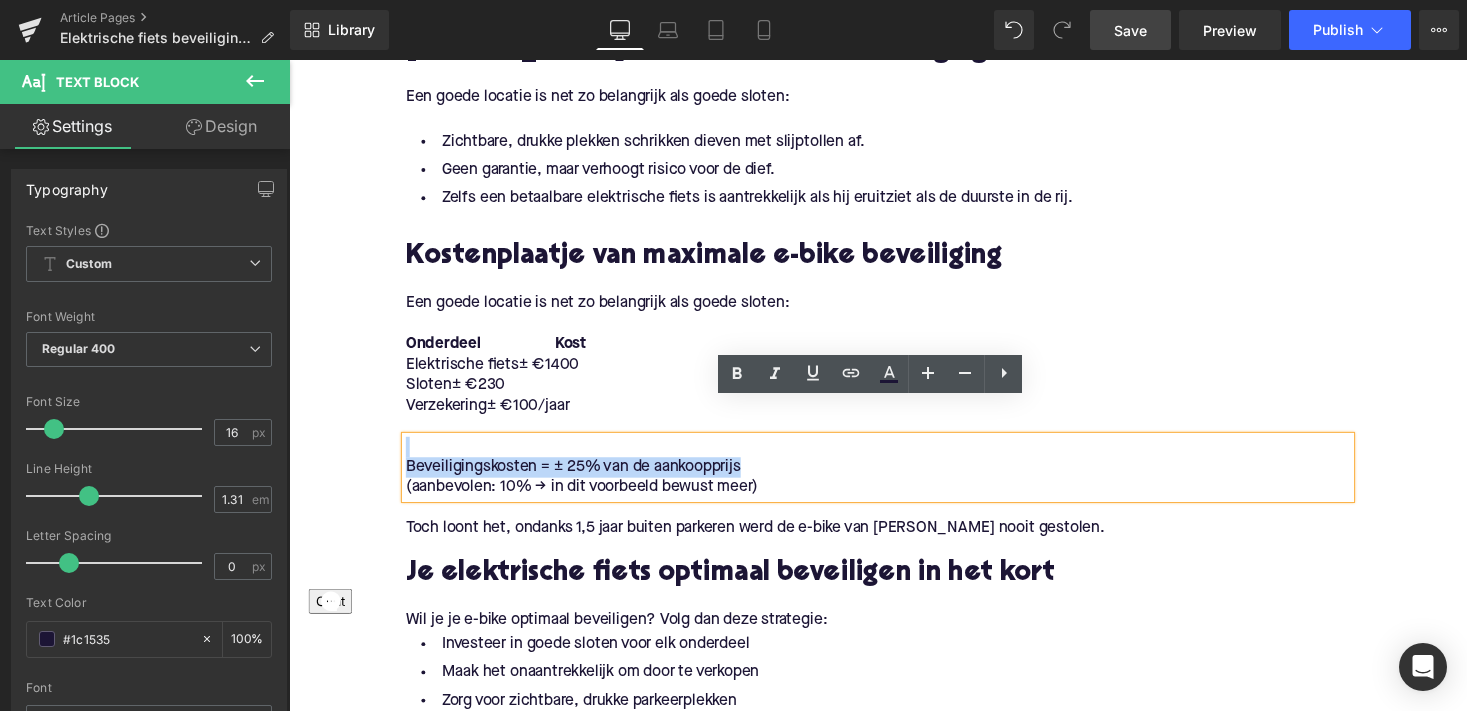 drag, startPoint x: 747, startPoint y: 441, endPoint x: 347, endPoint y: 431, distance: 400.12497 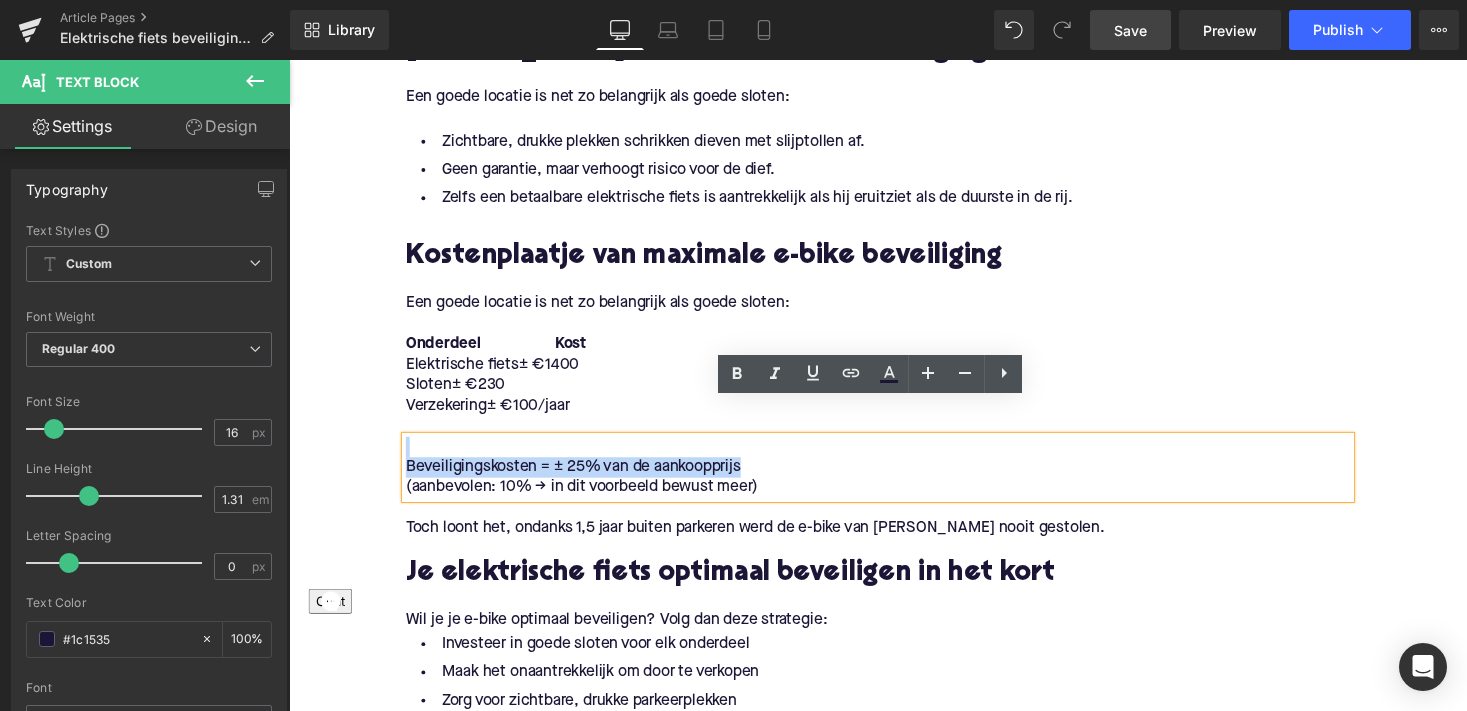 click on "Home / Elektrische fiets beveiliging 101: volledige gids voor het veiligstellen van je e-bike Breadcrumbs         Elektrische fiets beveiliging 101: volledige gids voor het veiligstellen van je e-bike Heading         Weet je niet goed hoe jij je e-bike optimaal kan beveiligen? Wij schreven een volledige gids gebaseerd op persoonlijke ervaringen en deskundige kennis hoe jij ervoor kan zorgen dat jouw elektrische fiets niet gestolen kan worden. [PERSON_NAME] hoe [PERSON_NAME] zijn elektrische fiets al 1,5 jaar lang veilig hield ondanks een risicovolle parkeerplek. Maak nu ook jouw e-bike diefstalproof! Text Block         Row         Image         Row         De basis van je elektrische fiets optimaal beveiligen Heading         Om je e-bike optimaal te beveiligen, is het essentieel om te beginnen bij de basis: Text Block         Geen extreem dure e-bike:  bij  Upway  koop je aan betaalbare prijzen en tot 60% goedkoper dan wanneer je ze nieuw koopt. Verwijderbare accu [PERSON_NAME] hoe je je fiets goed vastzet Text Block" at bounding box center [894, -851] 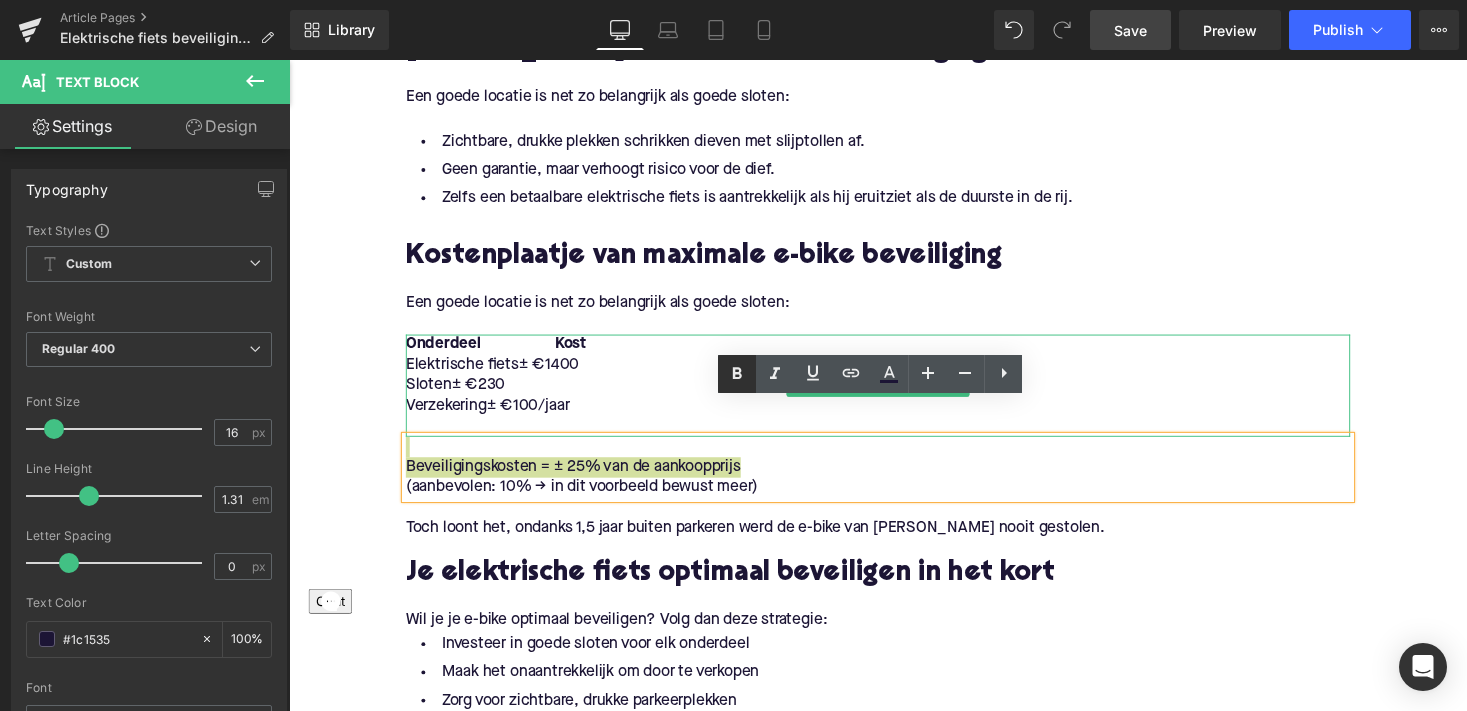 click 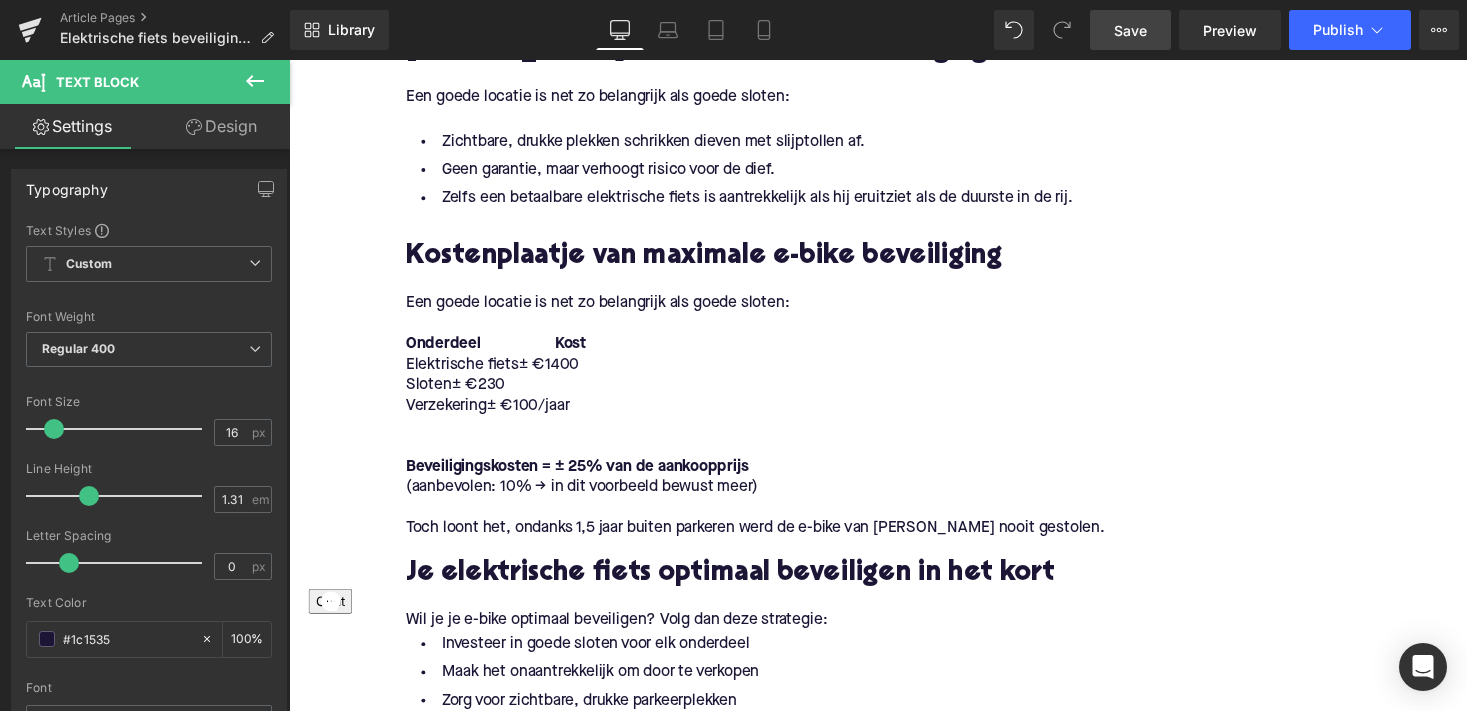 click on "Save" at bounding box center (1130, 30) 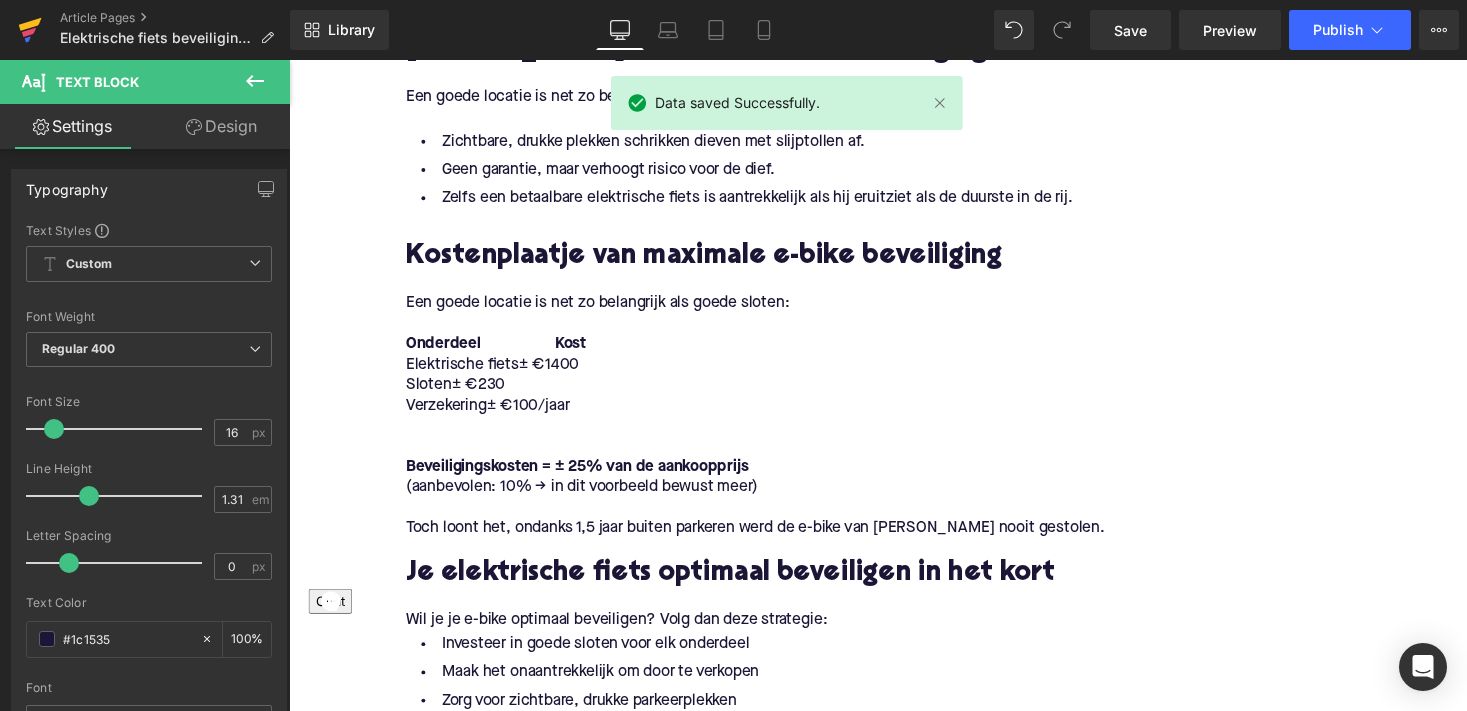 click 